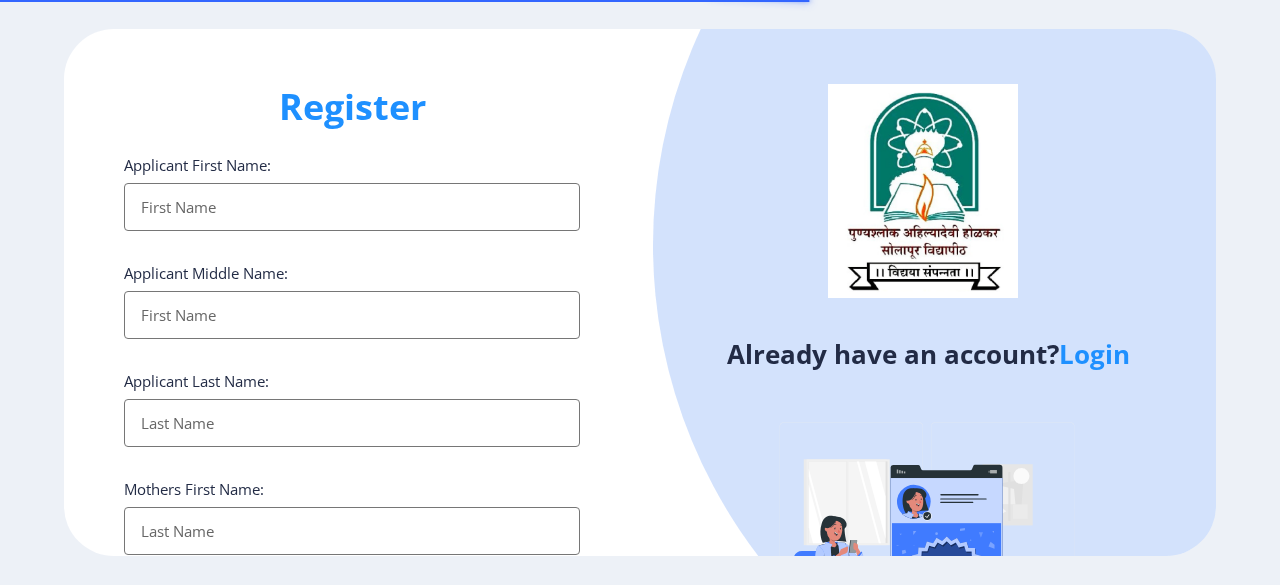select 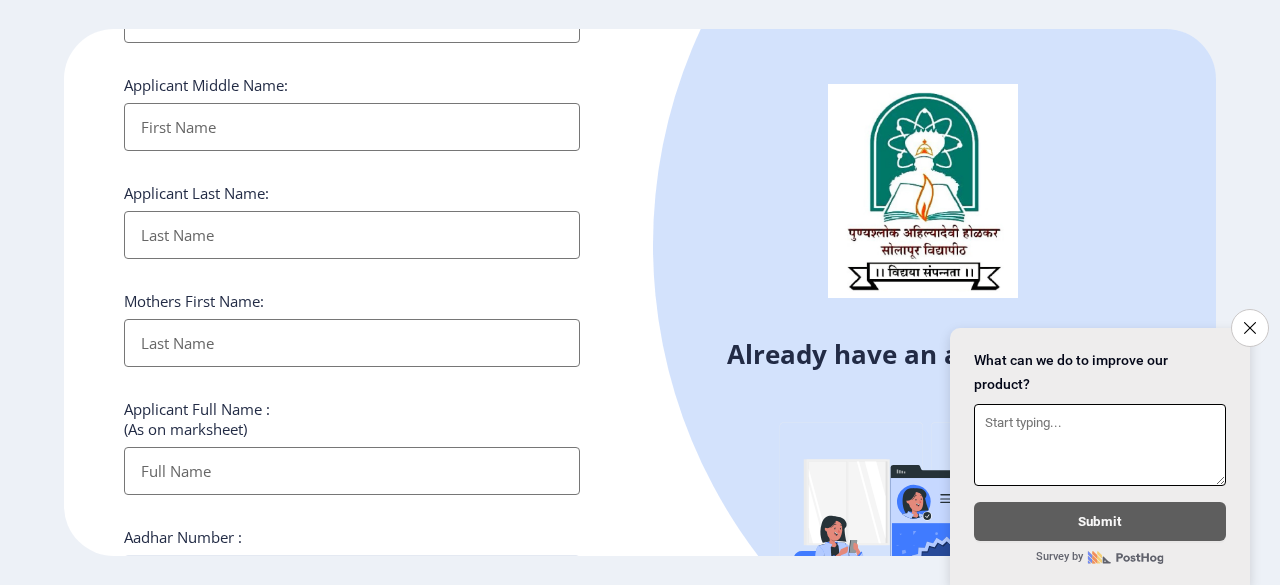 scroll, scrollTop: 194, scrollLeft: 0, axis: vertical 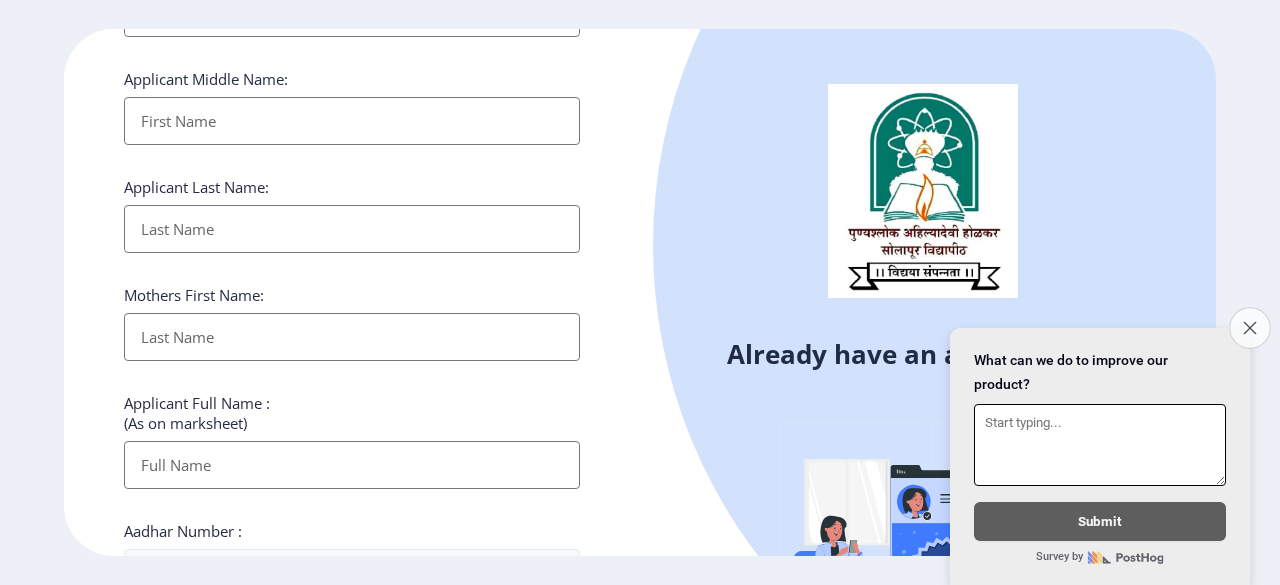 click on "Close survey" at bounding box center [1250, 328] 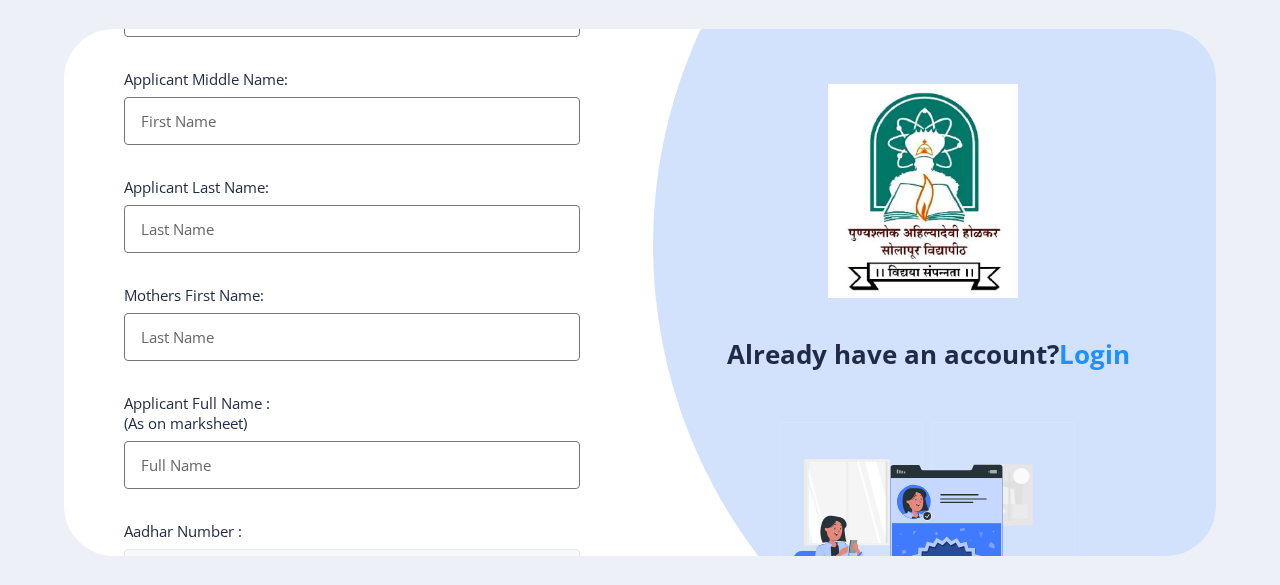 scroll, scrollTop: 0, scrollLeft: 0, axis: both 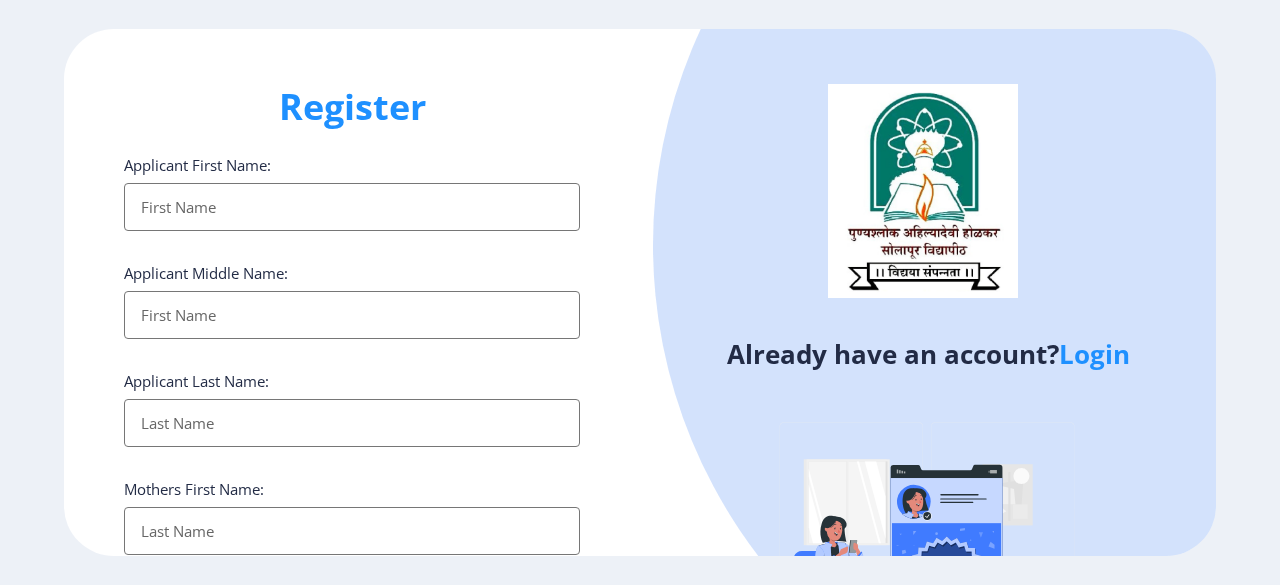 click on "Applicant First Name:" at bounding box center [352, 207] 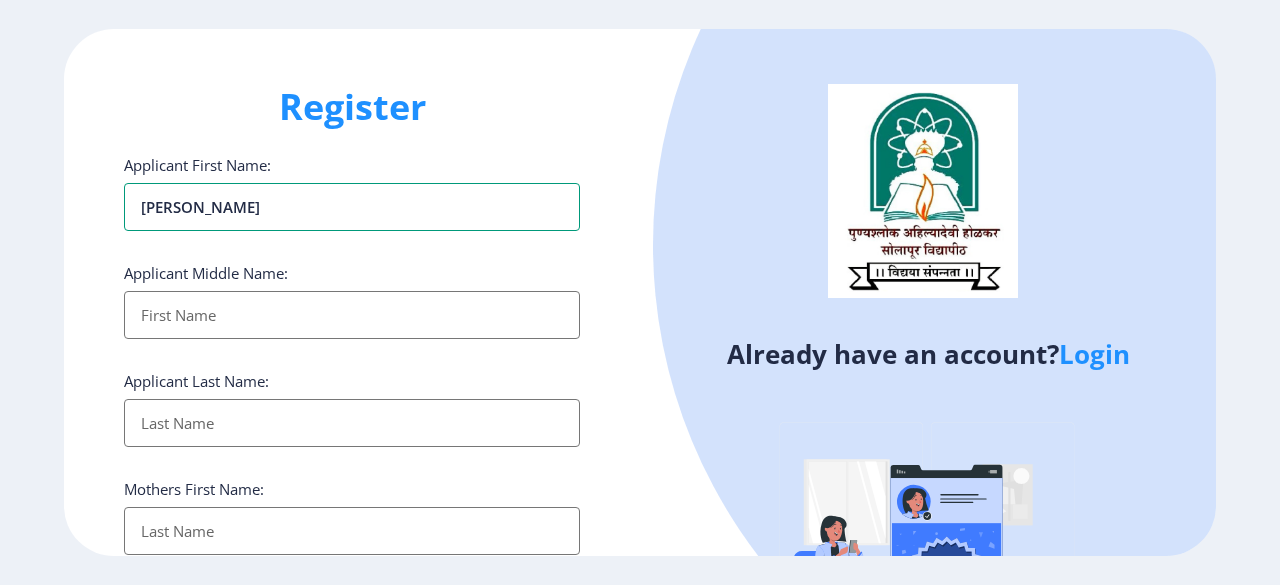 type on "[PERSON_NAME]" 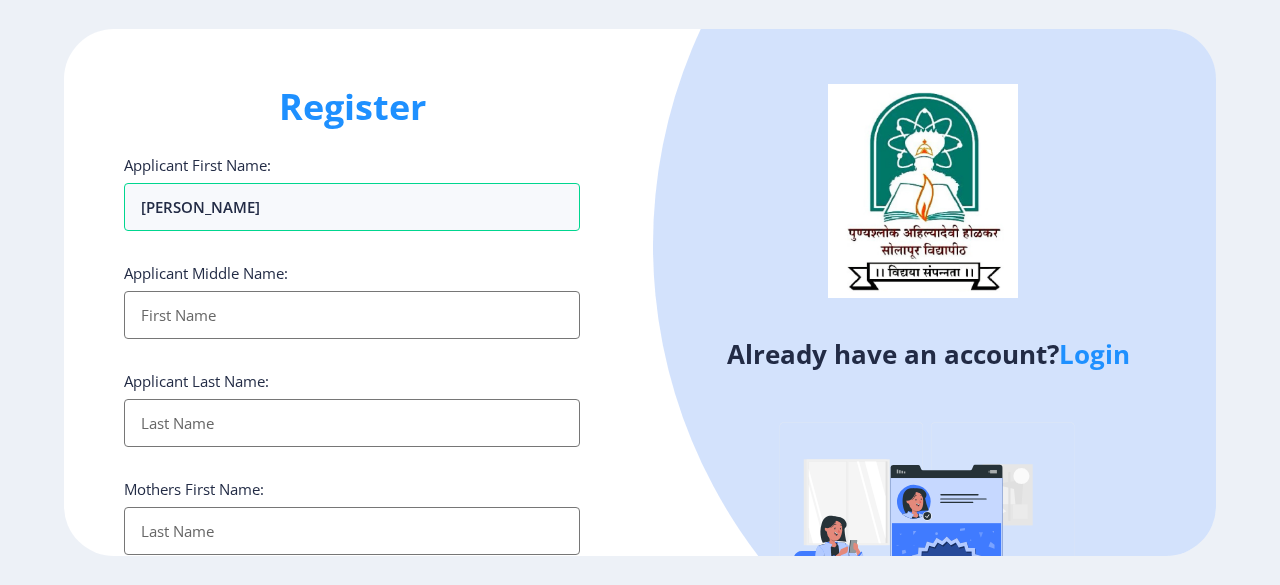 click on "Applicant First Name:" at bounding box center [352, 315] 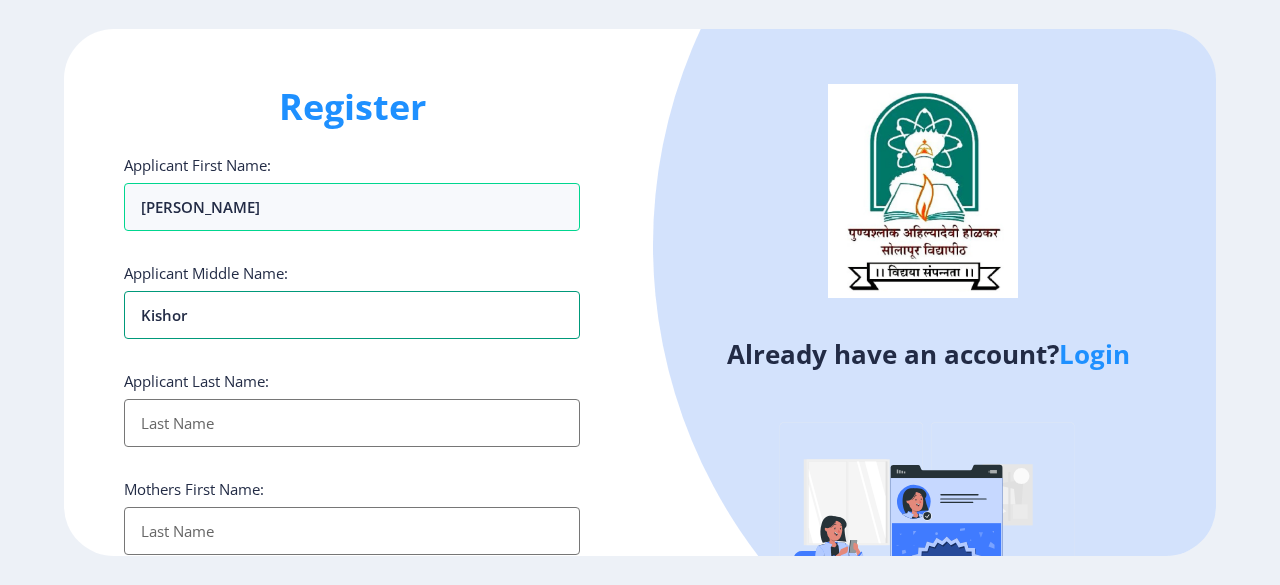 type on "Kishor" 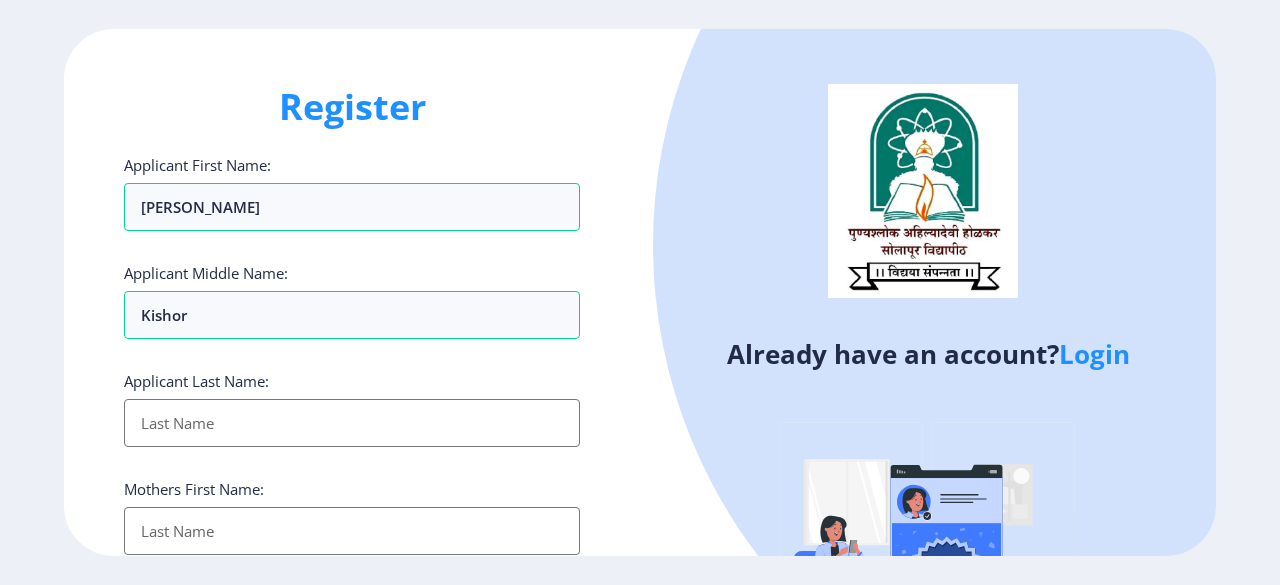 click on "Applicant First Name:" at bounding box center (352, 423) 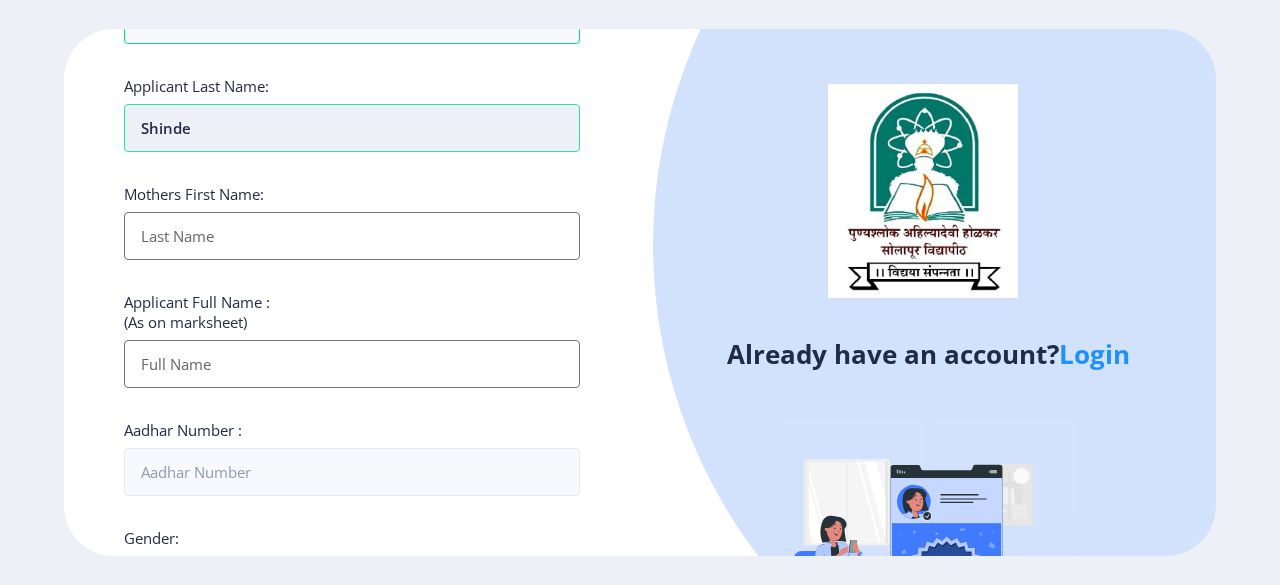 scroll, scrollTop: 296, scrollLeft: 0, axis: vertical 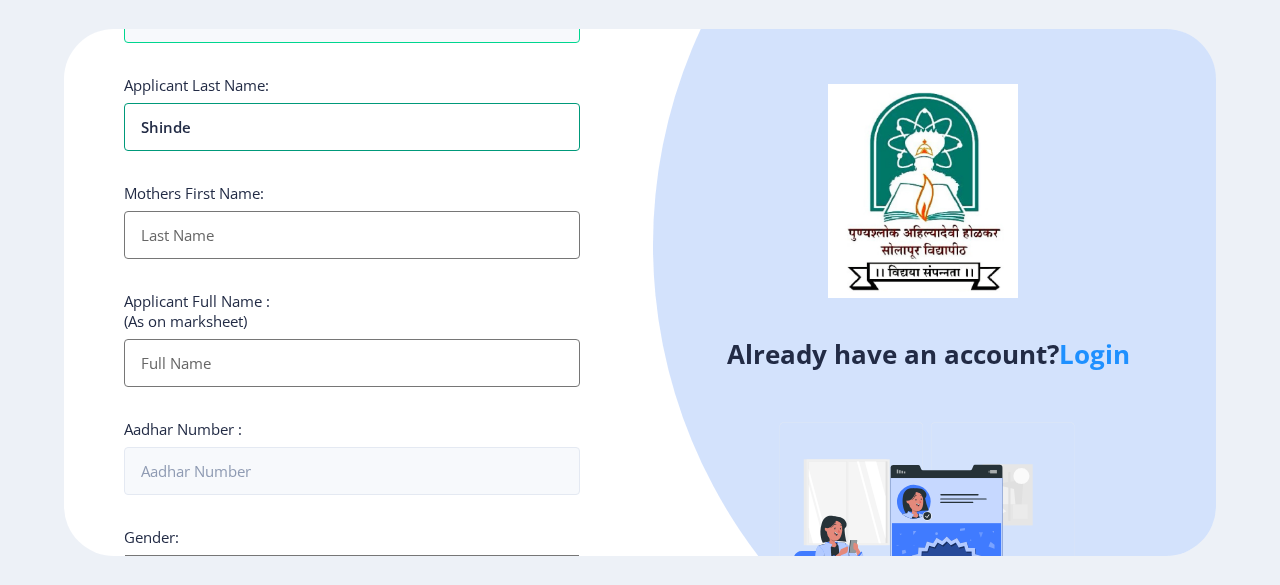 type on "Shinde" 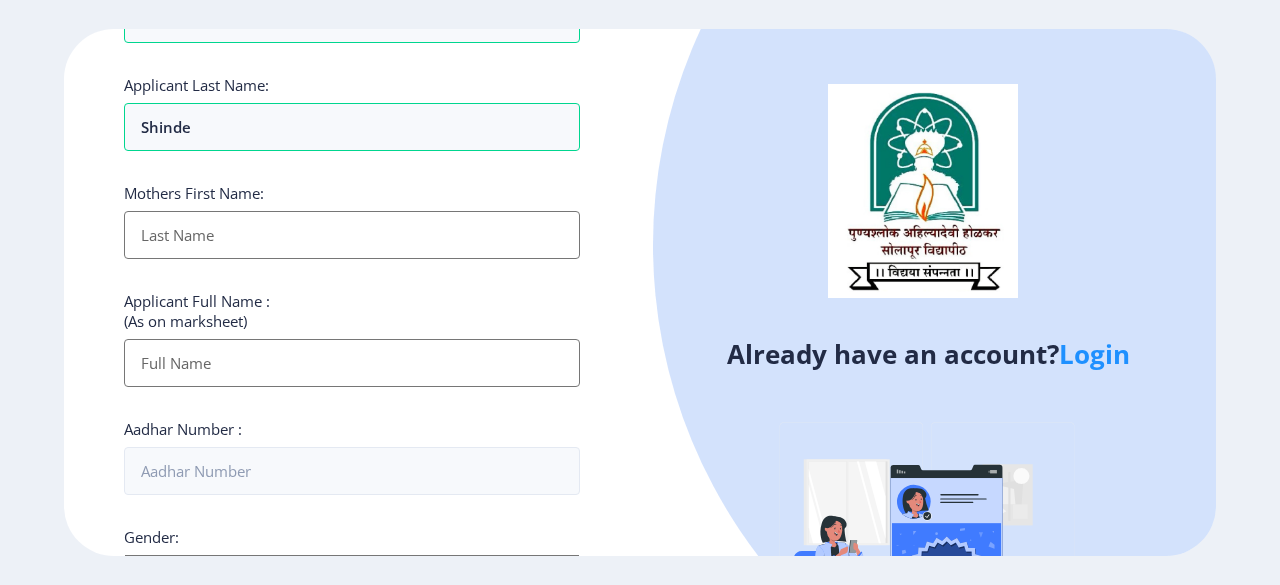click on "Applicant First Name:" at bounding box center [352, 235] 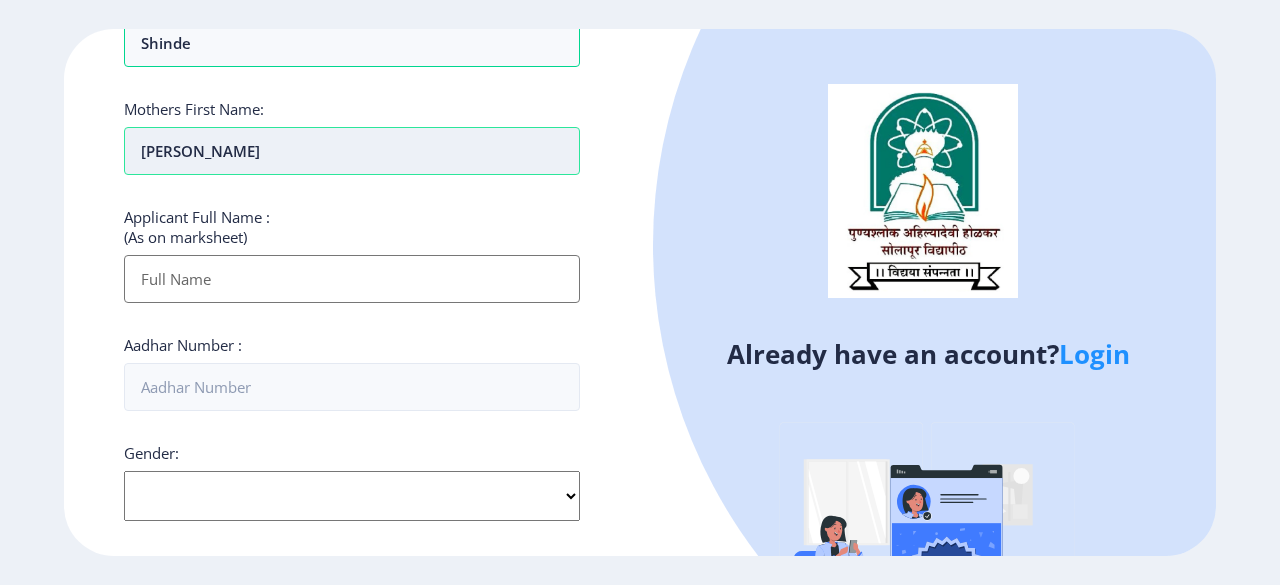 scroll, scrollTop: 383, scrollLeft: 0, axis: vertical 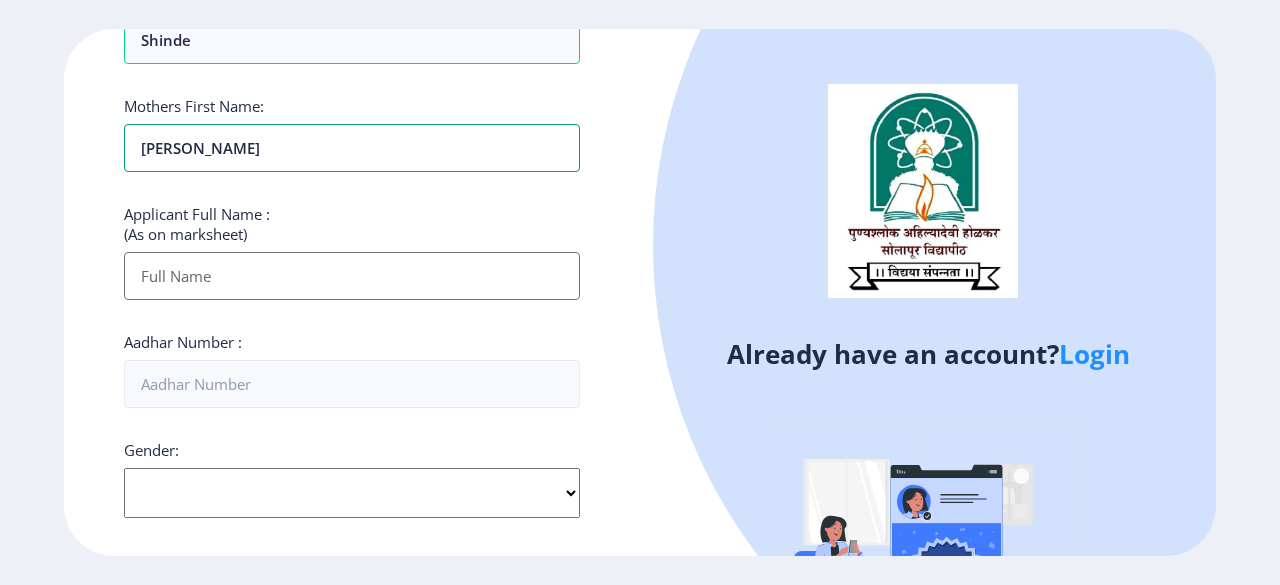 type on "[PERSON_NAME]" 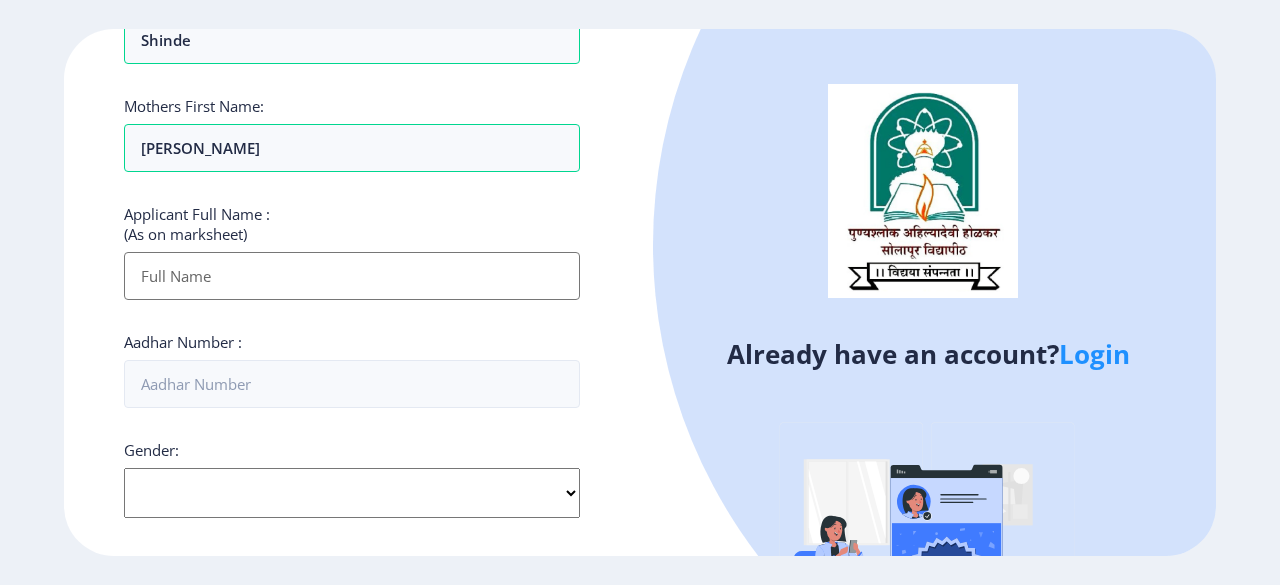 click on "Applicant First Name:" at bounding box center (352, 276) 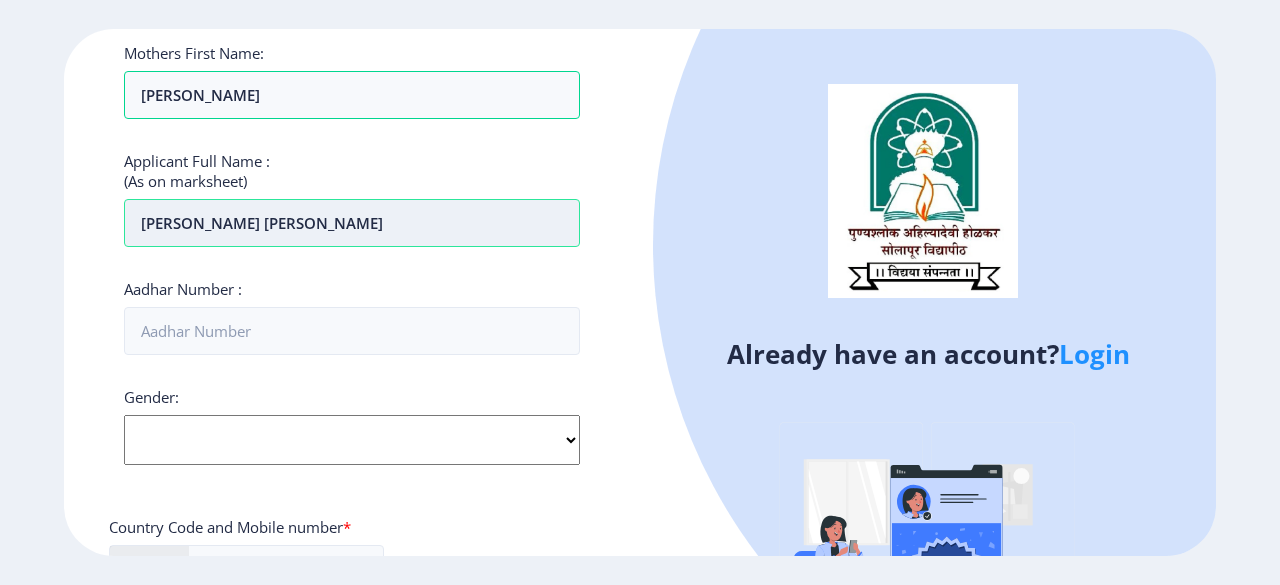 scroll, scrollTop: 448, scrollLeft: 0, axis: vertical 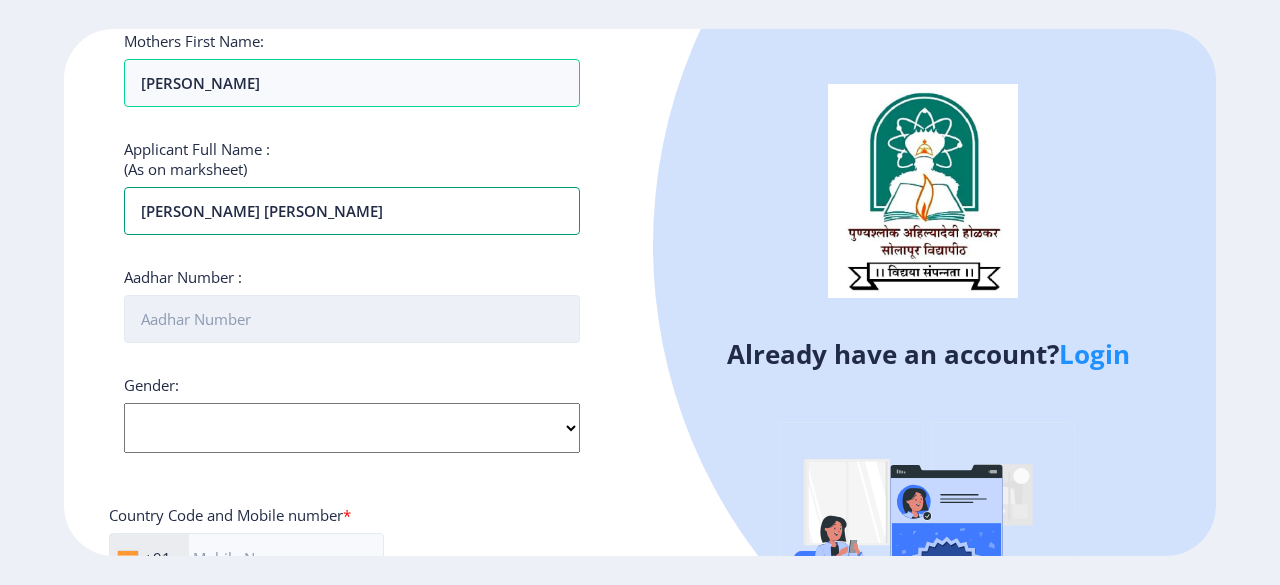 type on "[PERSON_NAME] [PERSON_NAME]" 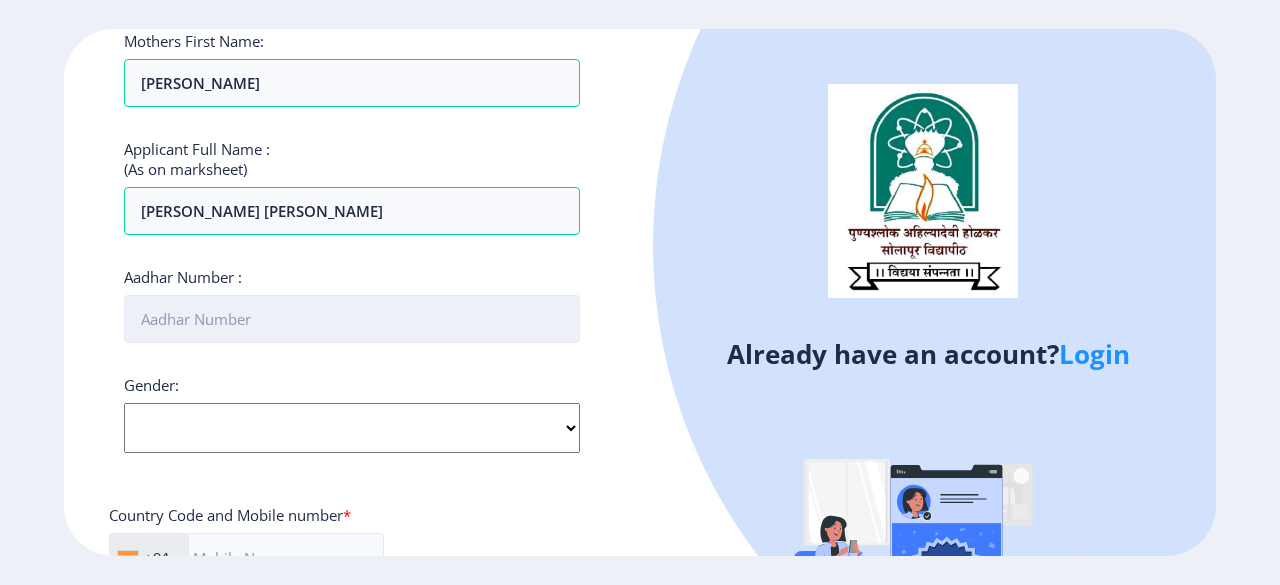 click on "Aadhar Number :" at bounding box center [352, 319] 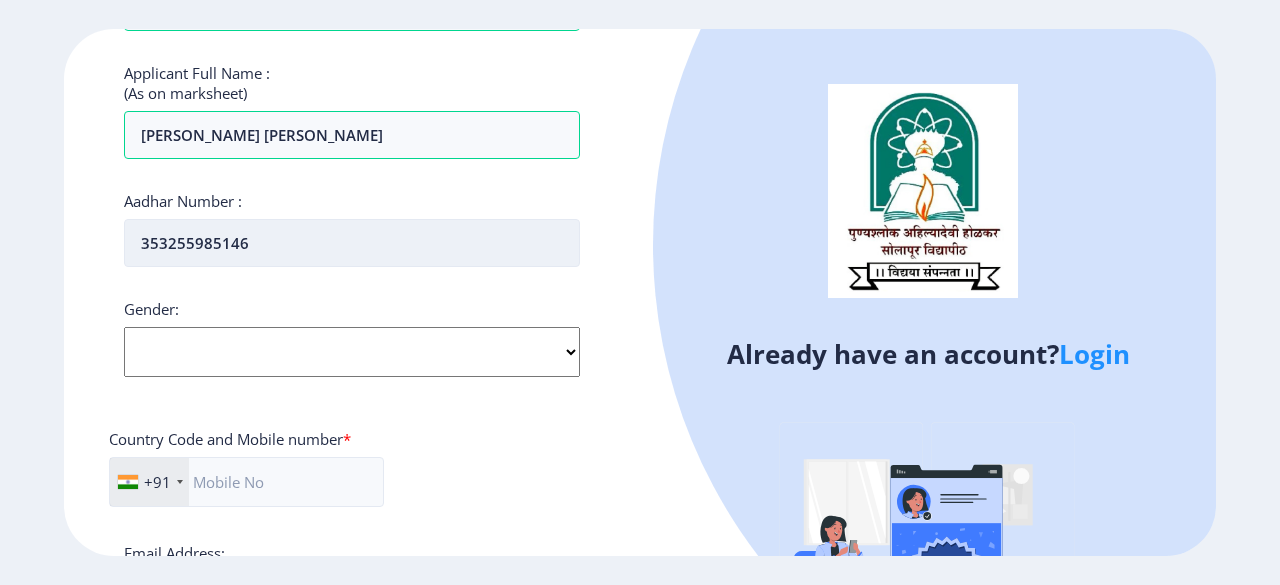 scroll, scrollTop: 529, scrollLeft: 0, axis: vertical 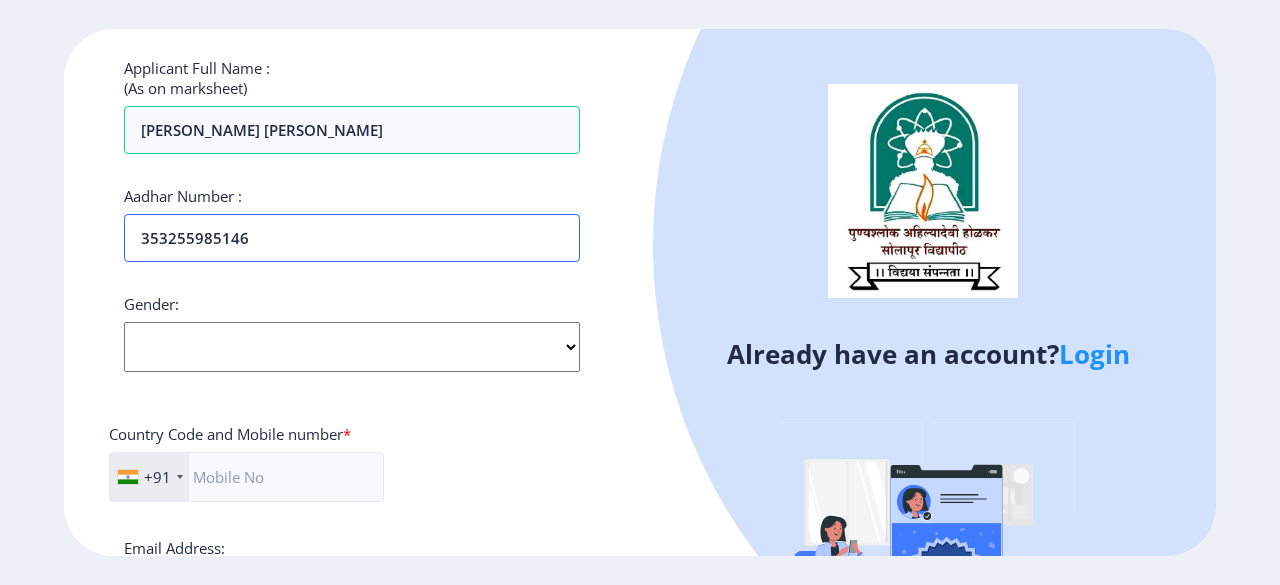 type on "353255985146" 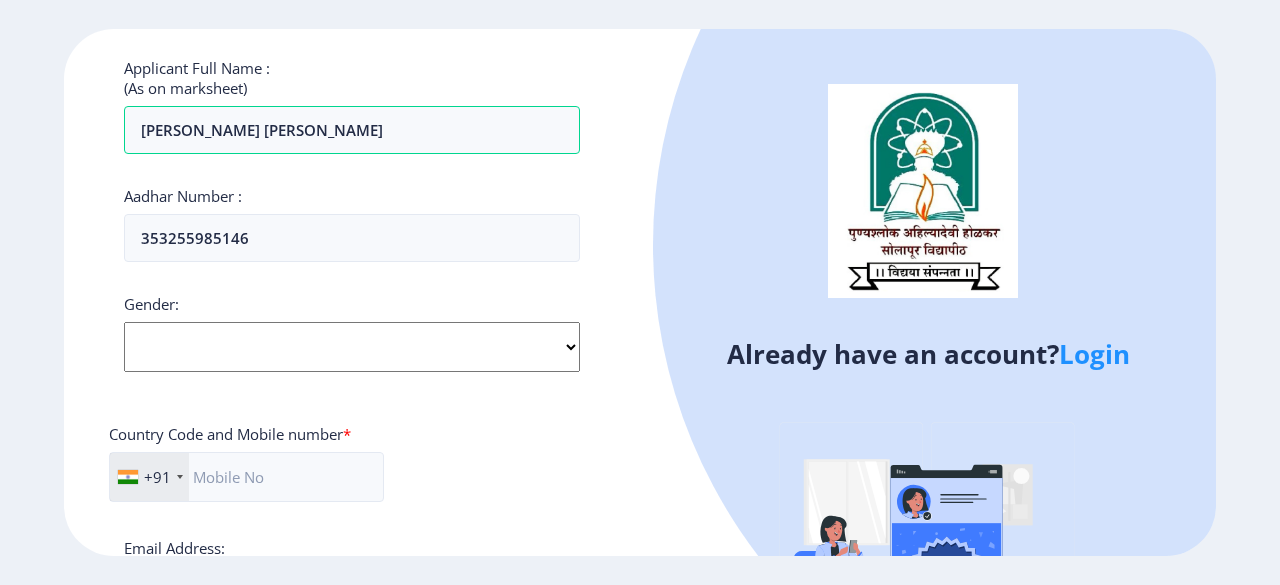 click on "Select Gender [DEMOGRAPHIC_DATA] [DEMOGRAPHIC_DATA] Other" 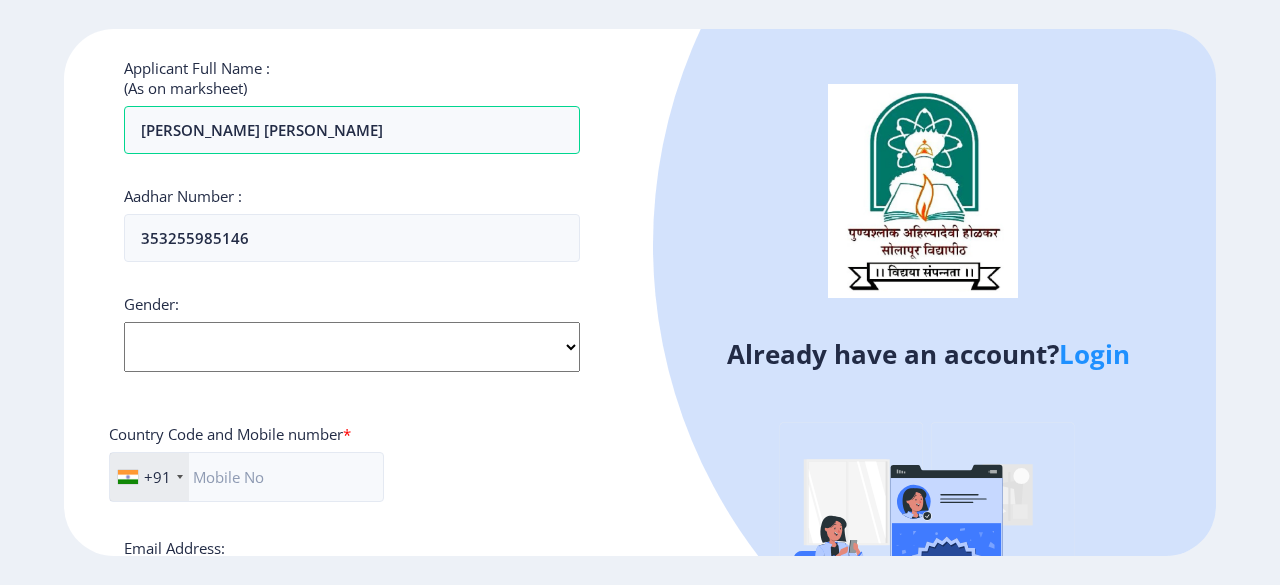 select on "[DEMOGRAPHIC_DATA]" 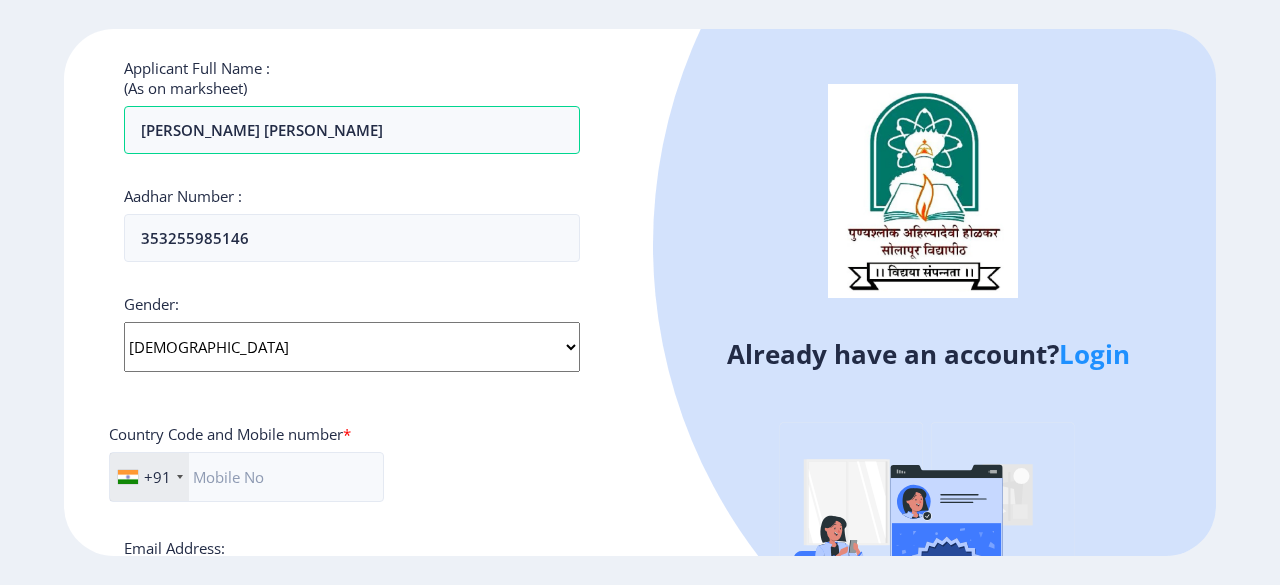 click on "Select Gender [DEMOGRAPHIC_DATA] [DEMOGRAPHIC_DATA] Other" 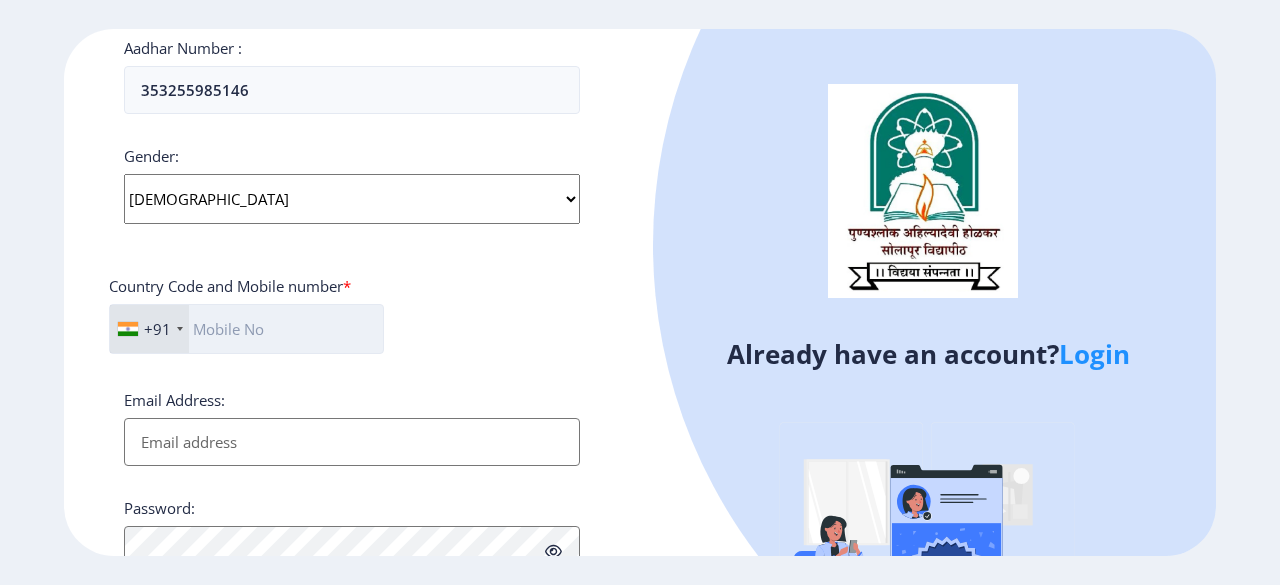 scroll, scrollTop: 678, scrollLeft: 0, axis: vertical 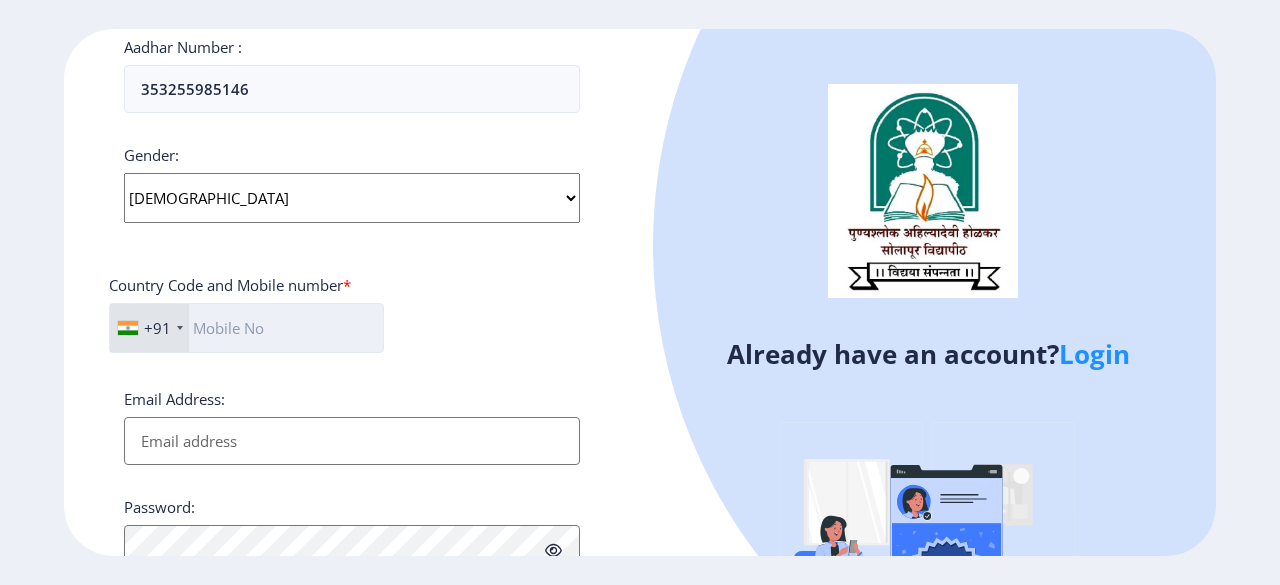 click 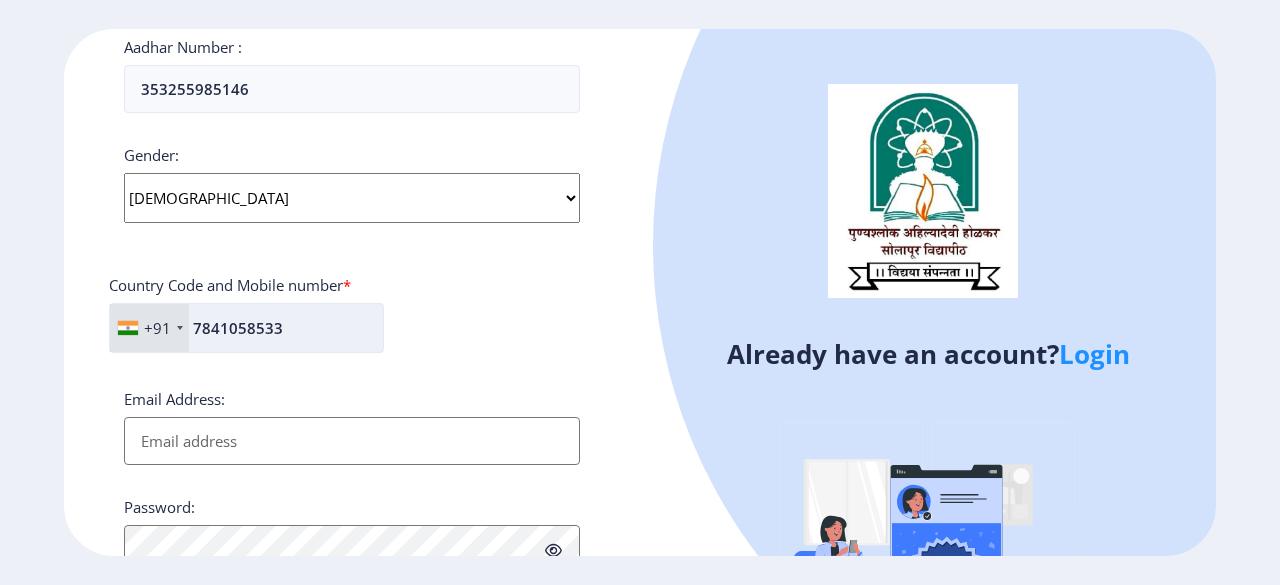 scroll, scrollTop: 860, scrollLeft: 0, axis: vertical 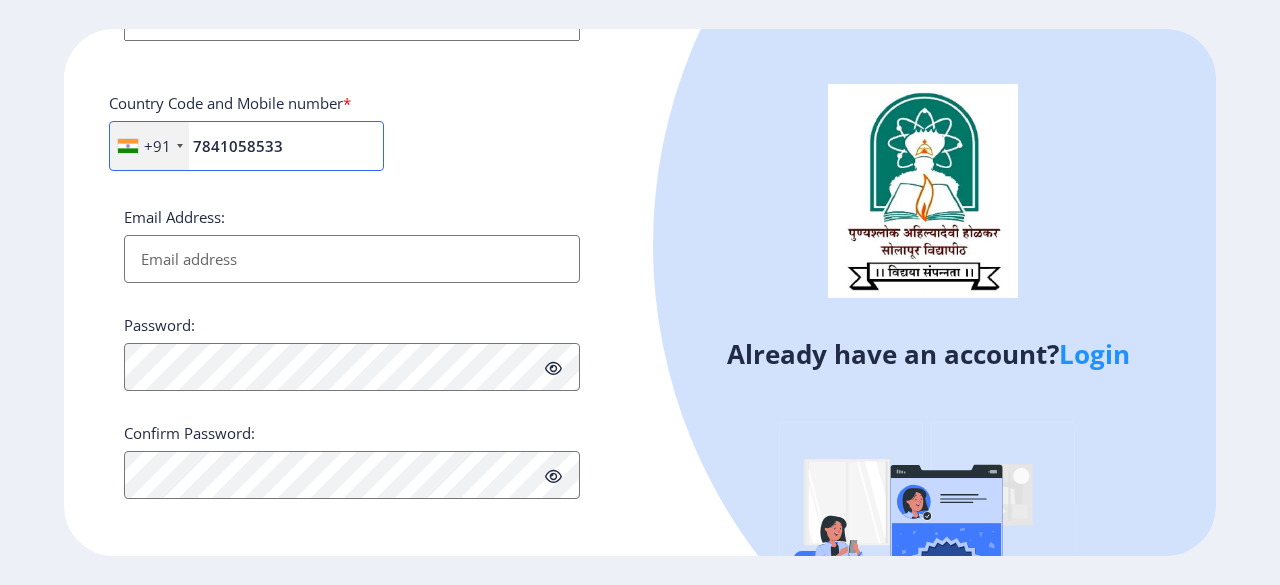 type on "7841058533" 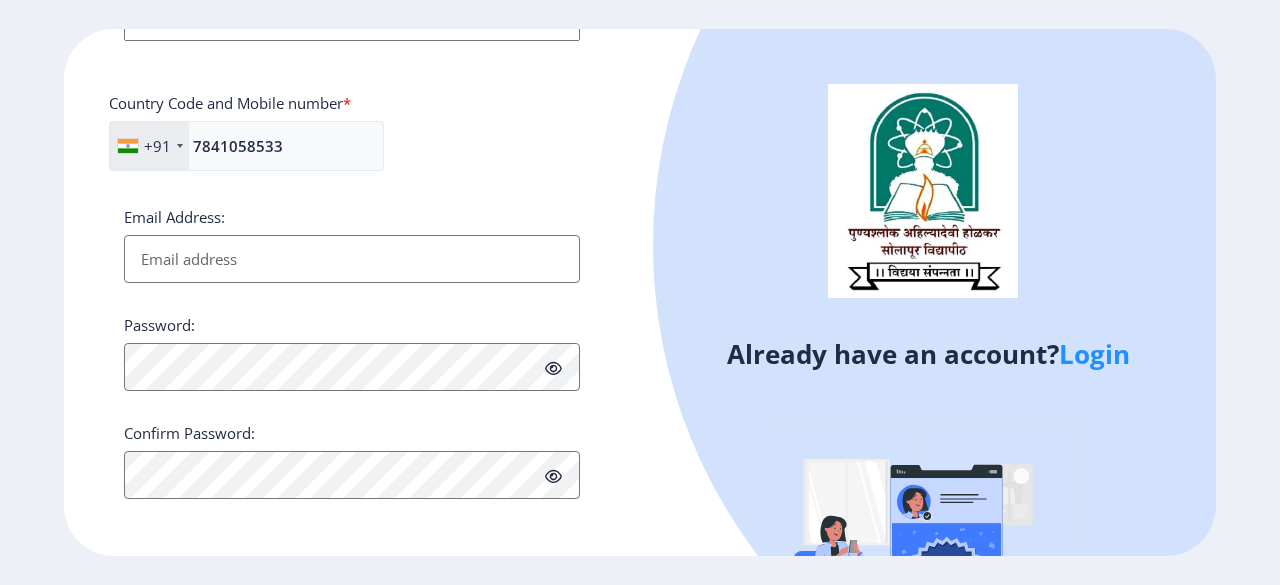click on "Email Address:" at bounding box center (352, 259) 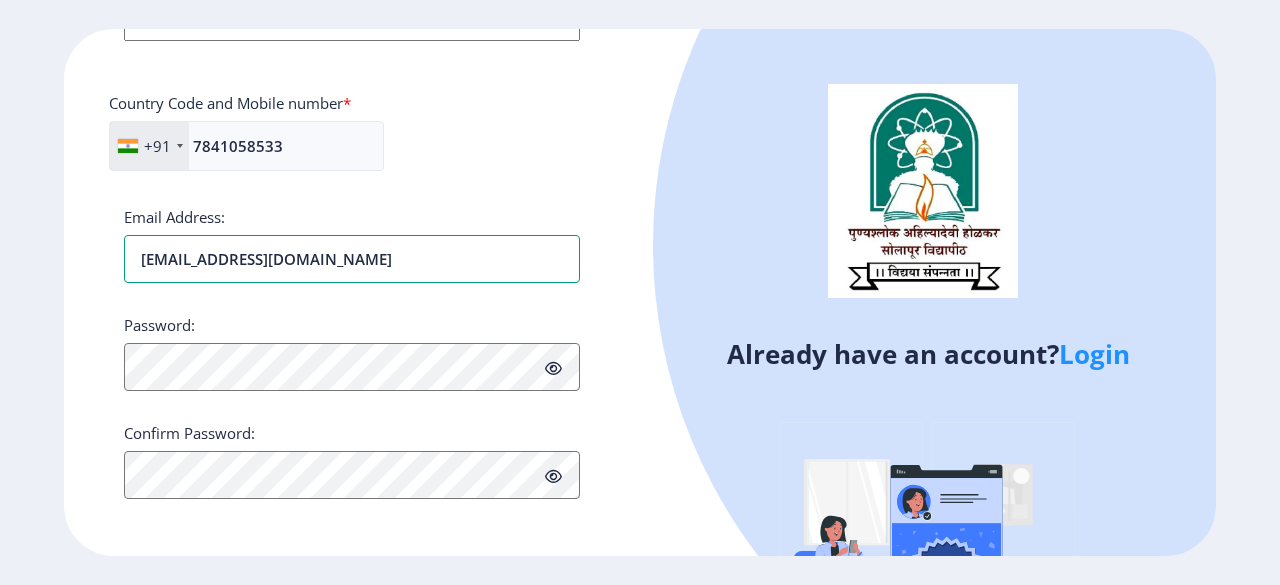 type on "[EMAIL_ADDRESS][DOMAIN_NAME]" 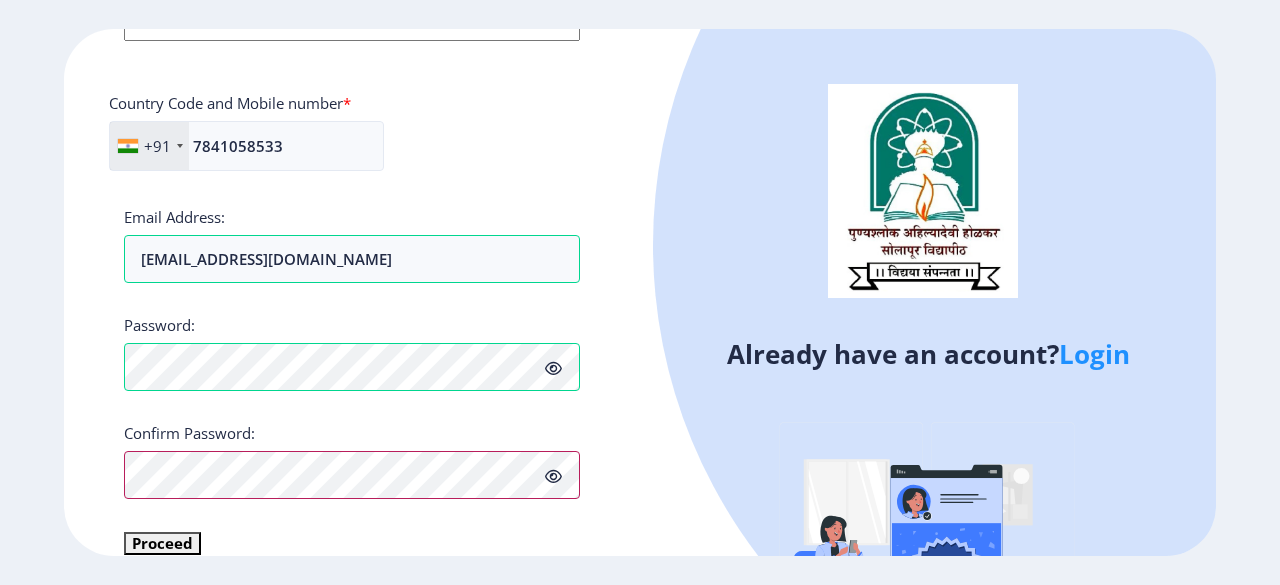 scroll, scrollTop: 884, scrollLeft: 0, axis: vertical 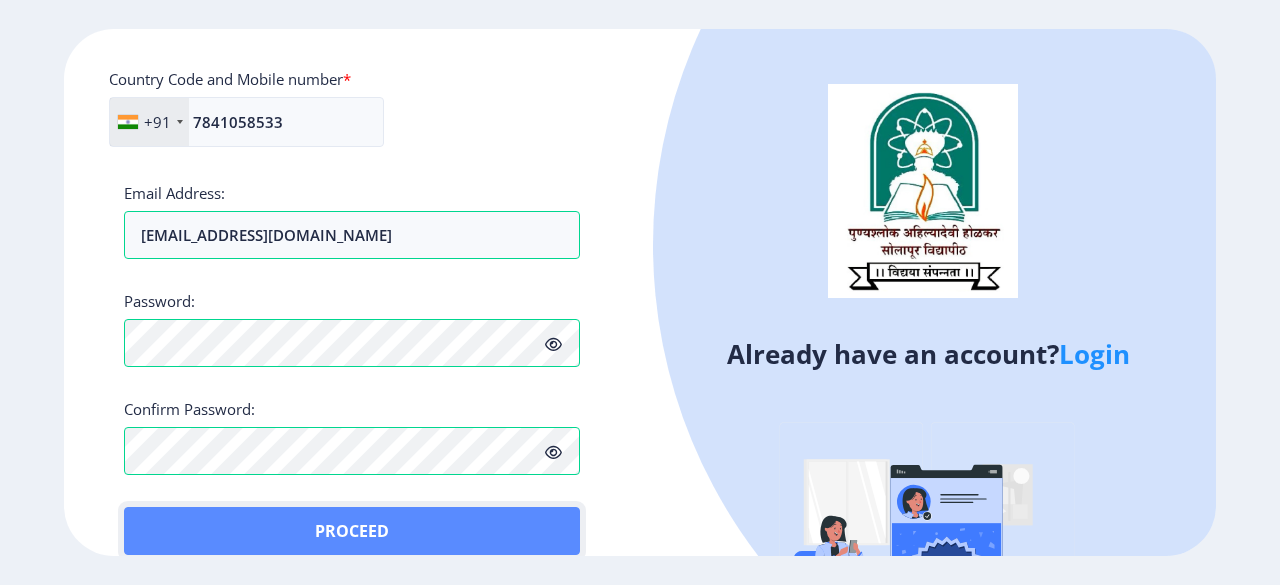 click on "Proceed" 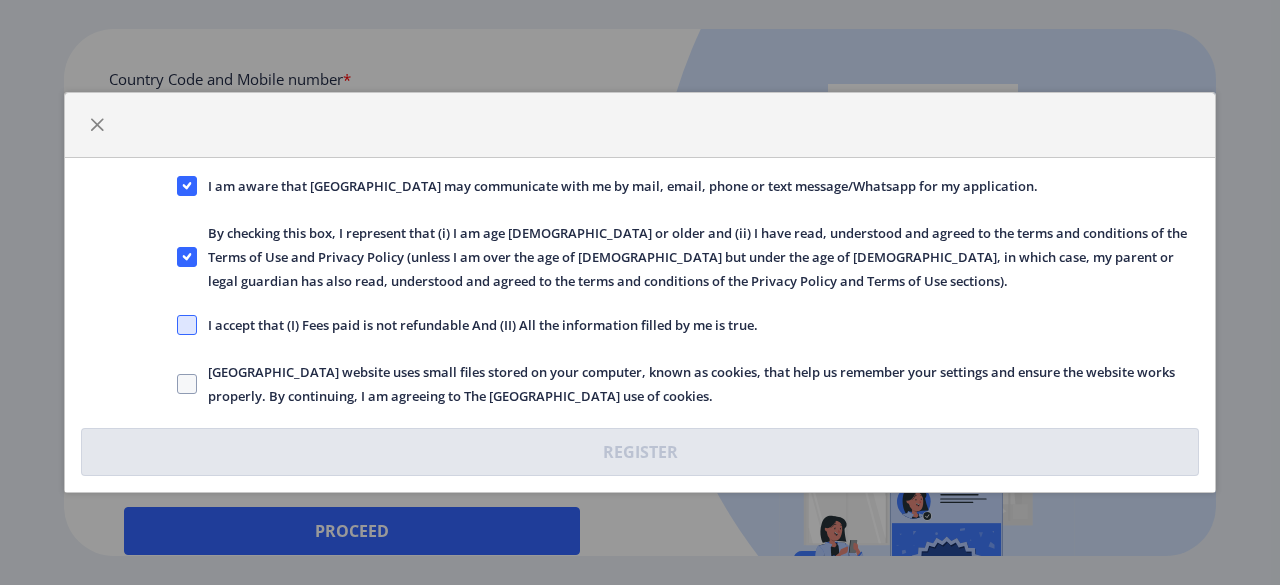 click 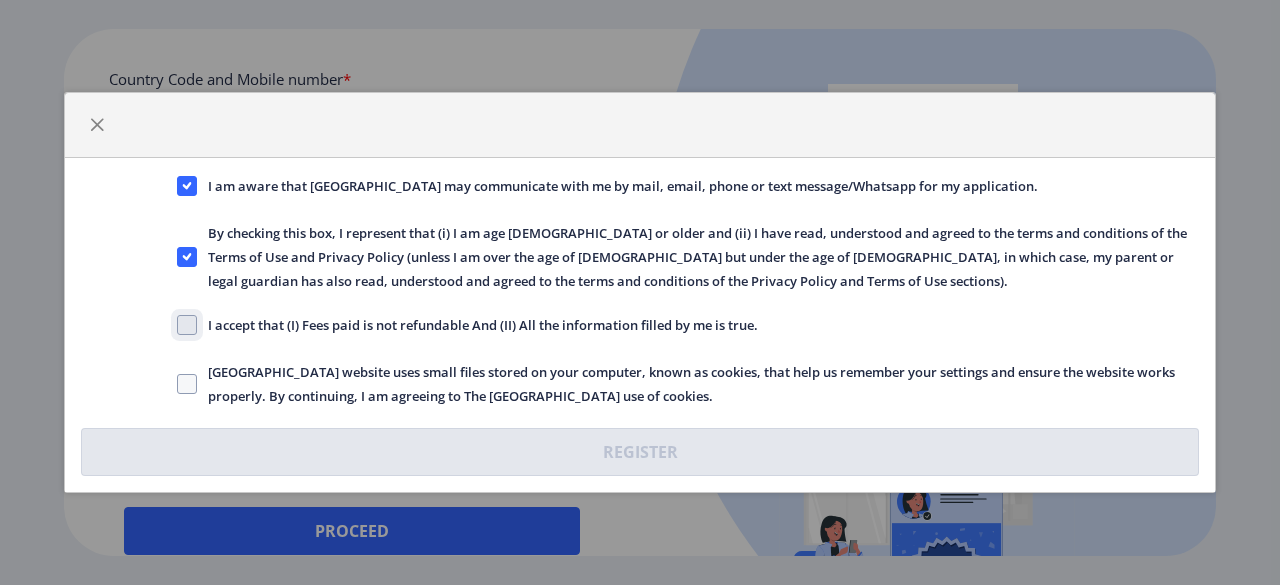 click on "I accept that (I) Fees paid is not refundable And (II) All the information filled by me is true." 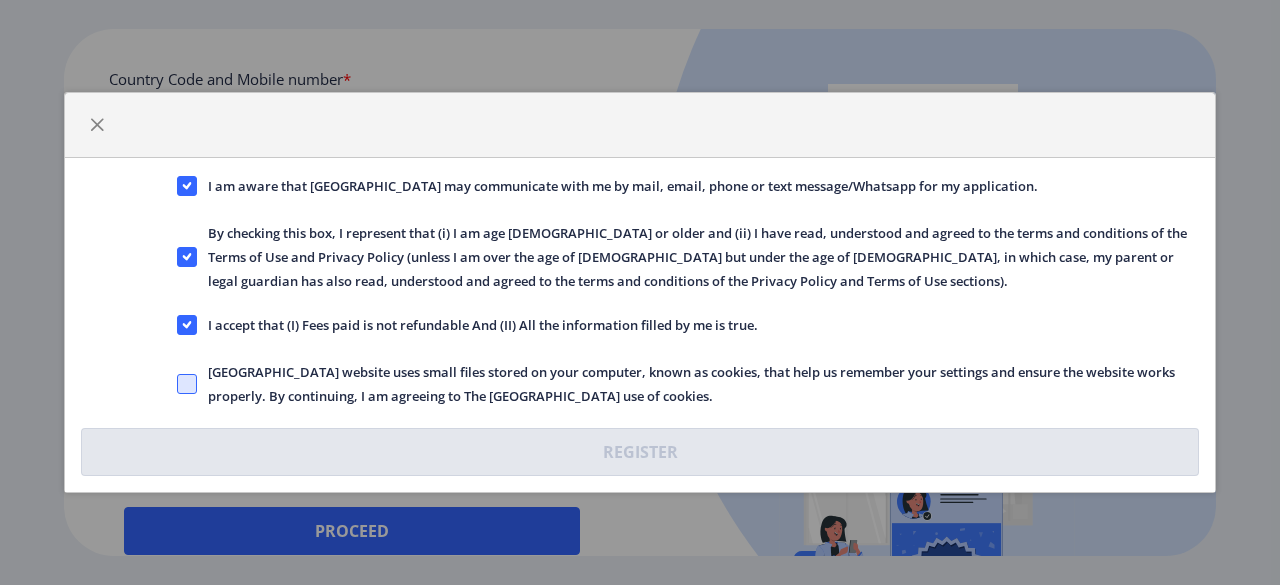 click 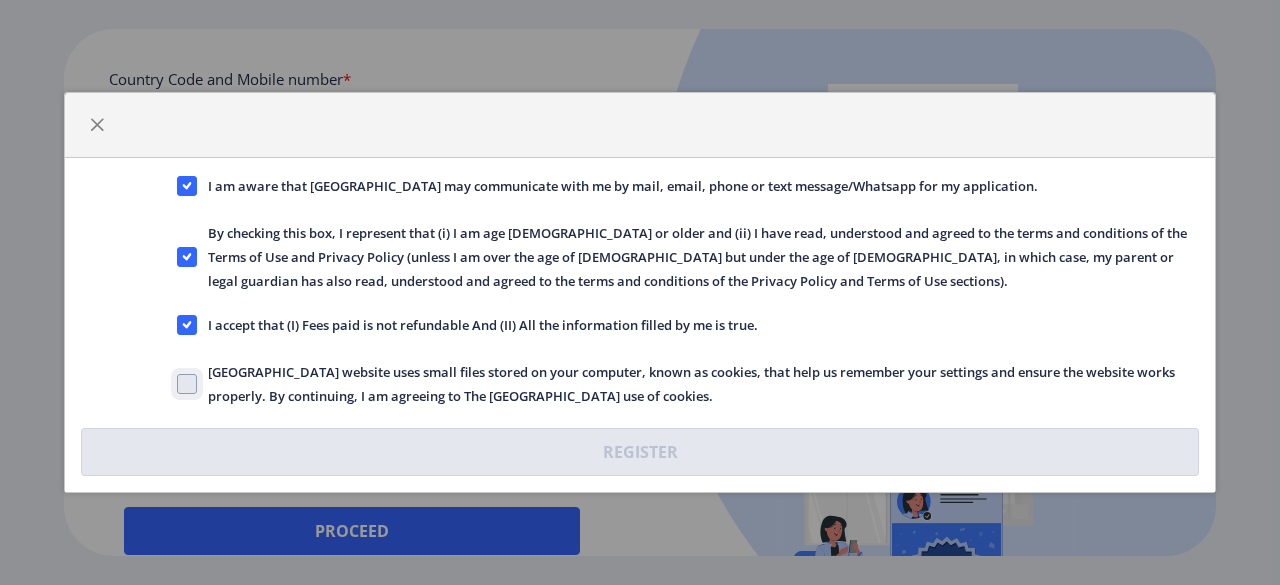 click on "[GEOGRAPHIC_DATA] website uses small files stored on your computer, known as cookies, that help us remember your settings and ensure the website works properly. By continuing, I am agreeing to The [GEOGRAPHIC_DATA] use of cookies." 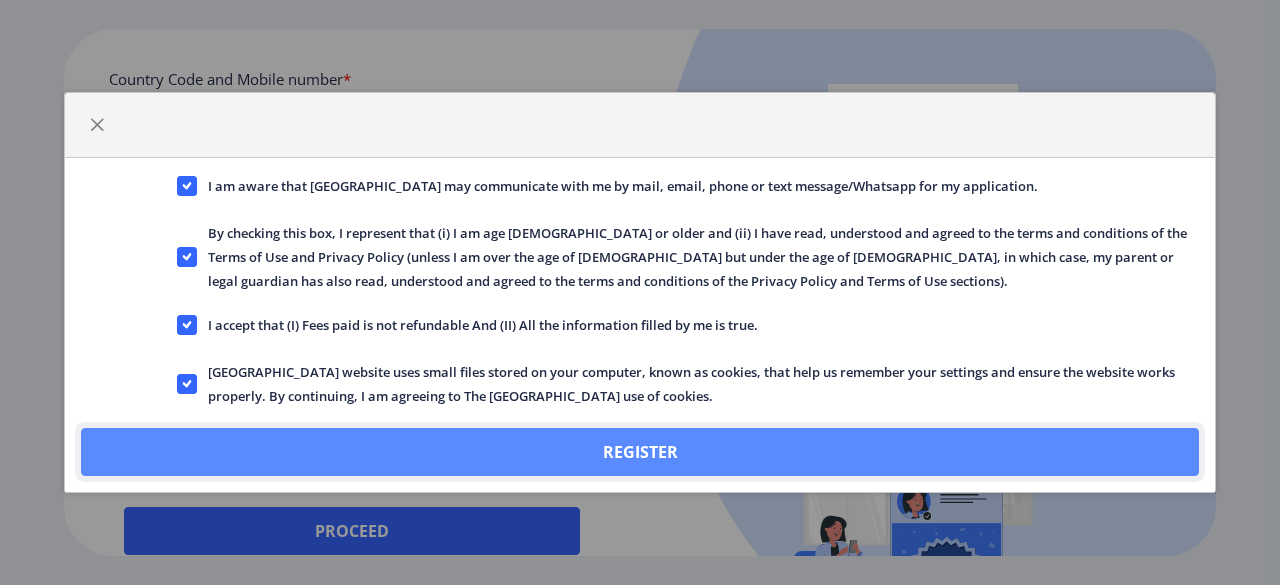 click on "Register" 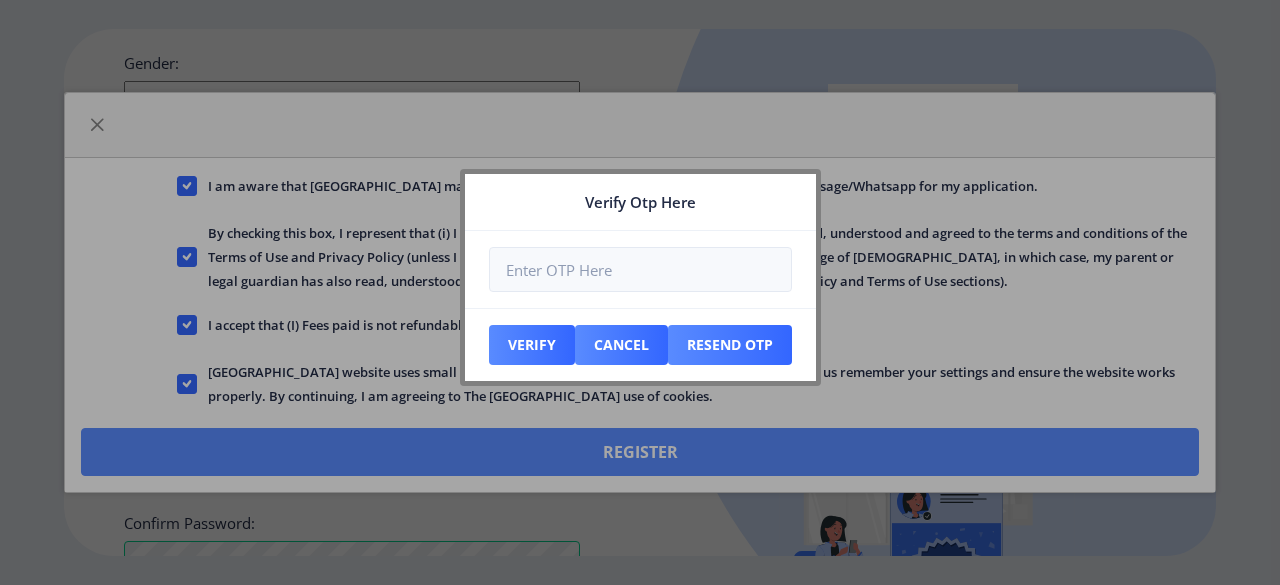 scroll, scrollTop: 997, scrollLeft: 0, axis: vertical 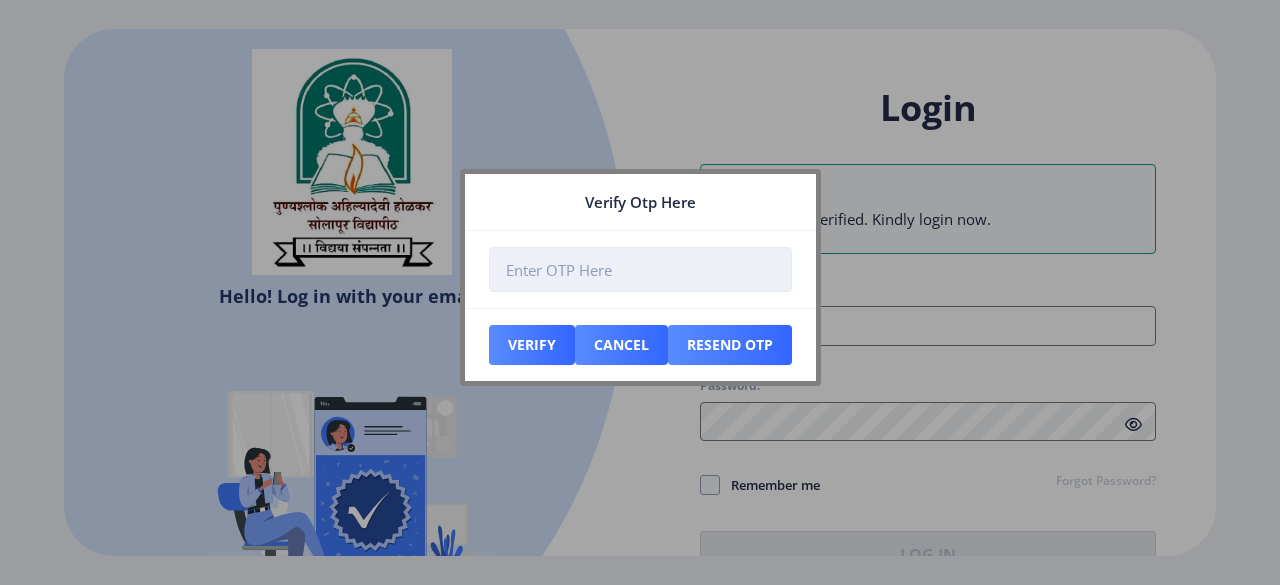 click at bounding box center (640, 269) 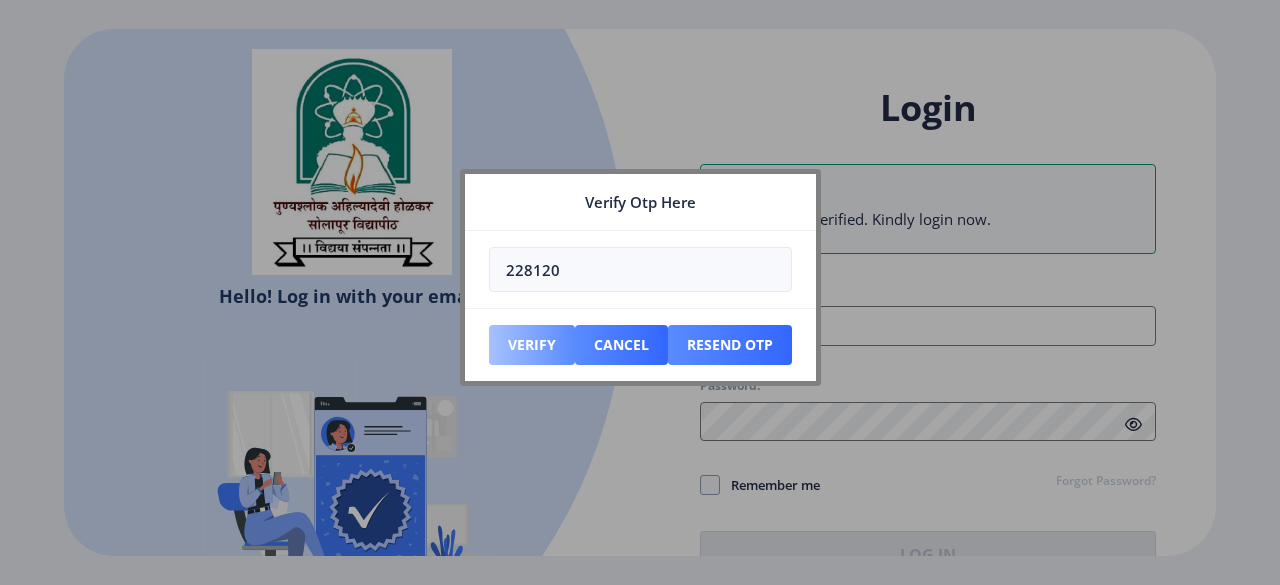 type on "228120" 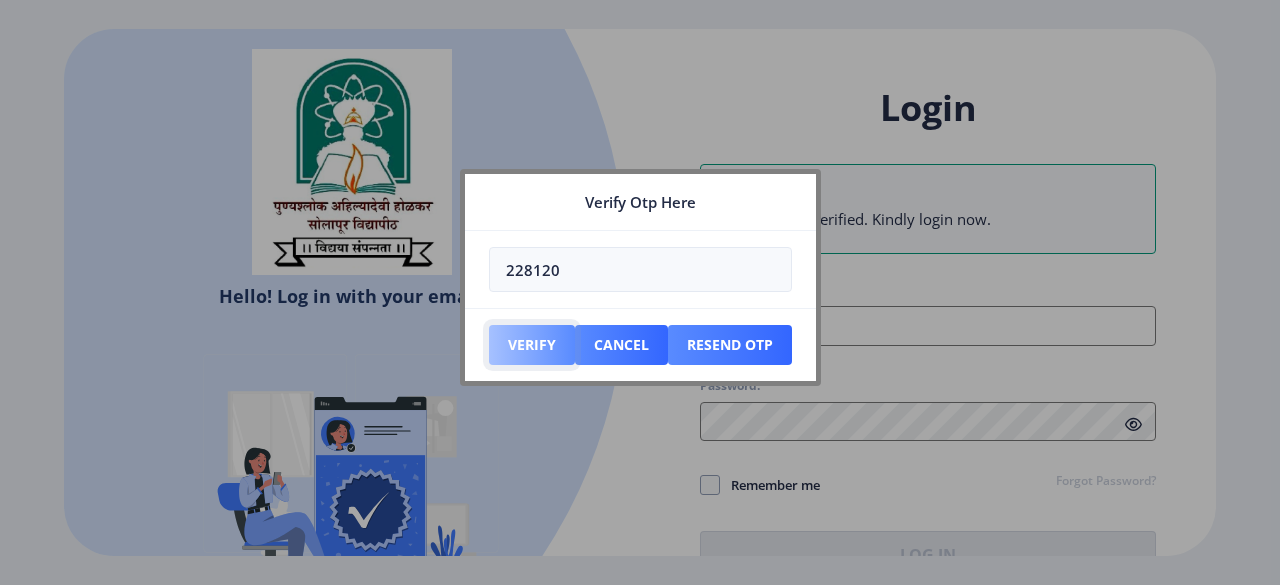 click on "Verify" at bounding box center [532, 345] 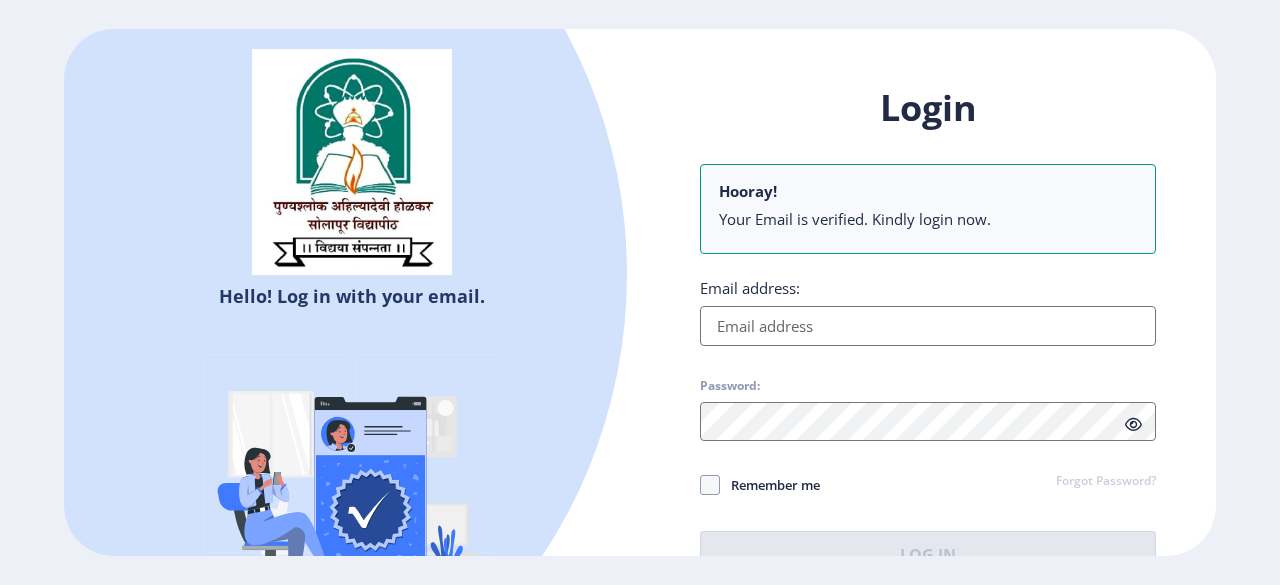 click on "Email address:" at bounding box center [928, 326] 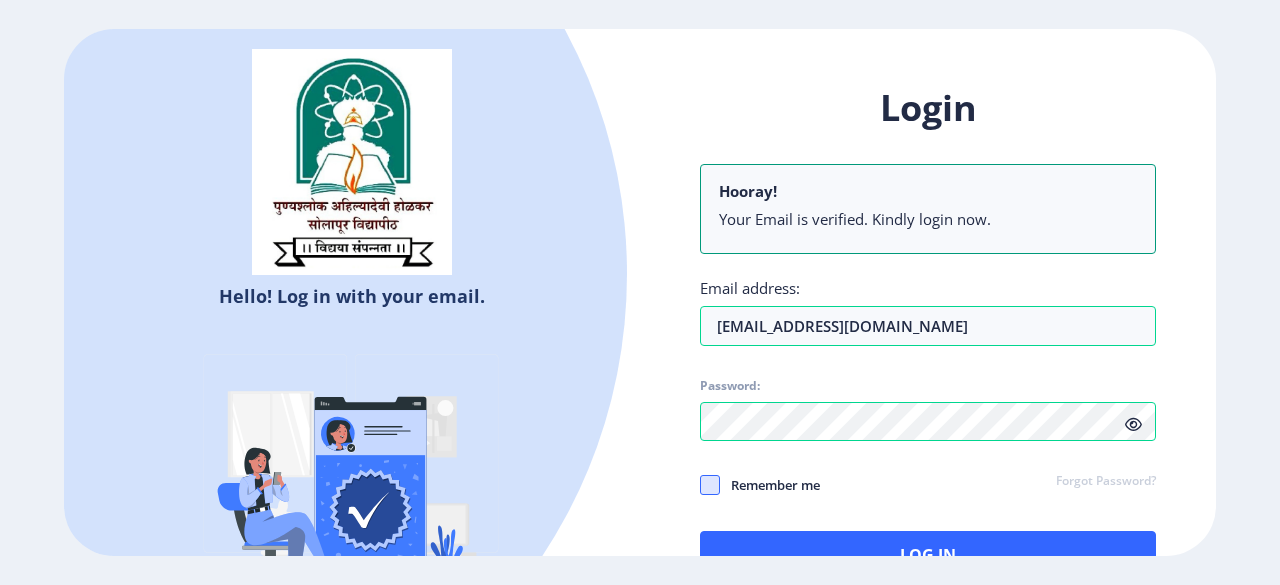 click 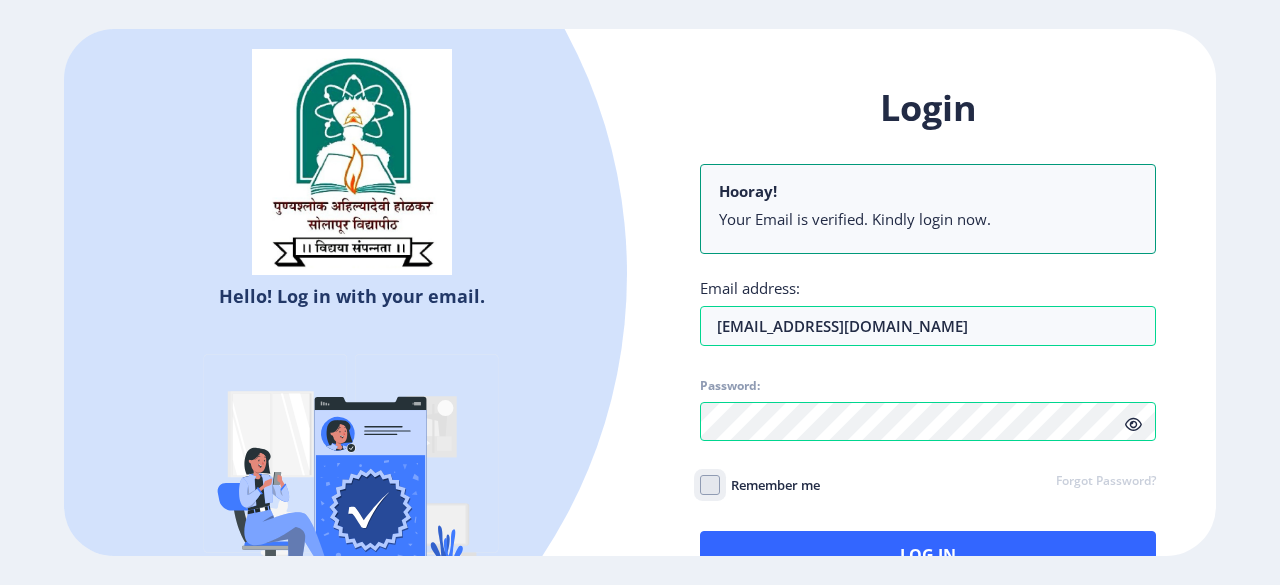 checkbox on "true" 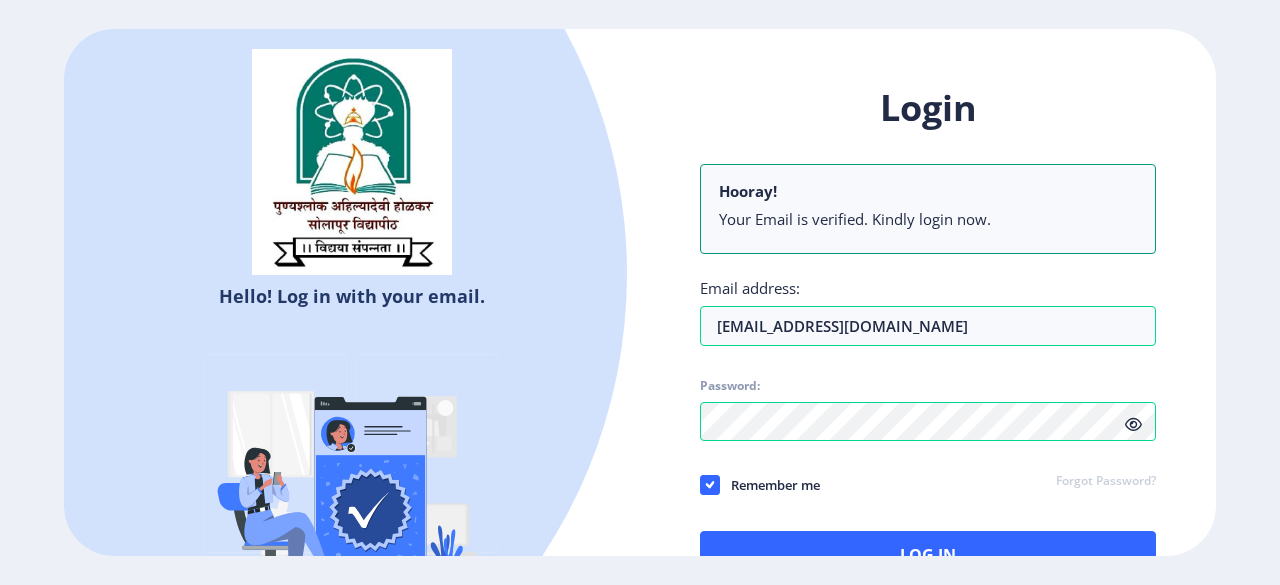 click 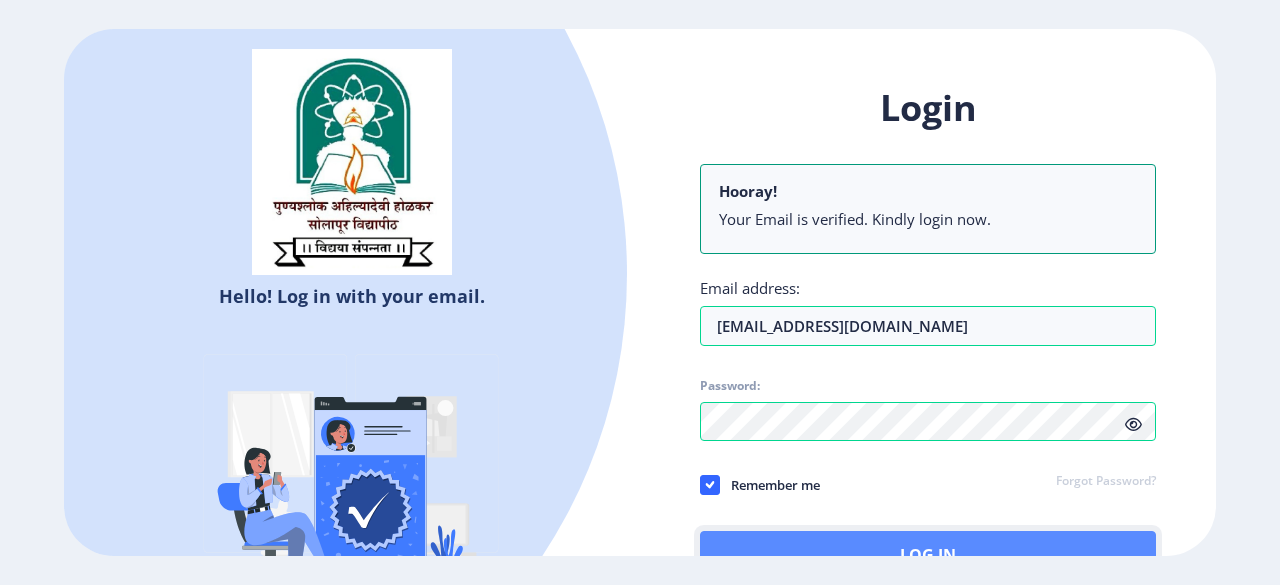 click on "Log In" 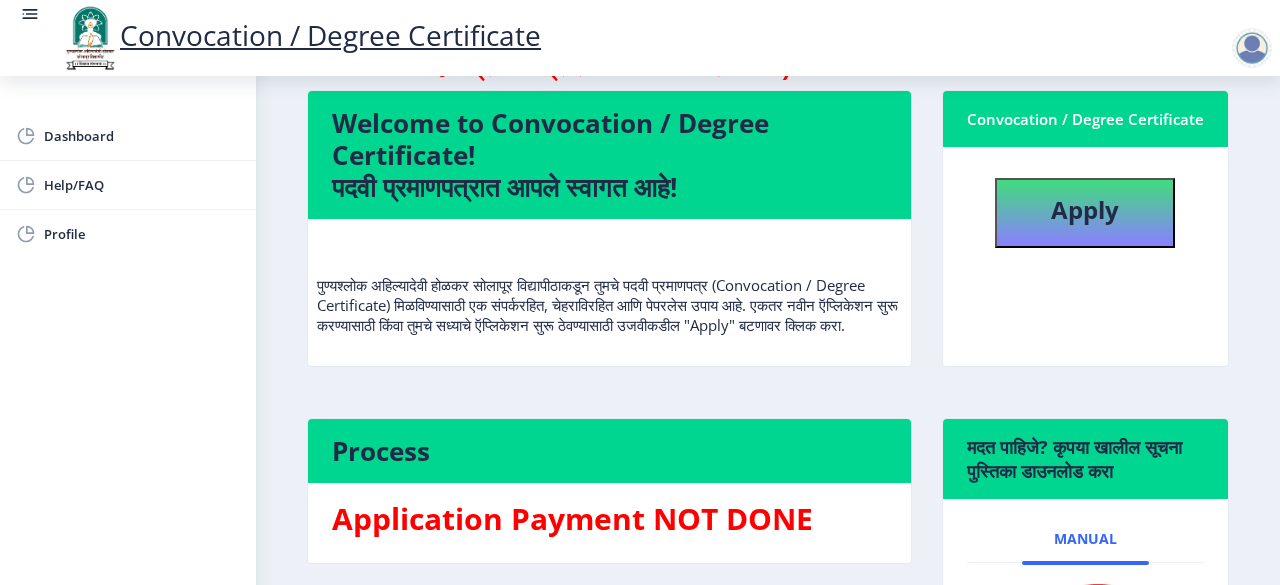 scroll, scrollTop: 128, scrollLeft: 0, axis: vertical 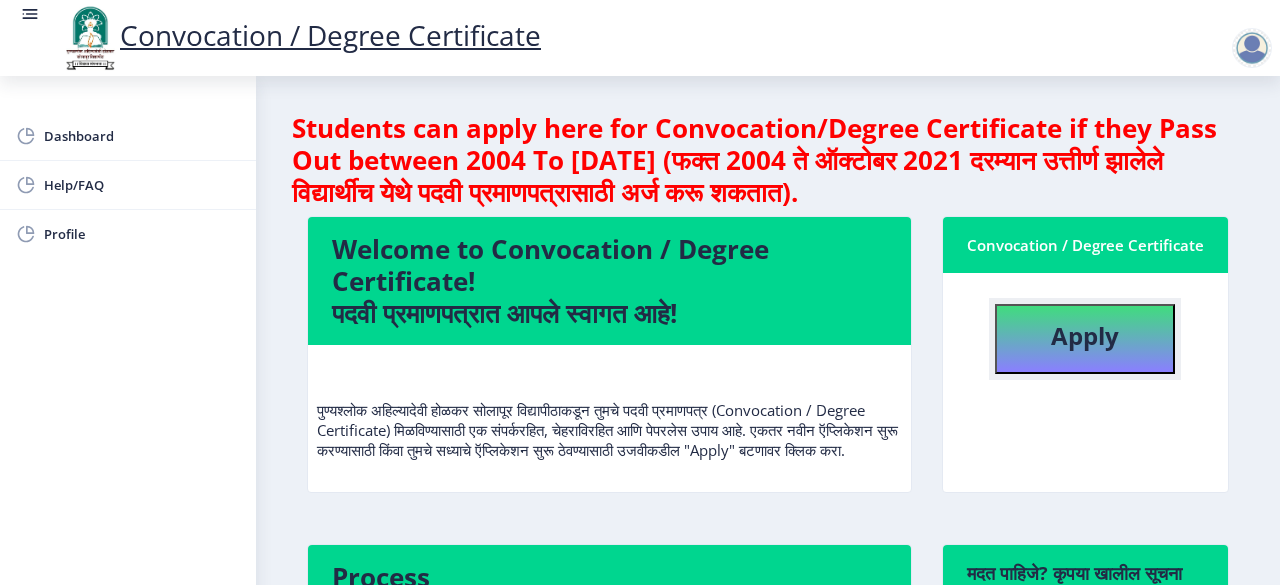 click on "Apply" 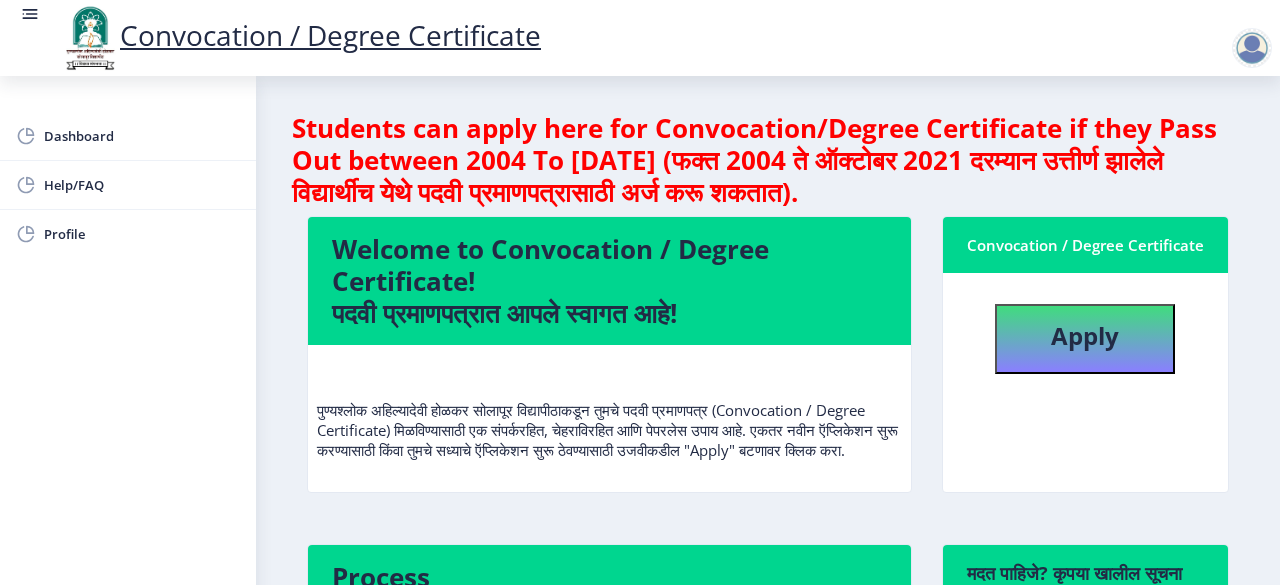 select 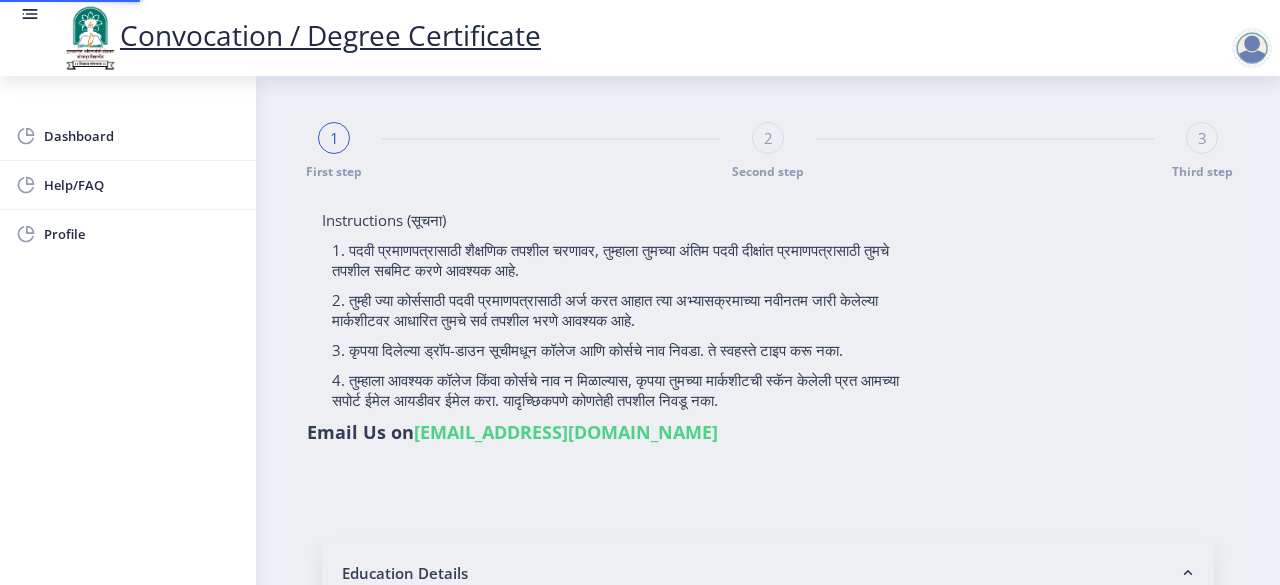 type on "[PERSON_NAME] [PERSON_NAME]" 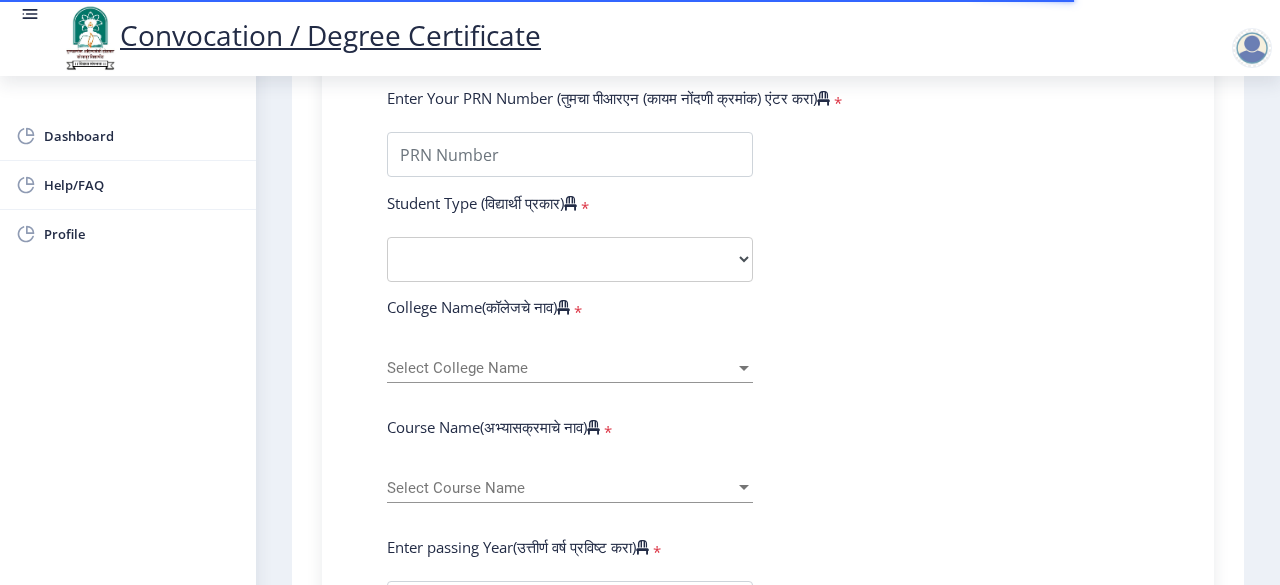 scroll, scrollTop: 539, scrollLeft: 0, axis: vertical 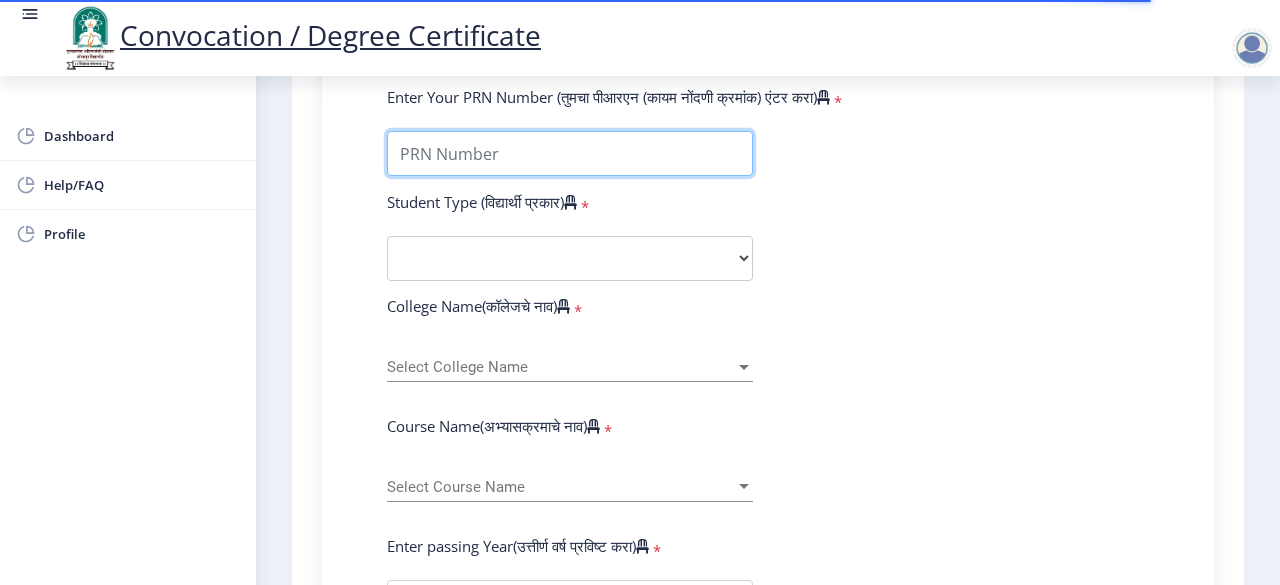 click on "Enter Your PRN Number (तुमचा पीआरएन (कायम नोंदणी क्रमांक) एंटर करा)" at bounding box center (570, 153) 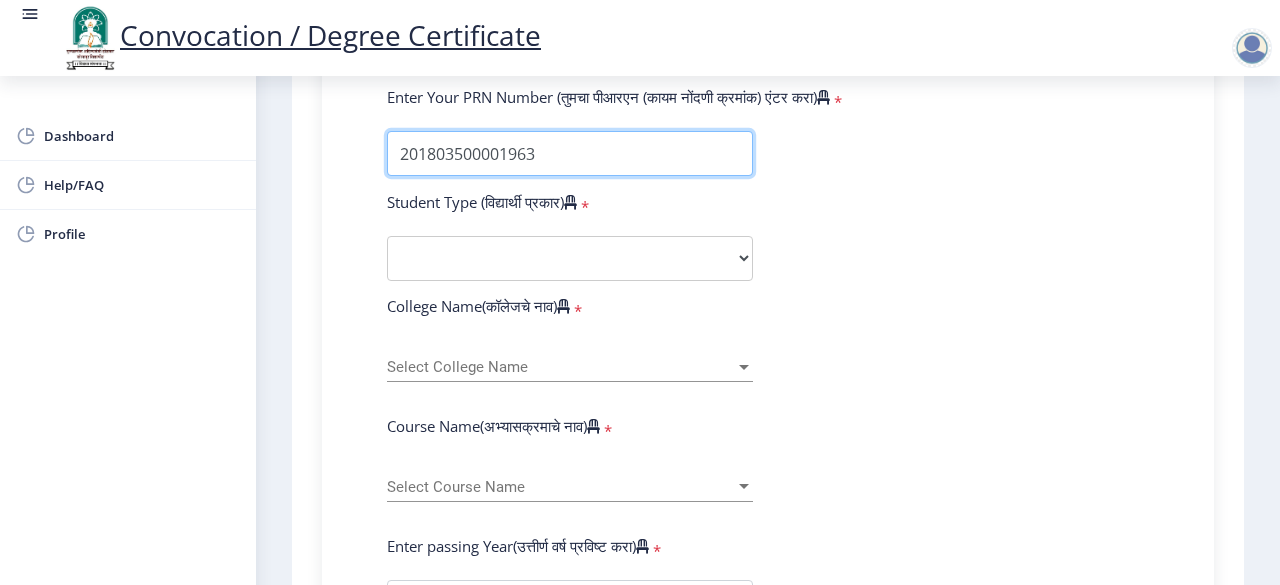click on "Enter Your PRN Number (तुमचा पीआरएन (कायम नोंदणी क्रमांक) एंटर करा)" at bounding box center (570, 153) 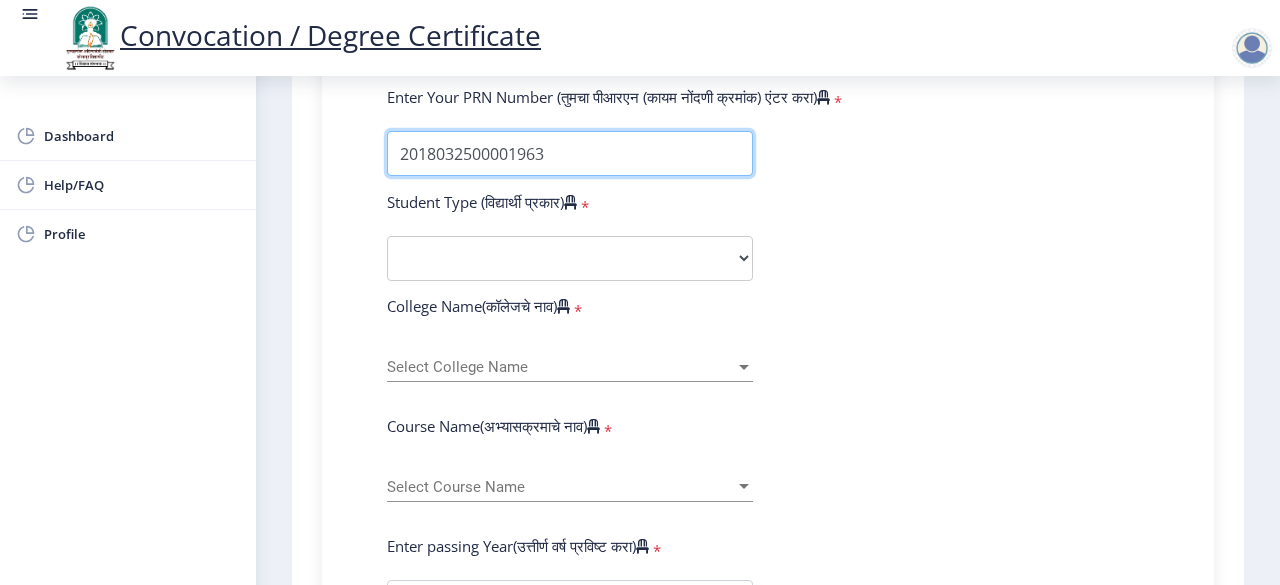 type on "2018032500001963" 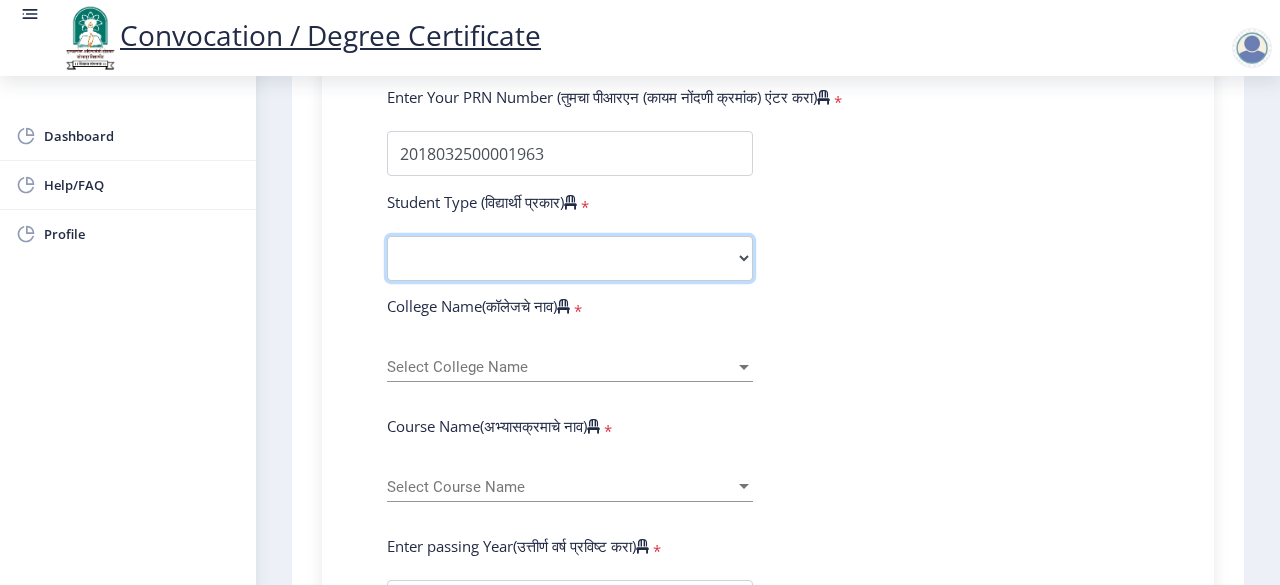 click on "Select Student Type Regular External" at bounding box center (570, 258) 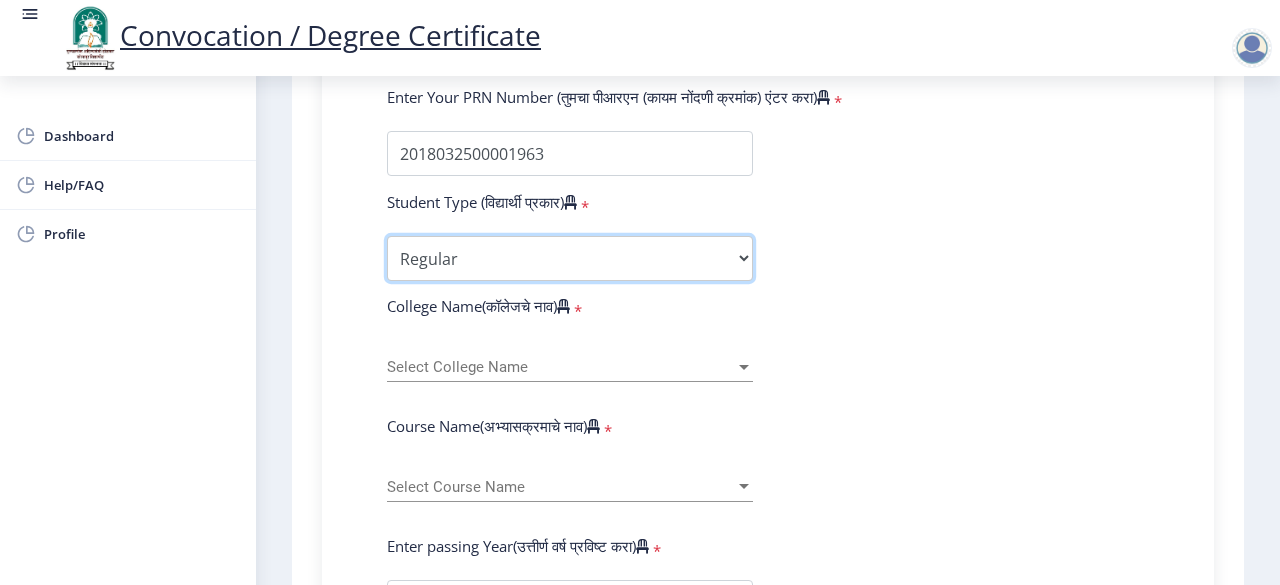 click on "Select Student Type Regular External" at bounding box center [570, 258] 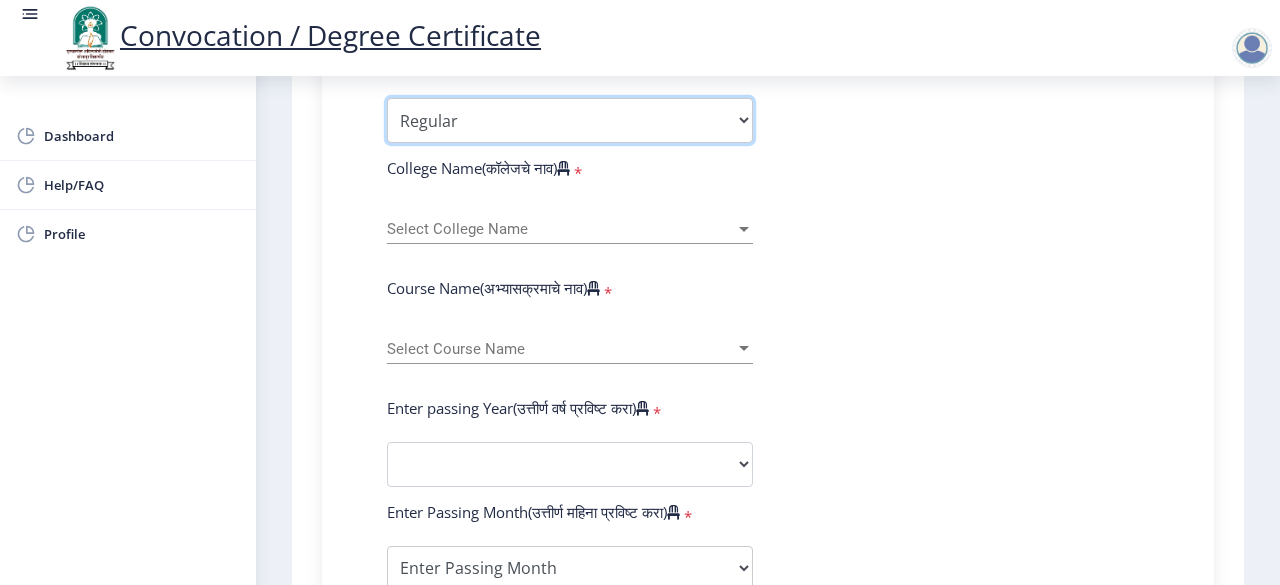 scroll, scrollTop: 681, scrollLeft: 0, axis: vertical 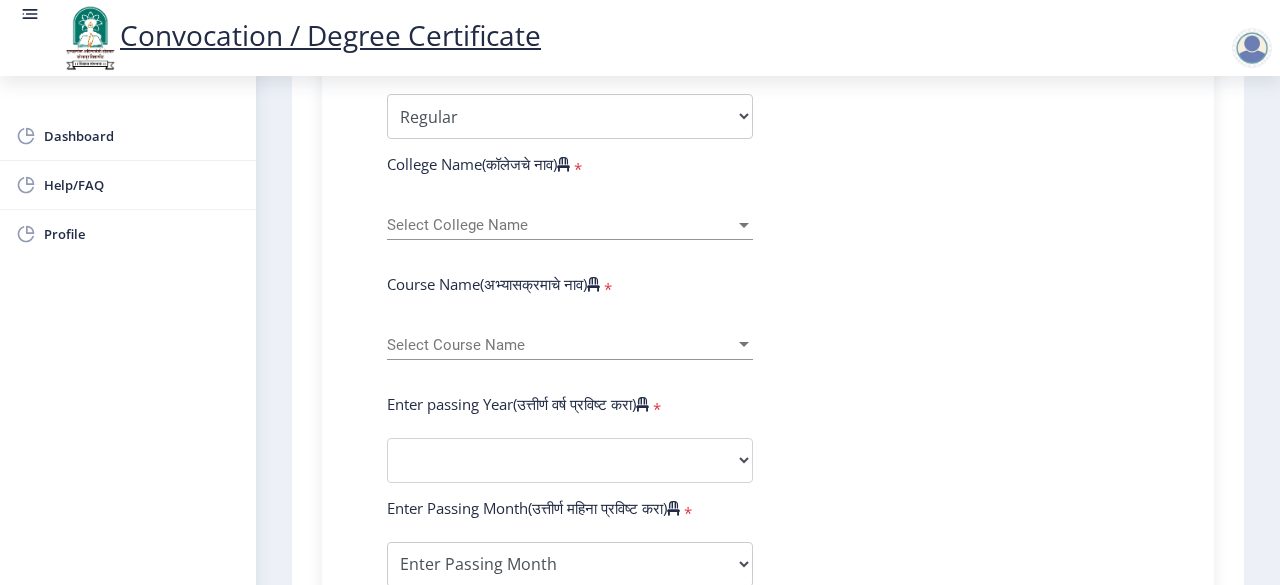 click on "Select College Name Select College Name" 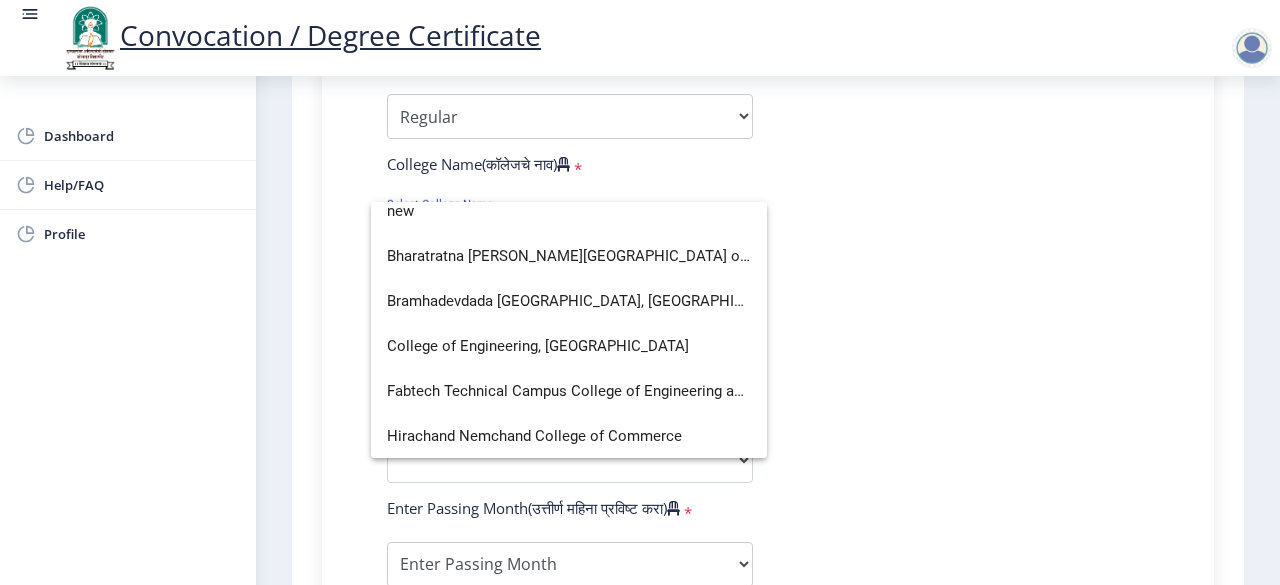 scroll, scrollTop: 0, scrollLeft: 0, axis: both 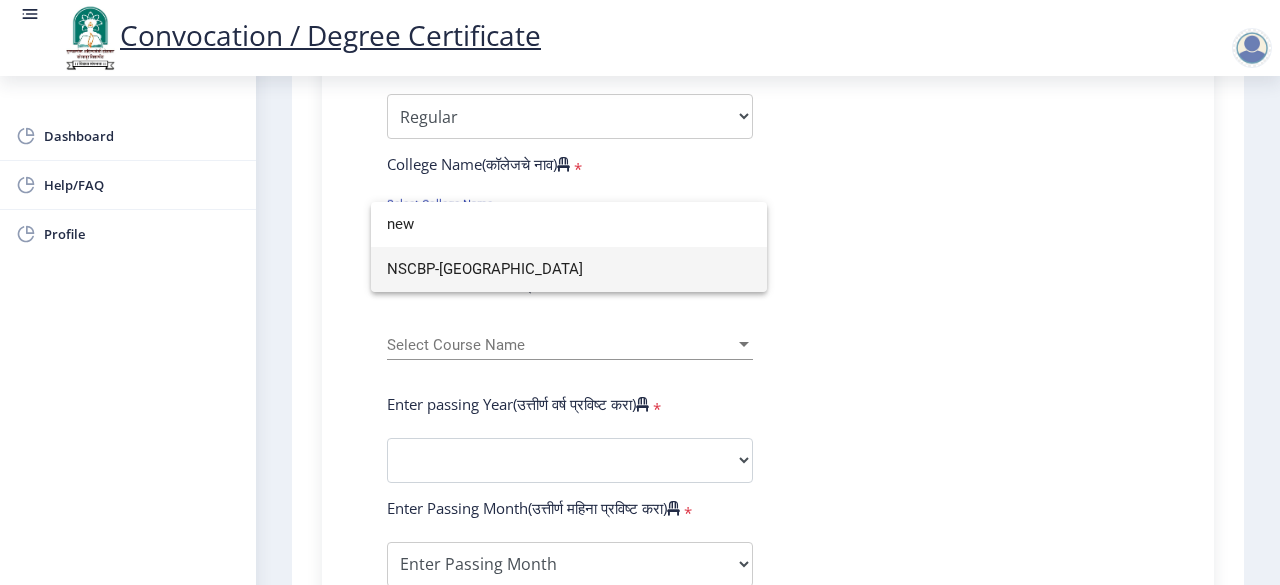 type on "new" 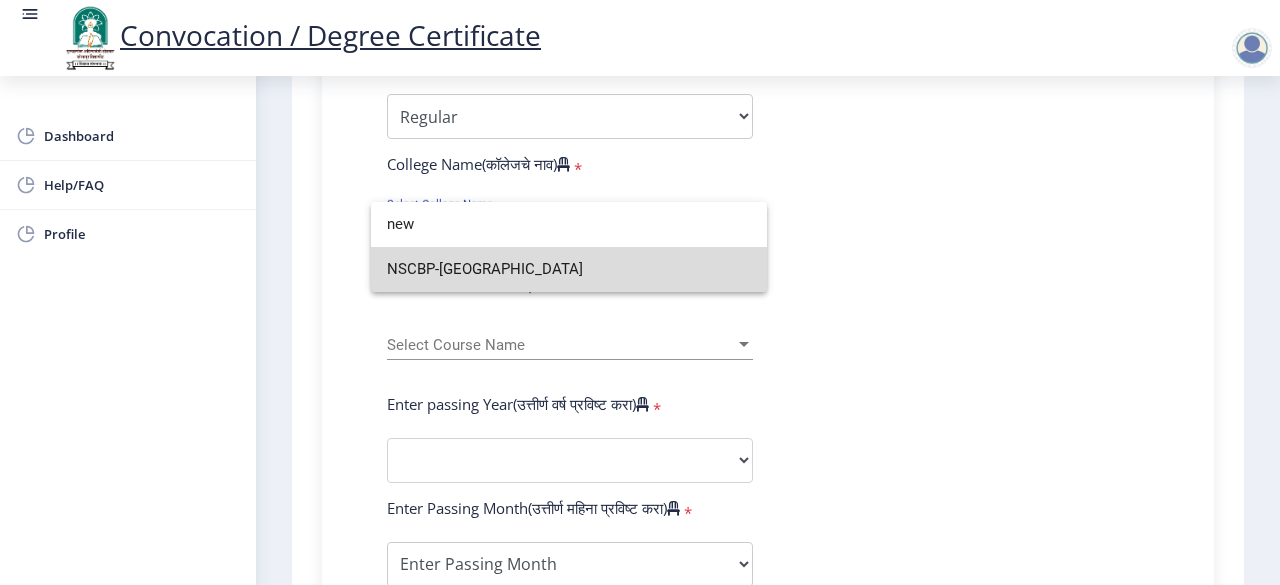 click on "NSCBP-[GEOGRAPHIC_DATA]" at bounding box center [569, 269] 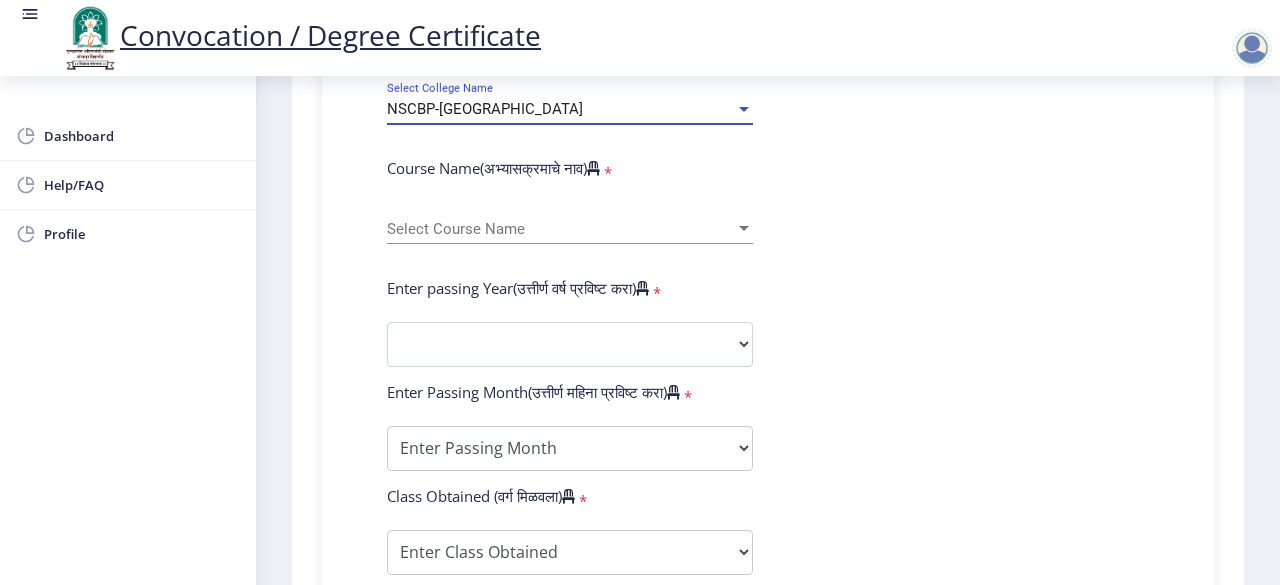 scroll, scrollTop: 815, scrollLeft: 0, axis: vertical 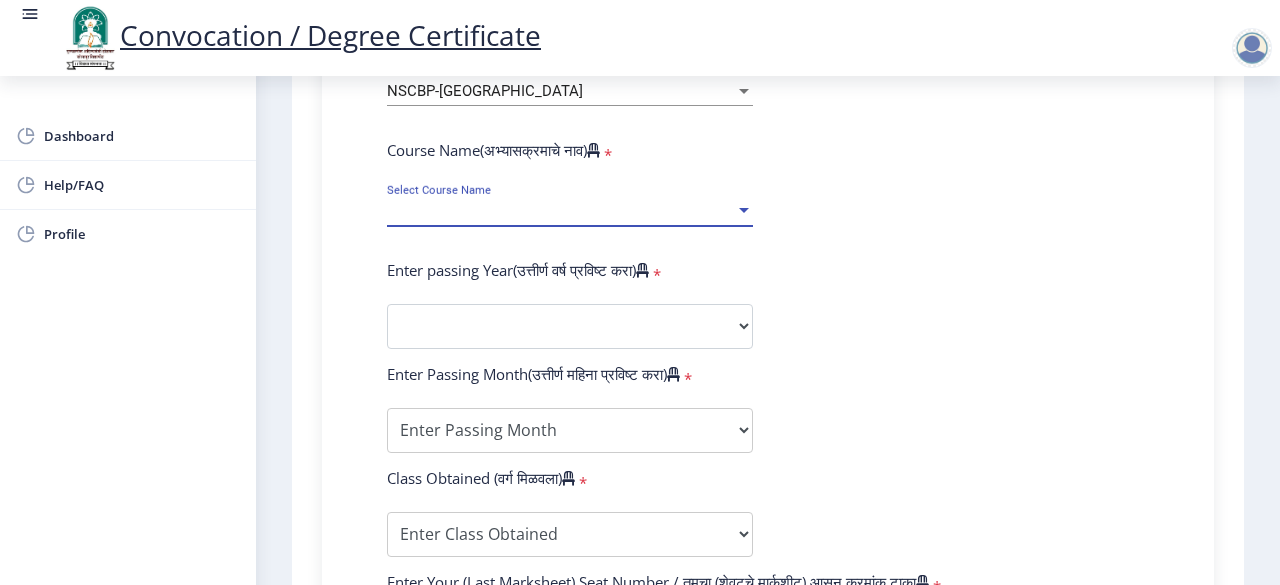 click at bounding box center [744, 211] 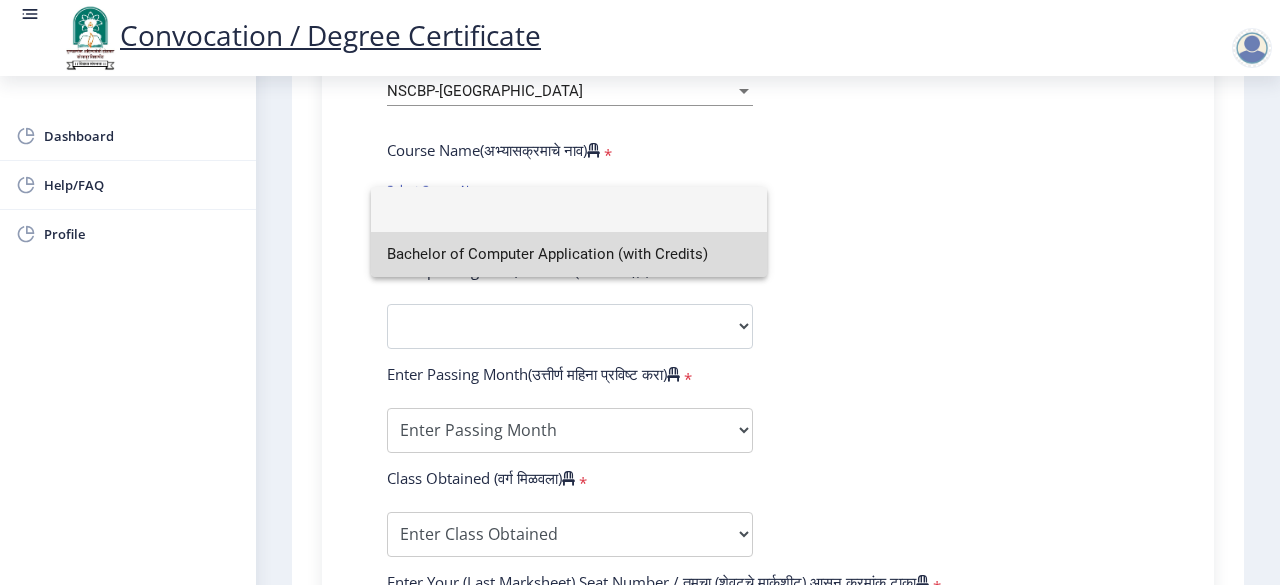 click on "Bachelor of Computer Application (with Credits)" at bounding box center (569, 254) 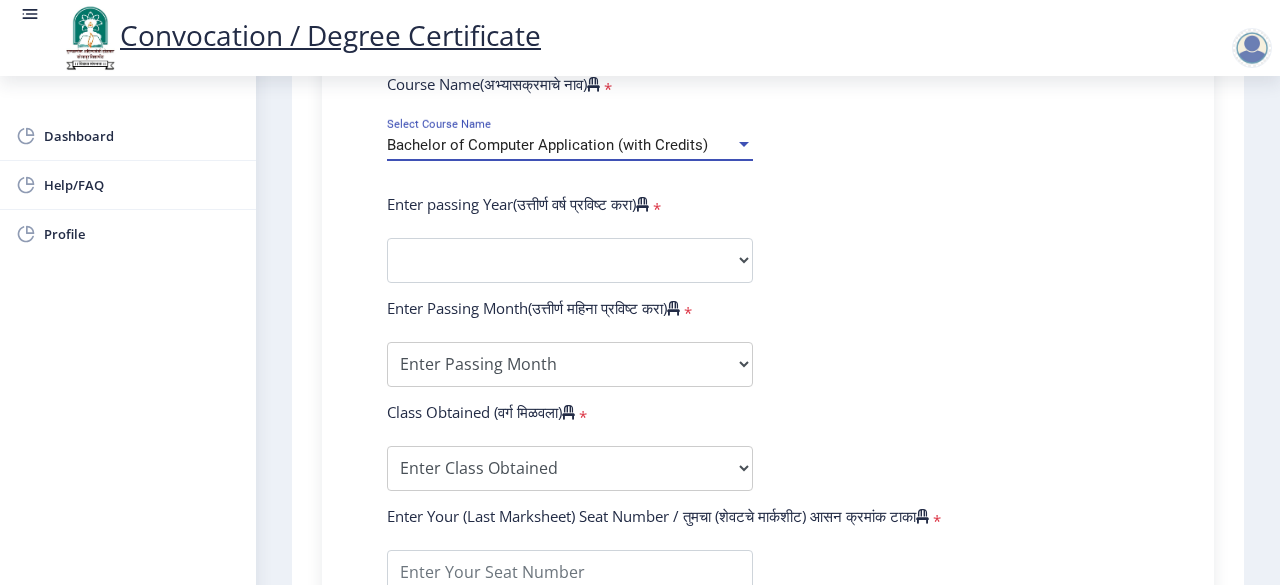 scroll, scrollTop: 882, scrollLeft: 0, axis: vertical 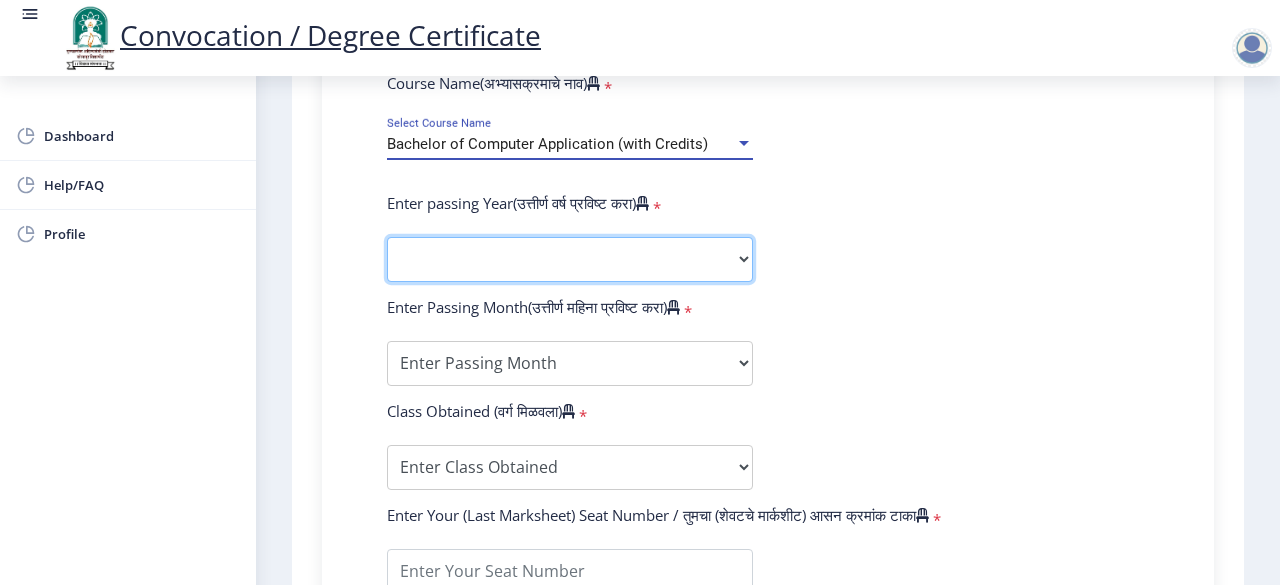 click on "2025   2024   2023   2022   2021   2020   2019   2018   2017   2016   2015   2014   2013   2012   2011   2010   2009   2008   2007   2006   2005   2004   2003   2002   2001   2000   1999   1998   1997   1996   1995   1994   1993   1992   1991   1990   1989   1988   1987   1986   1985   1984   1983   1982   1981   1980   1979   1978   1977   1976" 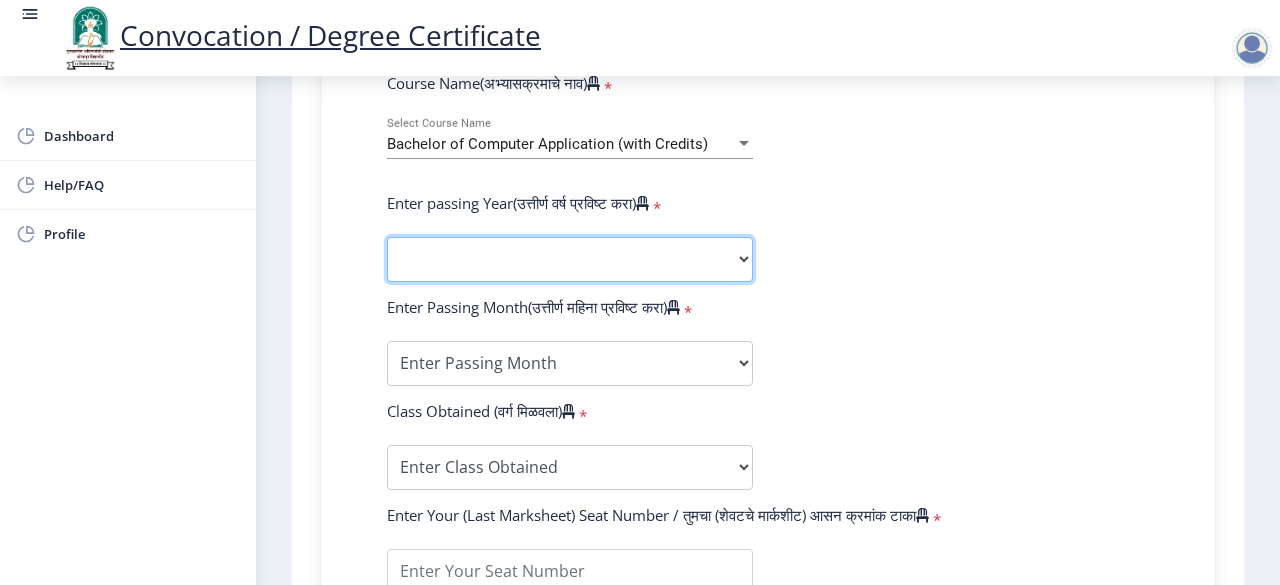 select on "2021" 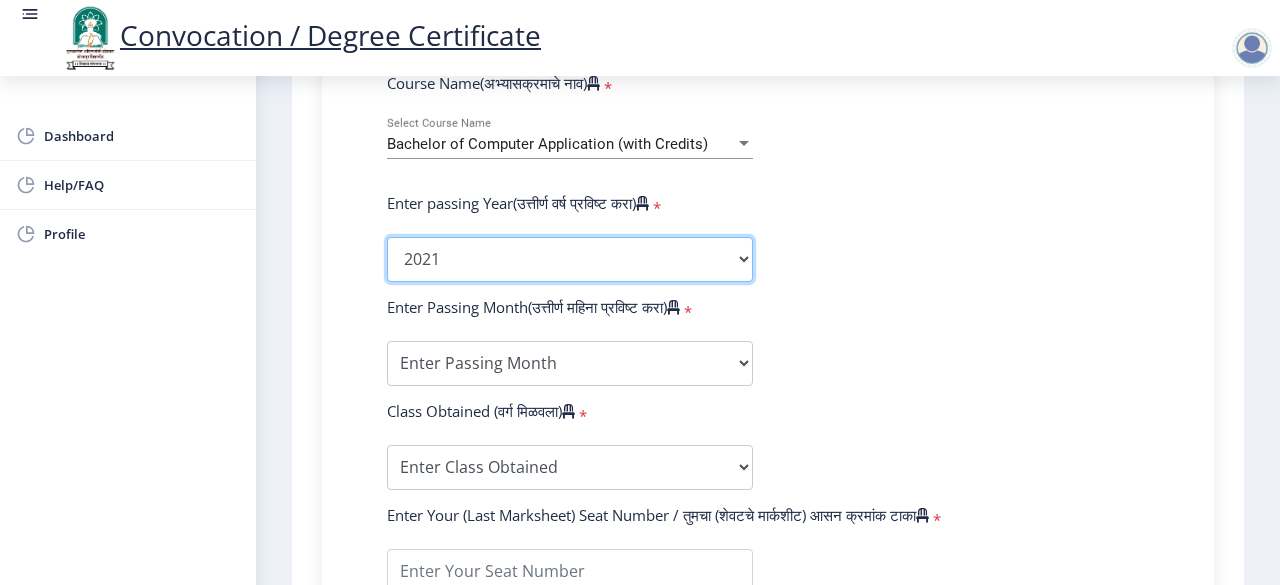 click on "2025   2024   2023   2022   2021   2020   2019   2018   2017   2016   2015   2014   2013   2012   2011   2010   2009   2008   2007   2006   2005   2004   2003   2002   2001   2000   1999   1998   1997   1996   1995   1994   1993   1992   1991   1990   1989   1988   1987   1986   1985   1984   1983   1982   1981   1980   1979   1978   1977   1976" 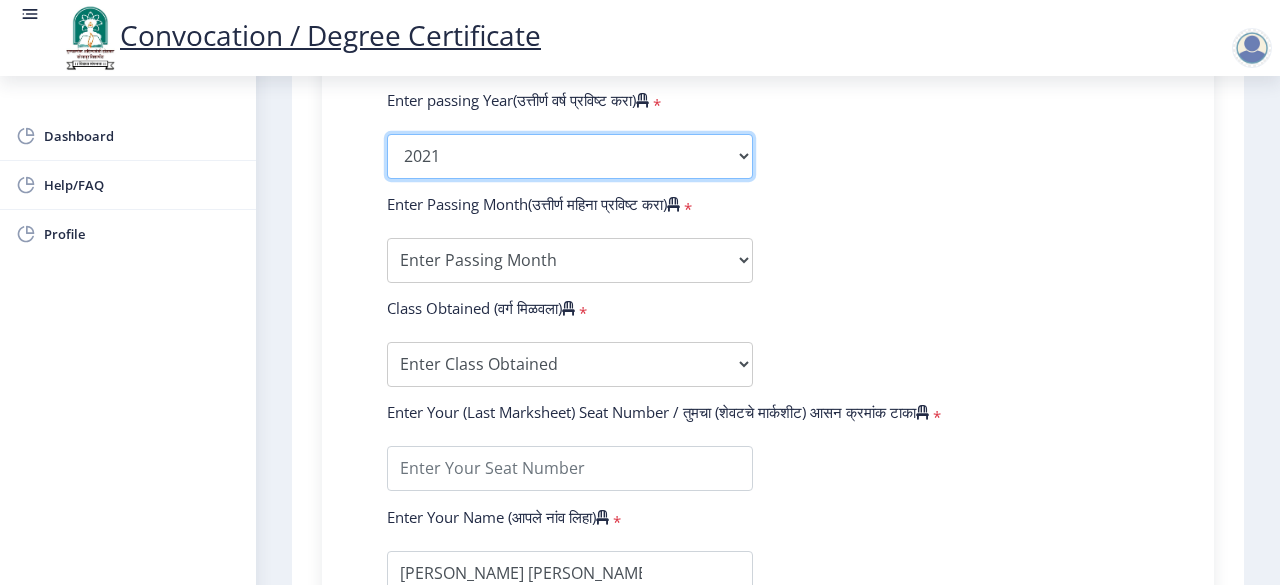 scroll, scrollTop: 986, scrollLeft: 0, axis: vertical 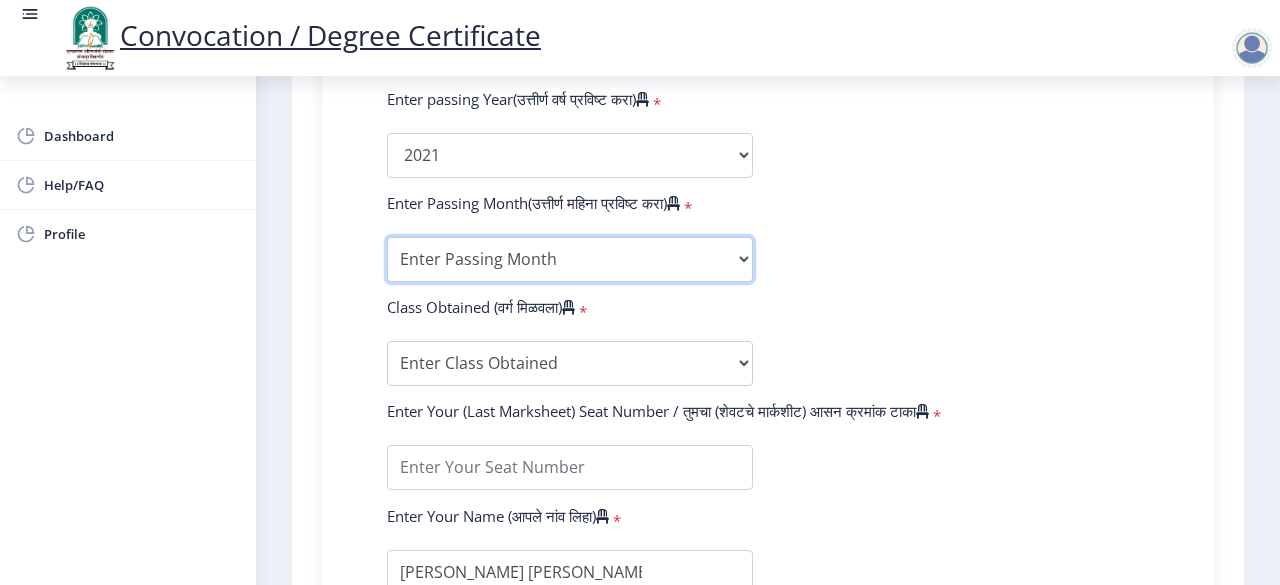 click on "Enter Passing Month March April May October November December" at bounding box center (570, 259) 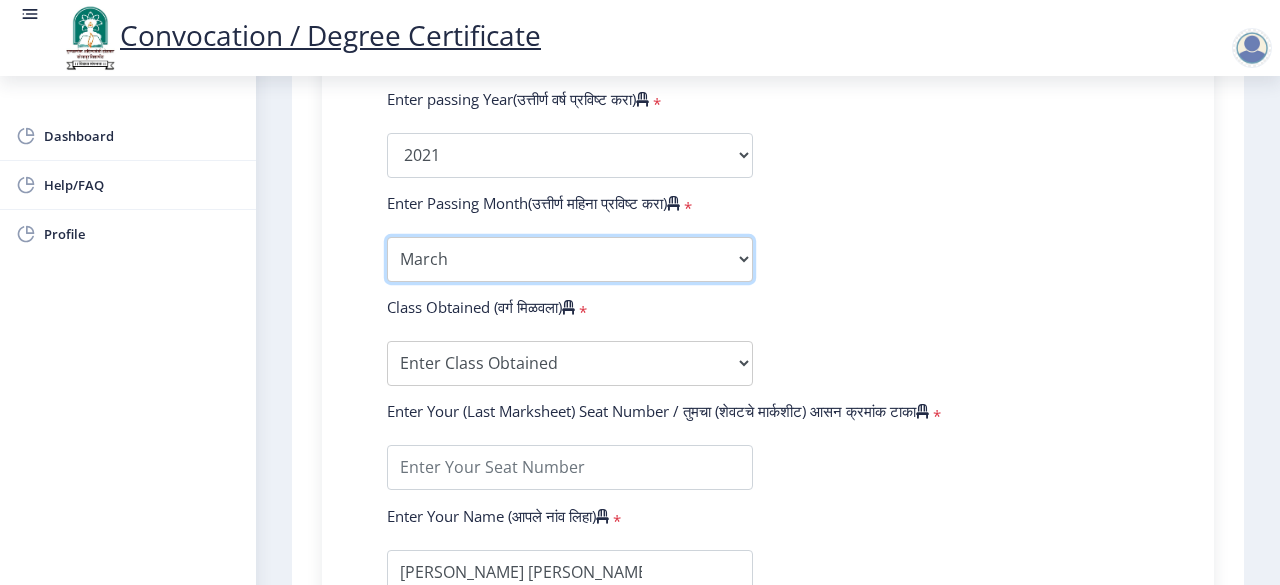click on "Enter Passing Month March April May October November December" at bounding box center [570, 259] 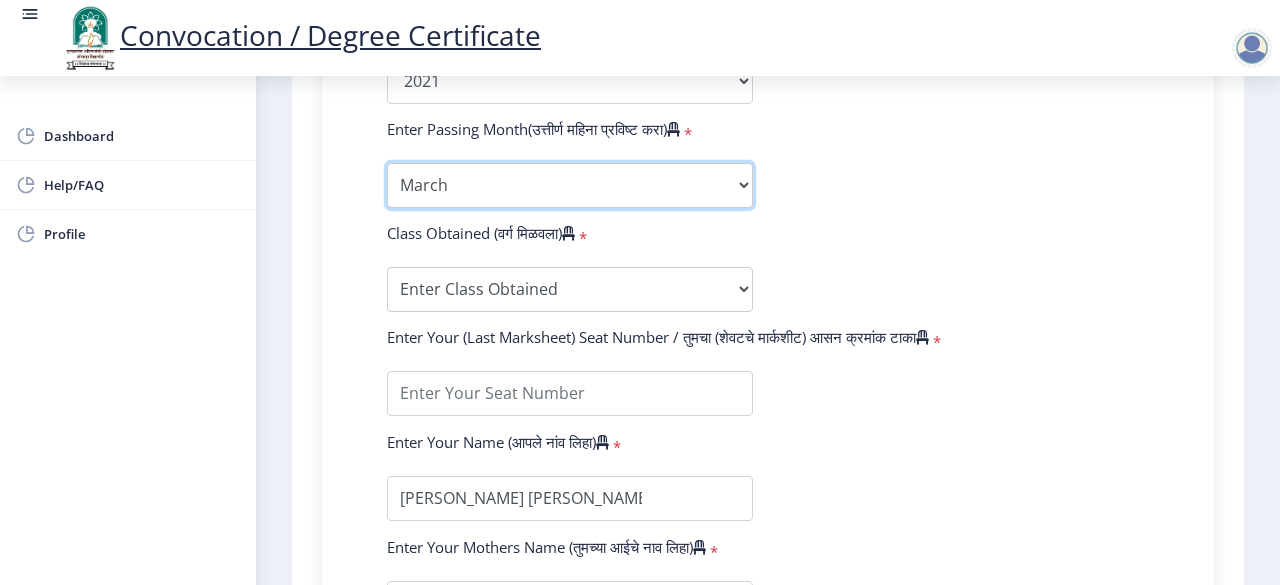 scroll, scrollTop: 1062, scrollLeft: 0, axis: vertical 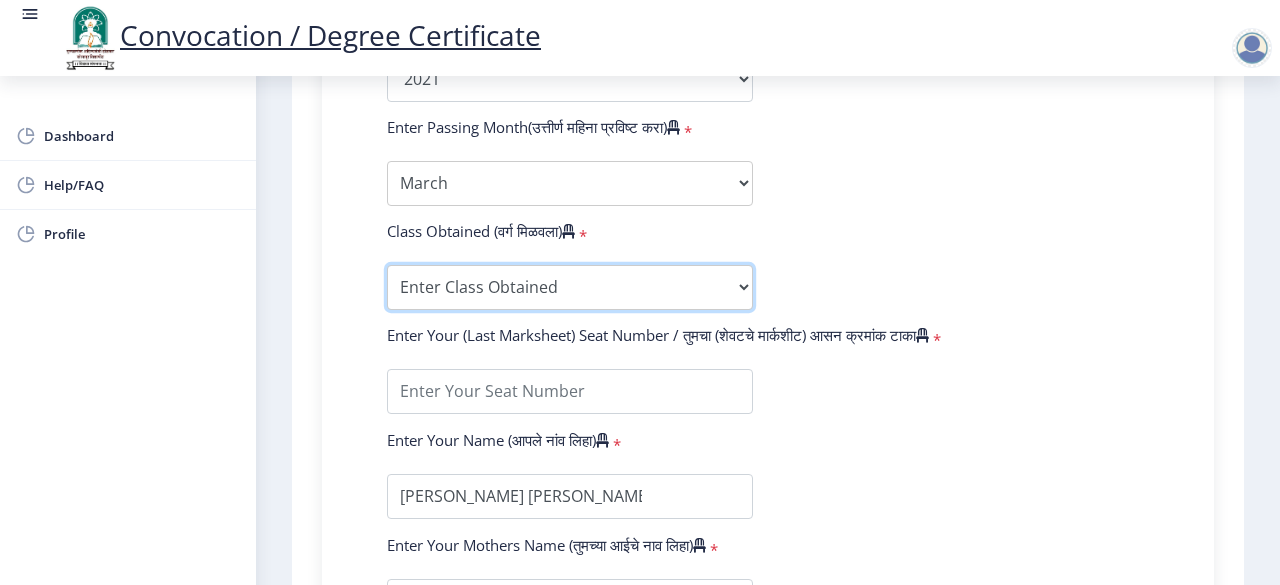 click on "Enter Class Obtained DISTINCTION FIRST CLASS HIGHER SECOND CLASS SECOND CLASS PASS CLASS OUTSTANDING - EXEMPLARY FIRST CLASS WITH DISTINCTION Grade O Grade A+ Grade A Grade B+ Grade B Grade C+ Grade C Grade D Grade E" at bounding box center [570, 287] 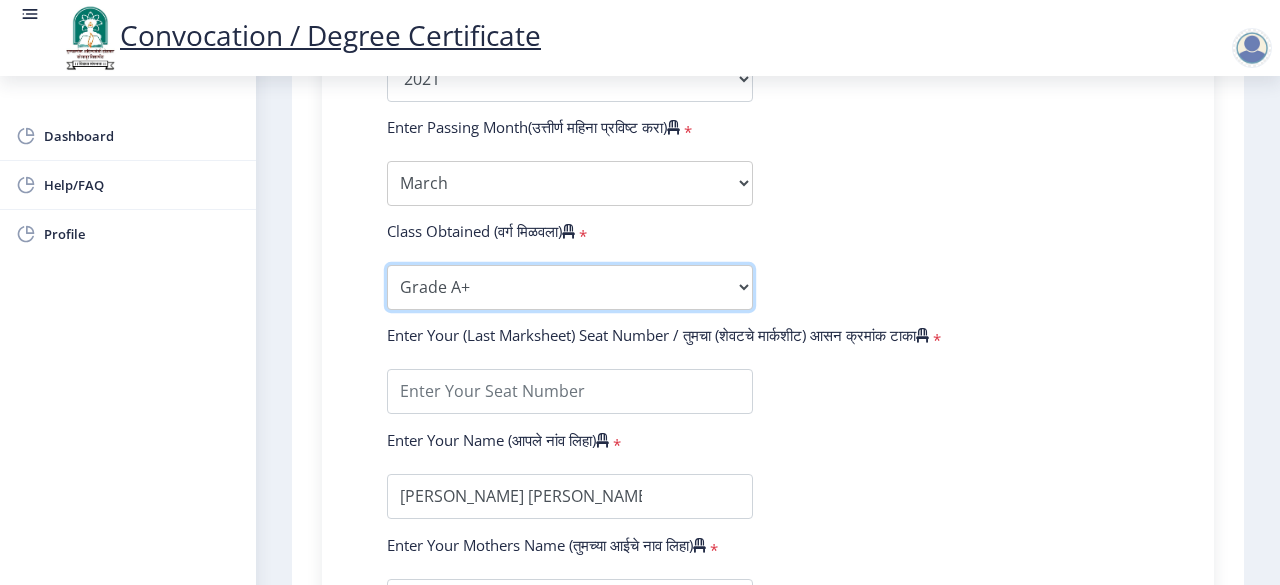 click on "Enter Class Obtained DISTINCTION FIRST CLASS HIGHER SECOND CLASS SECOND CLASS PASS CLASS OUTSTANDING - EXEMPLARY FIRST CLASS WITH DISTINCTION Grade O Grade A+ Grade A Grade B+ Grade B Grade C+ Grade C Grade D Grade E" at bounding box center [570, 287] 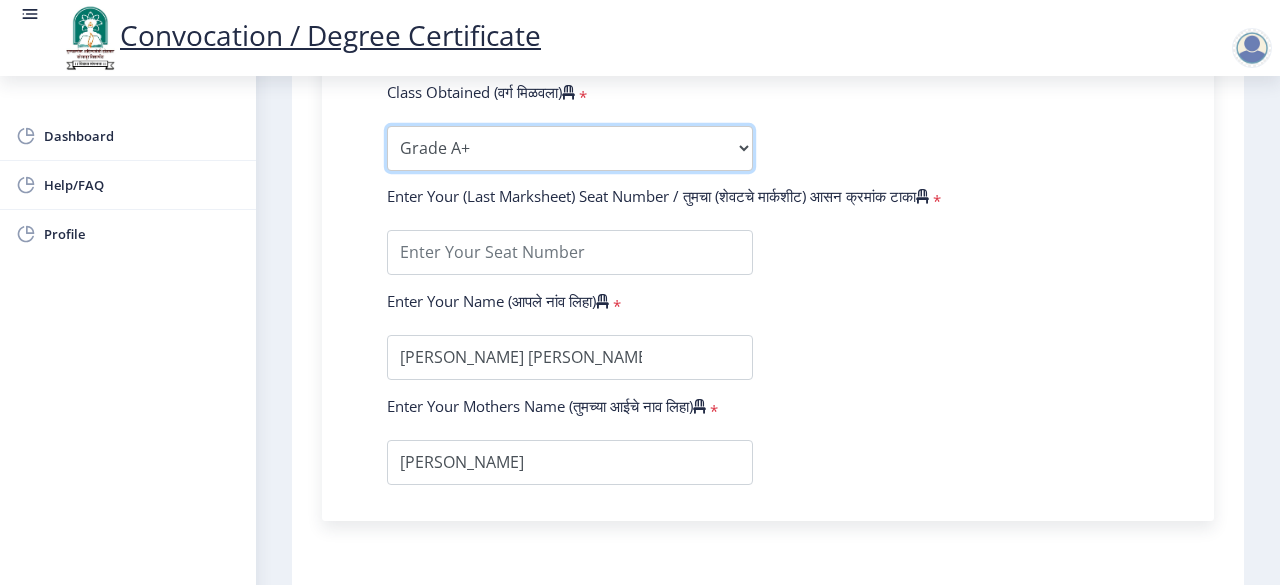 scroll, scrollTop: 1217, scrollLeft: 0, axis: vertical 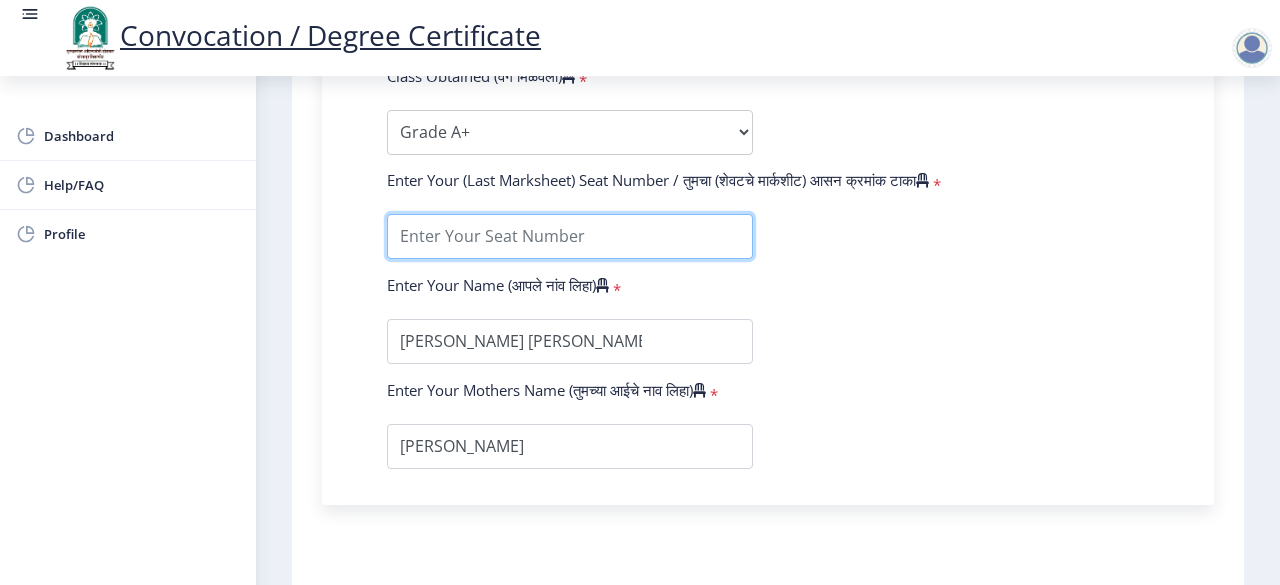 click at bounding box center (570, 236) 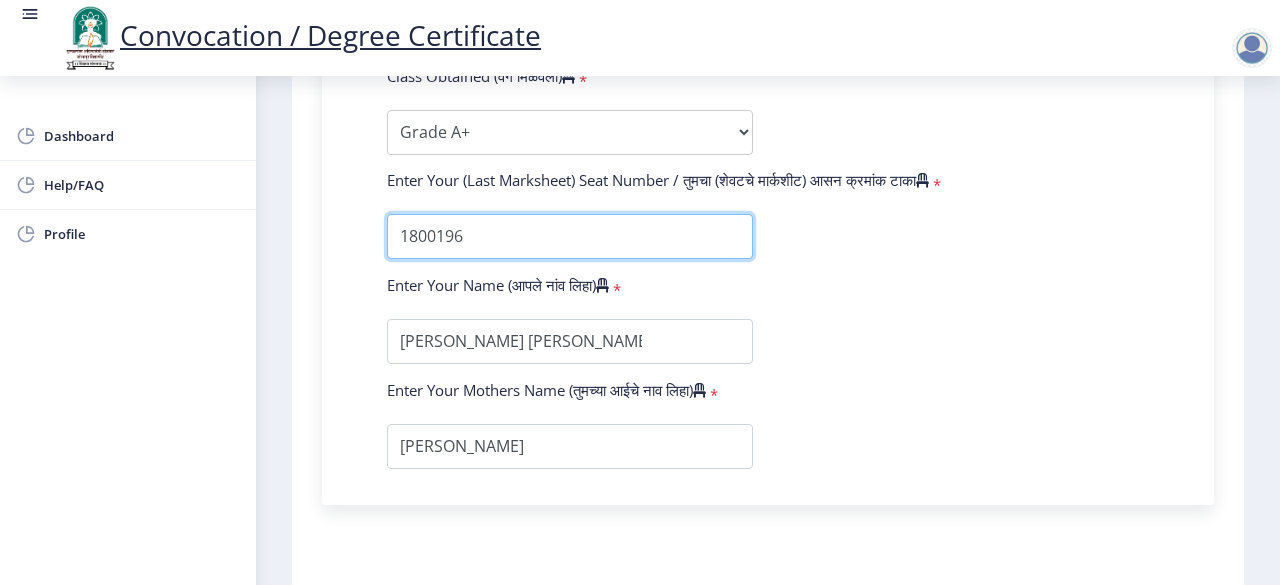 type on "1800196" 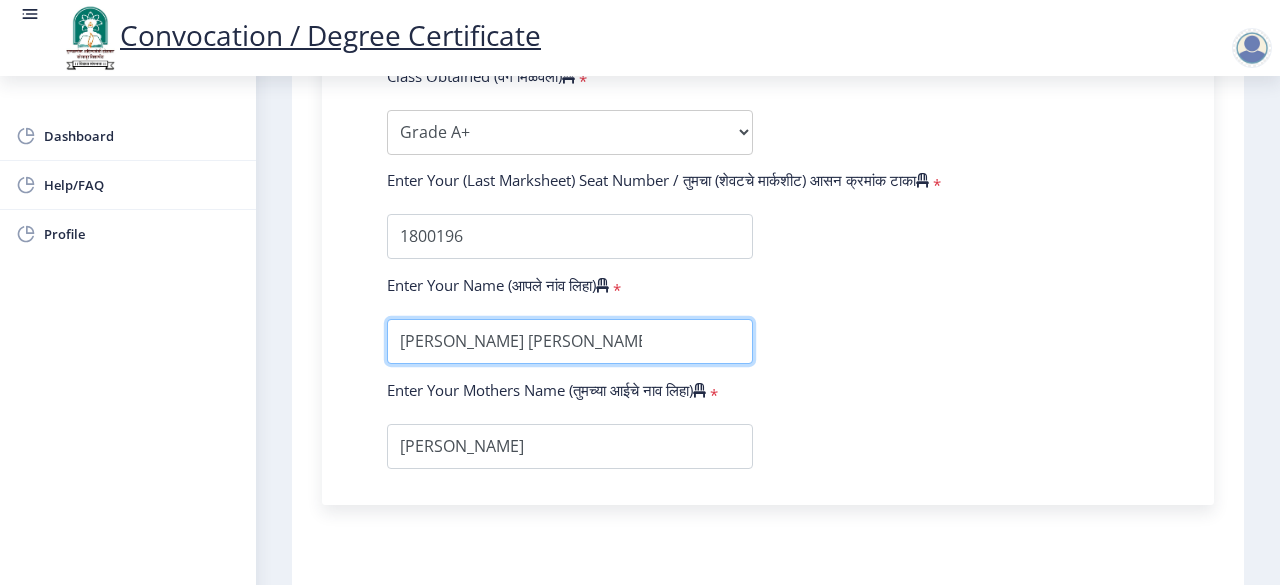 click at bounding box center [570, 341] 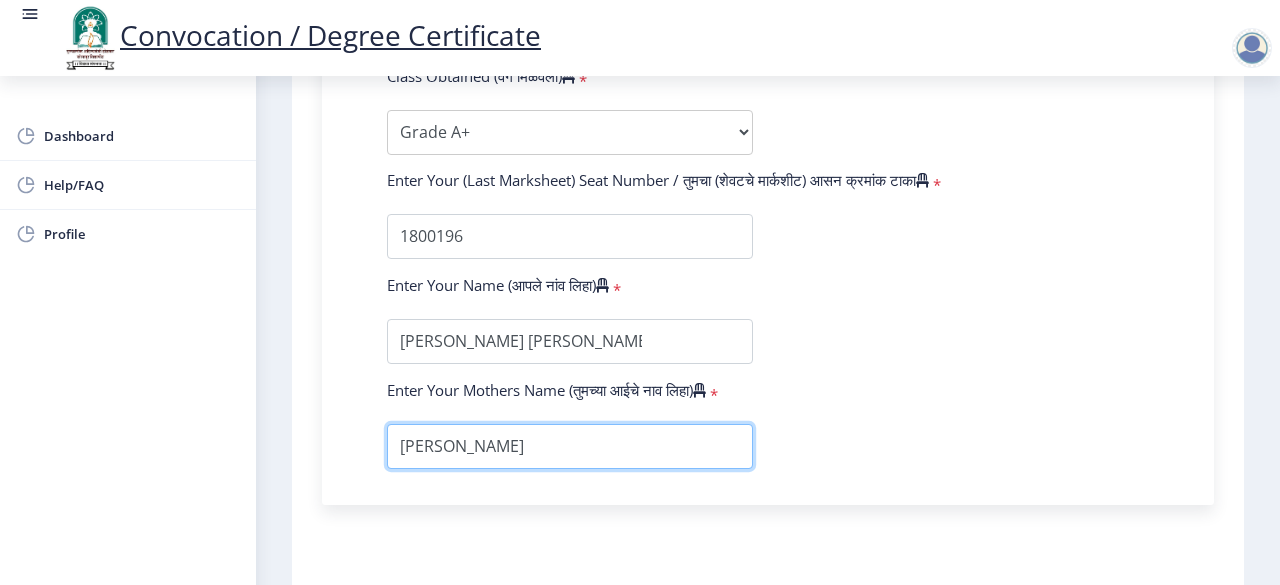 click at bounding box center [570, 446] 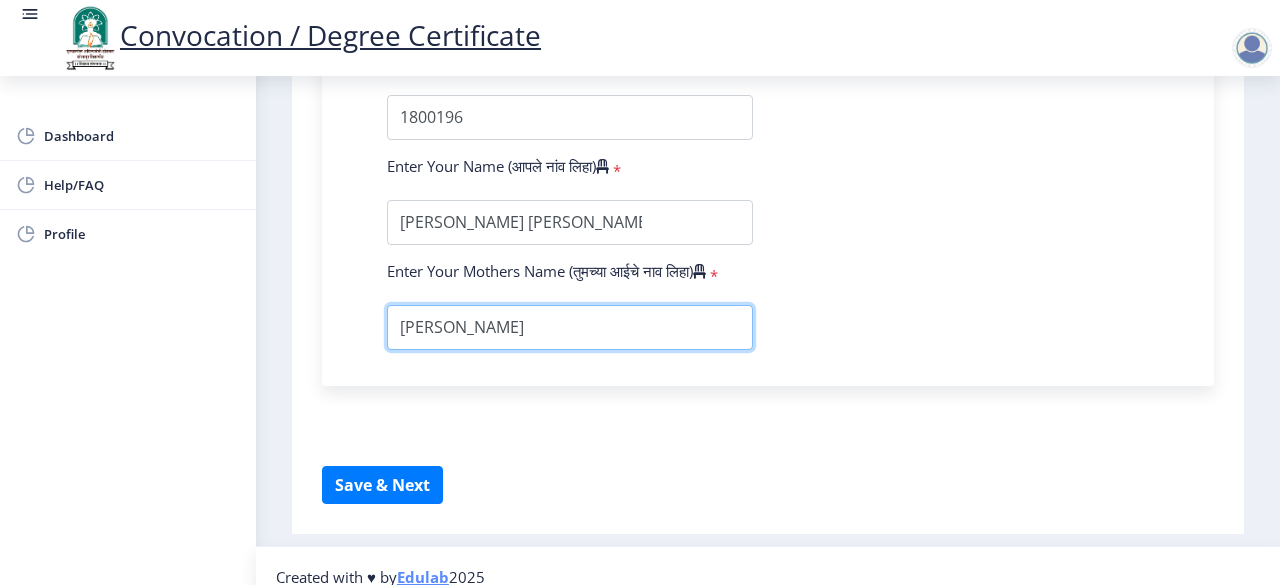 scroll, scrollTop: 1355, scrollLeft: 0, axis: vertical 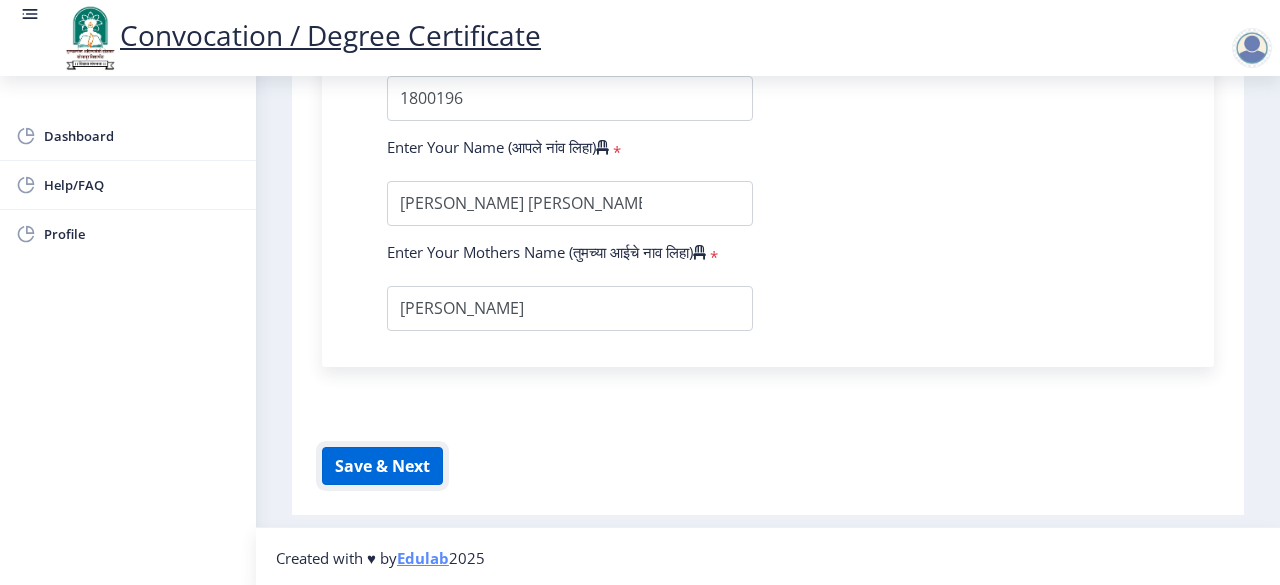 click on "Save & Next" 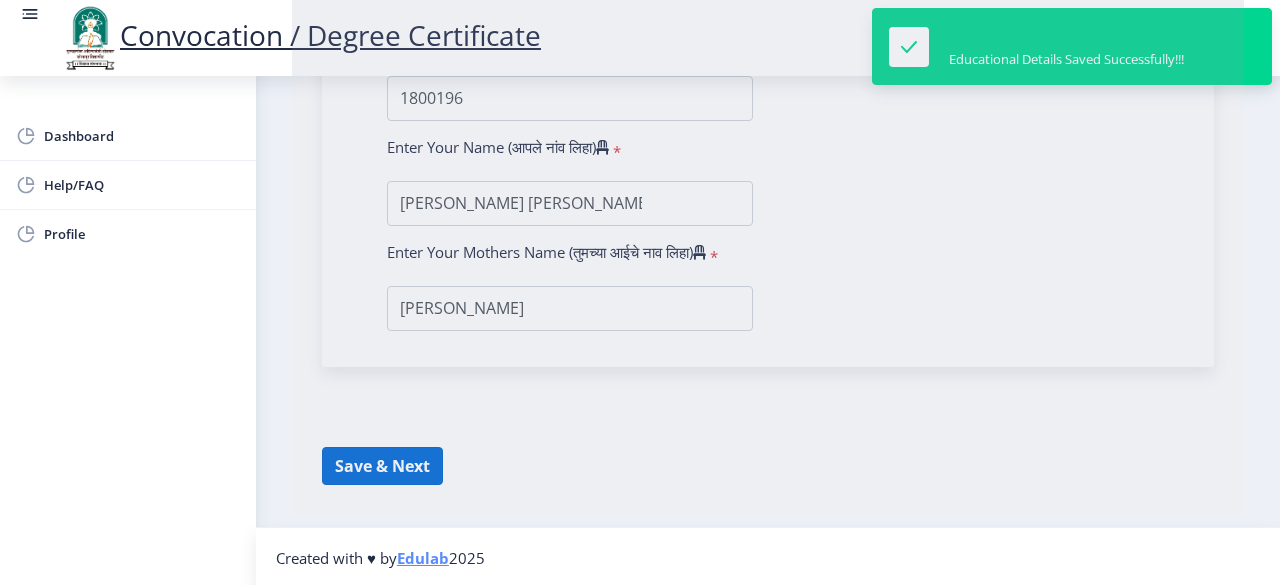 scroll, scrollTop: 0, scrollLeft: 0, axis: both 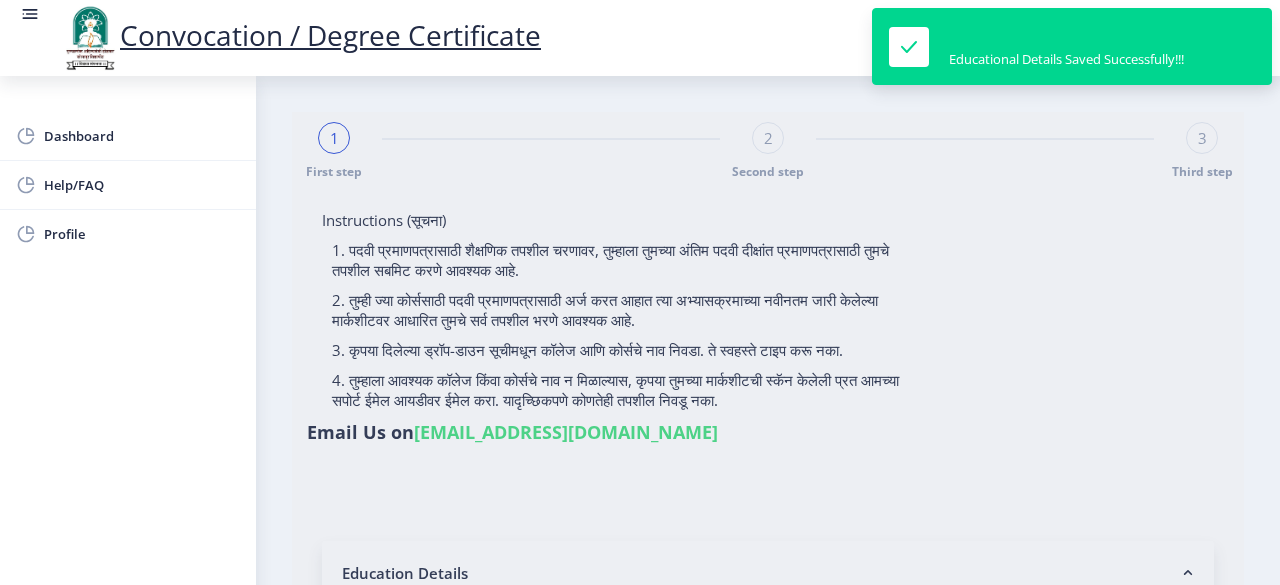 select 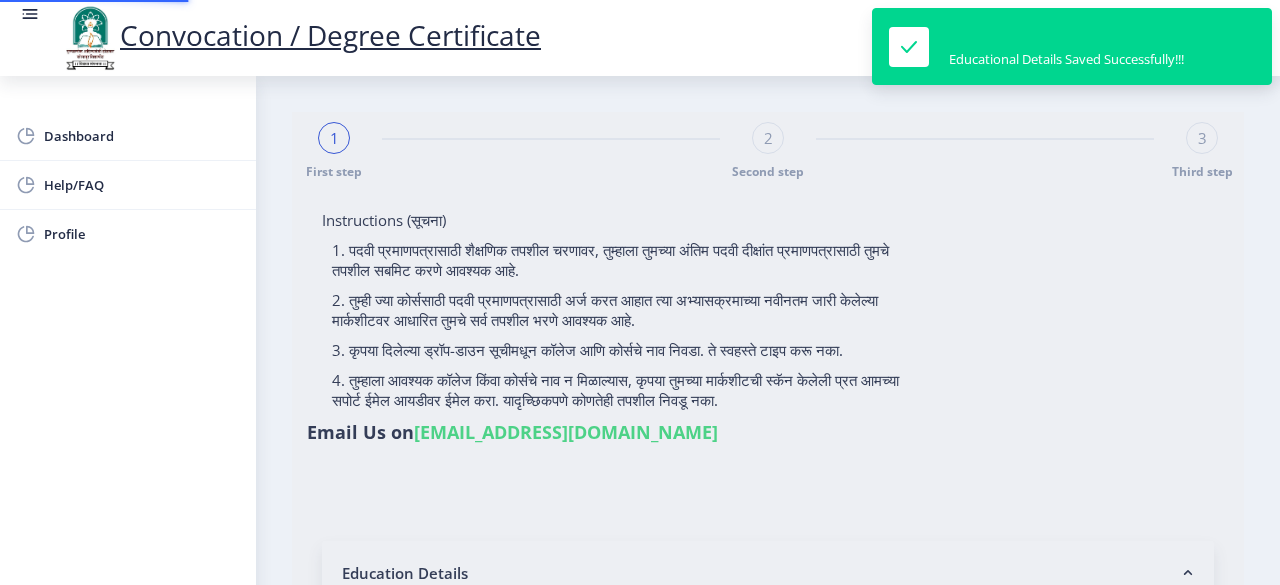 type on "2018032500001963" 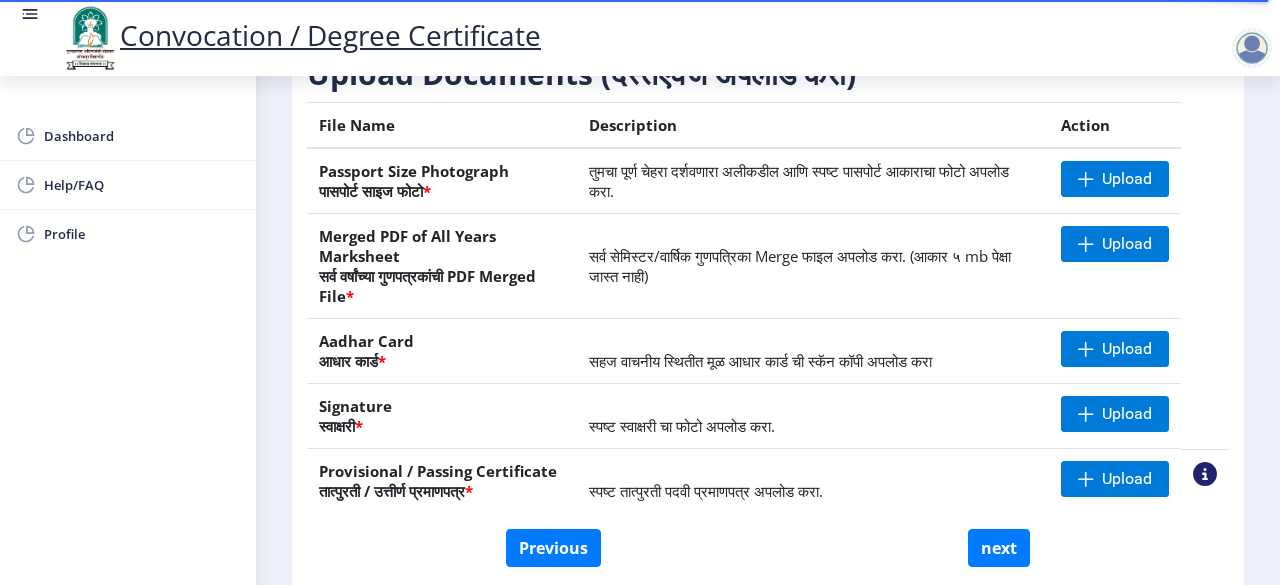 scroll, scrollTop: 361, scrollLeft: 0, axis: vertical 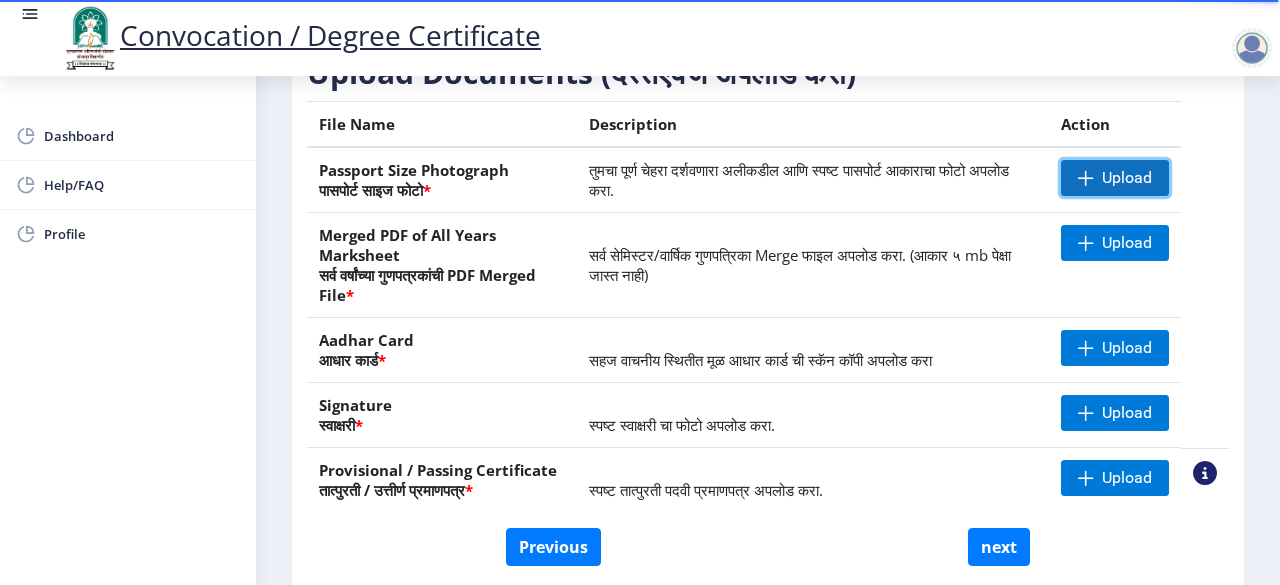 click on "Upload" 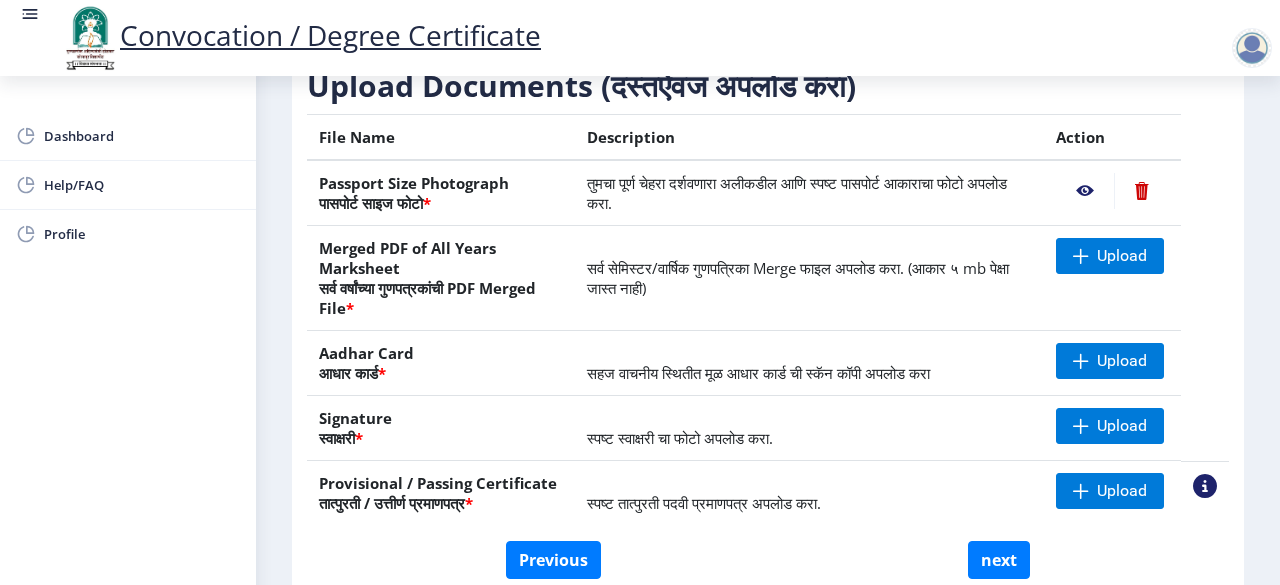 scroll, scrollTop: 343, scrollLeft: 0, axis: vertical 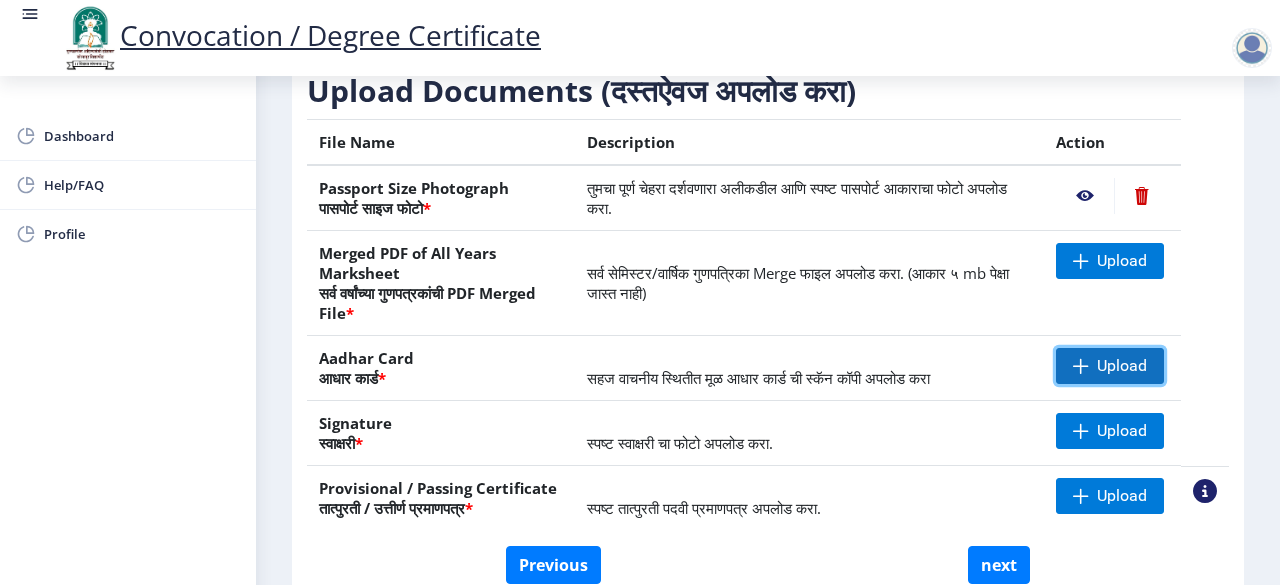 click on "Upload" 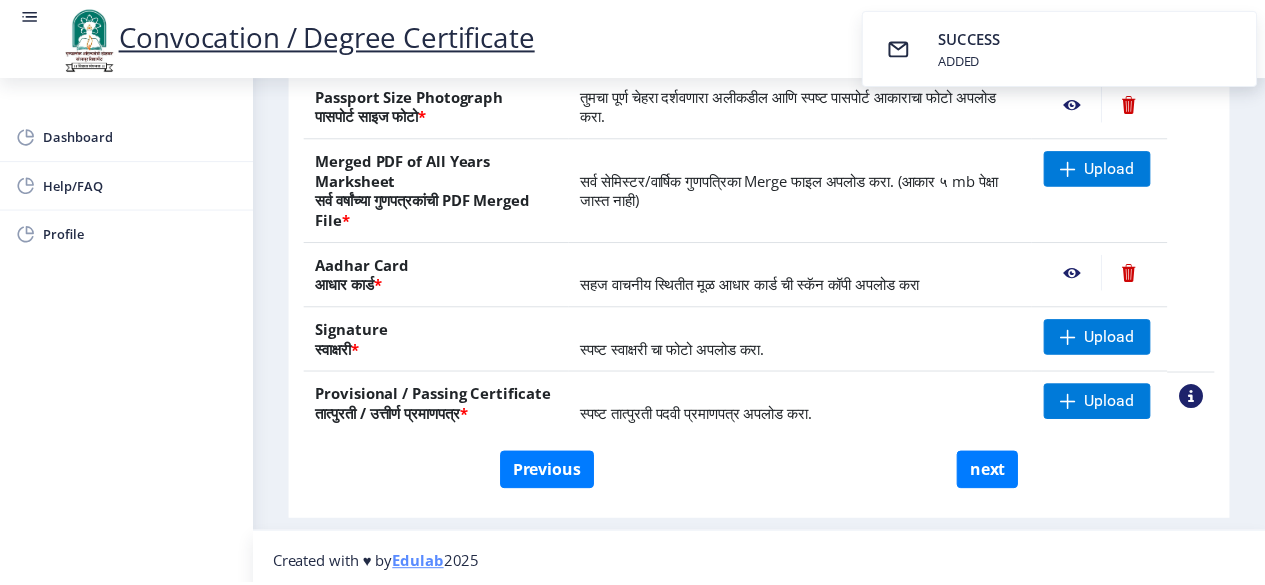scroll, scrollTop: 442, scrollLeft: 0, axis: vertical 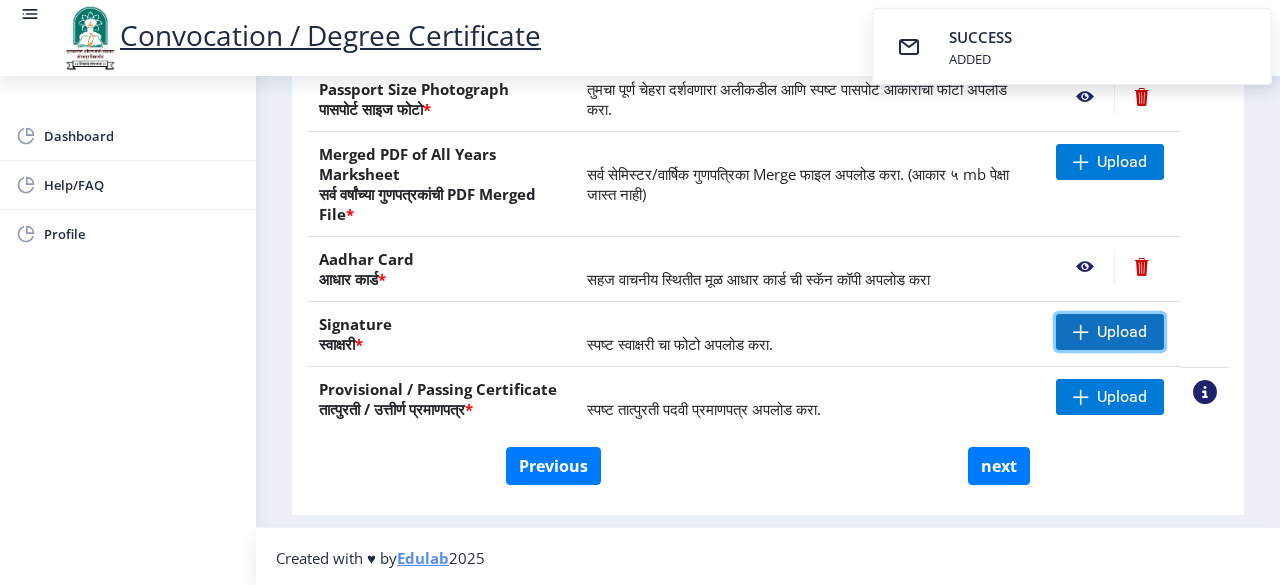 click on "Upload" 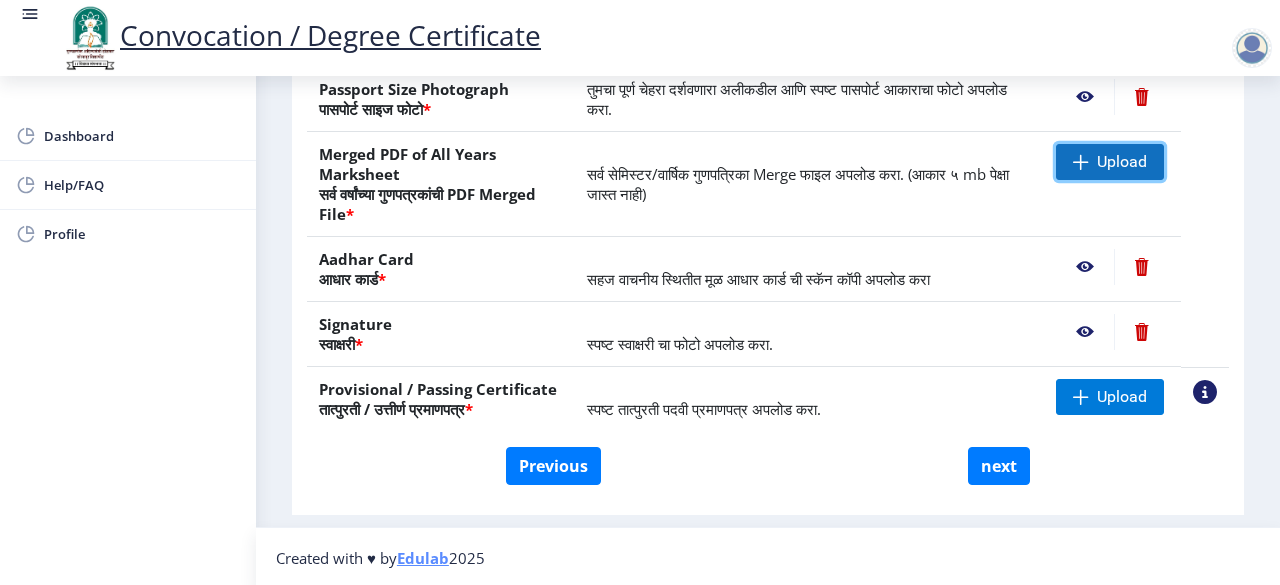 click 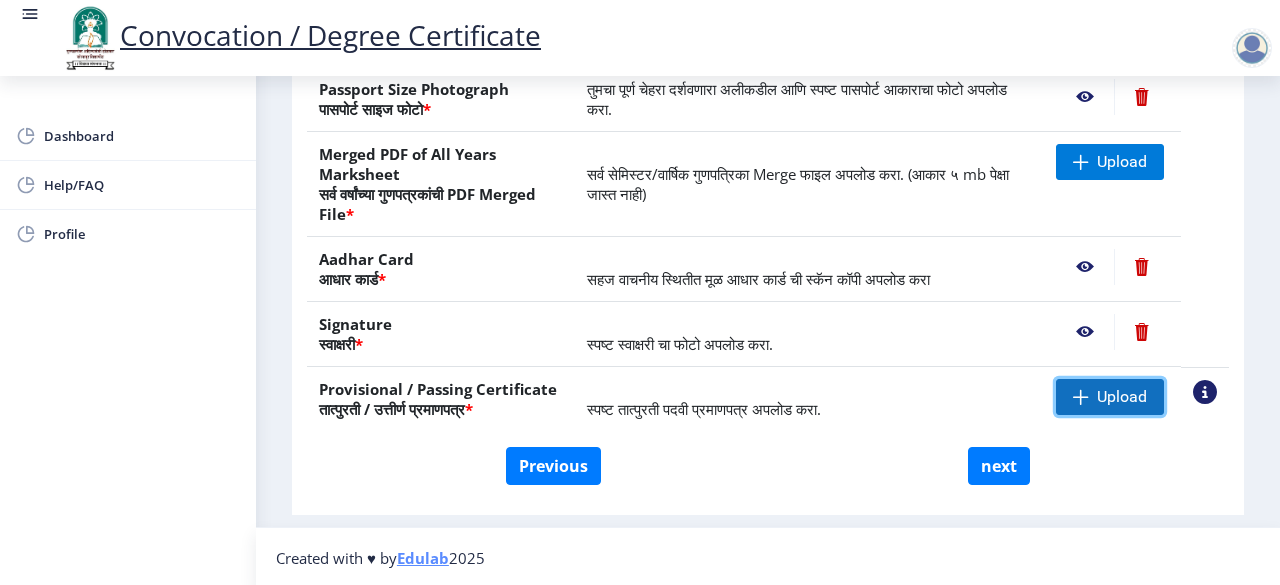 click on "Upload" 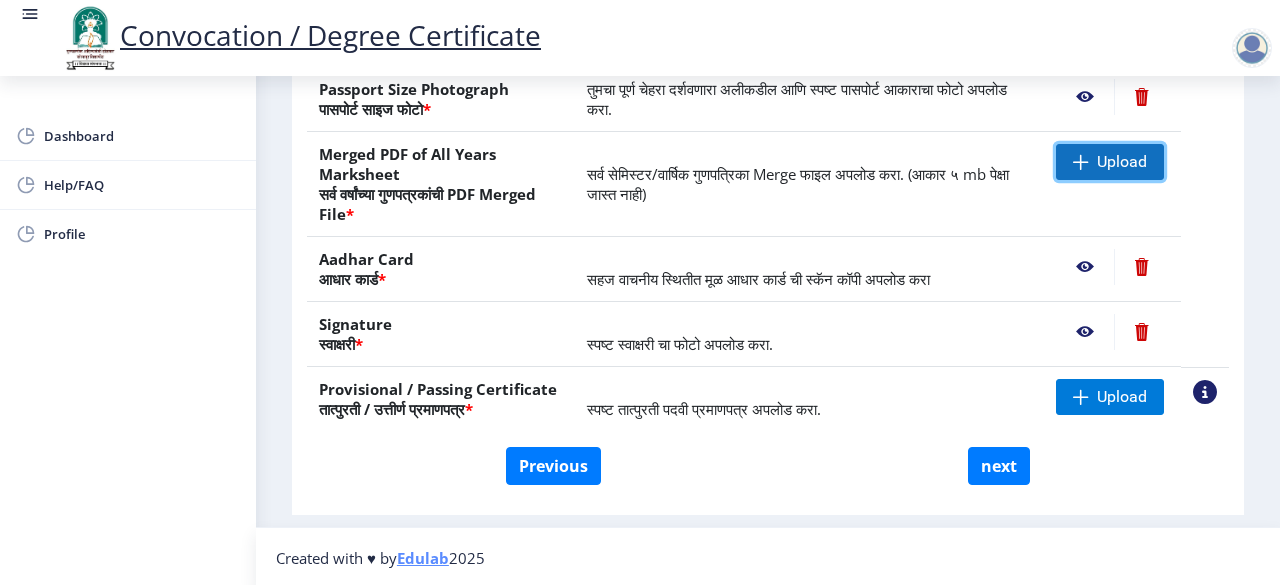 click on "Upload" 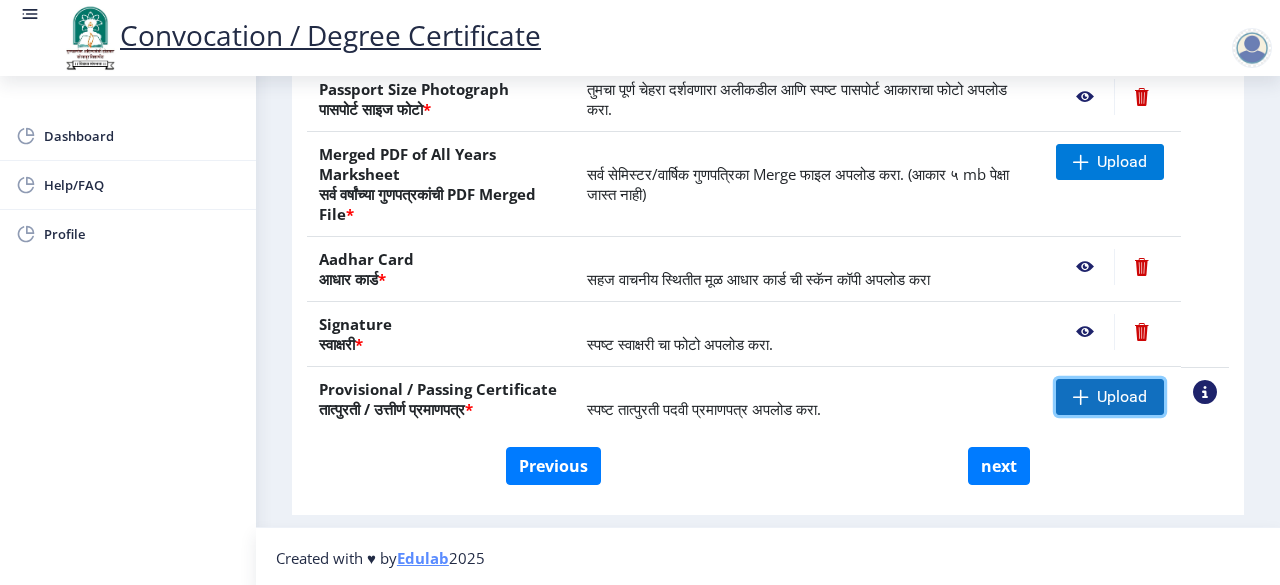 click on "Upload" 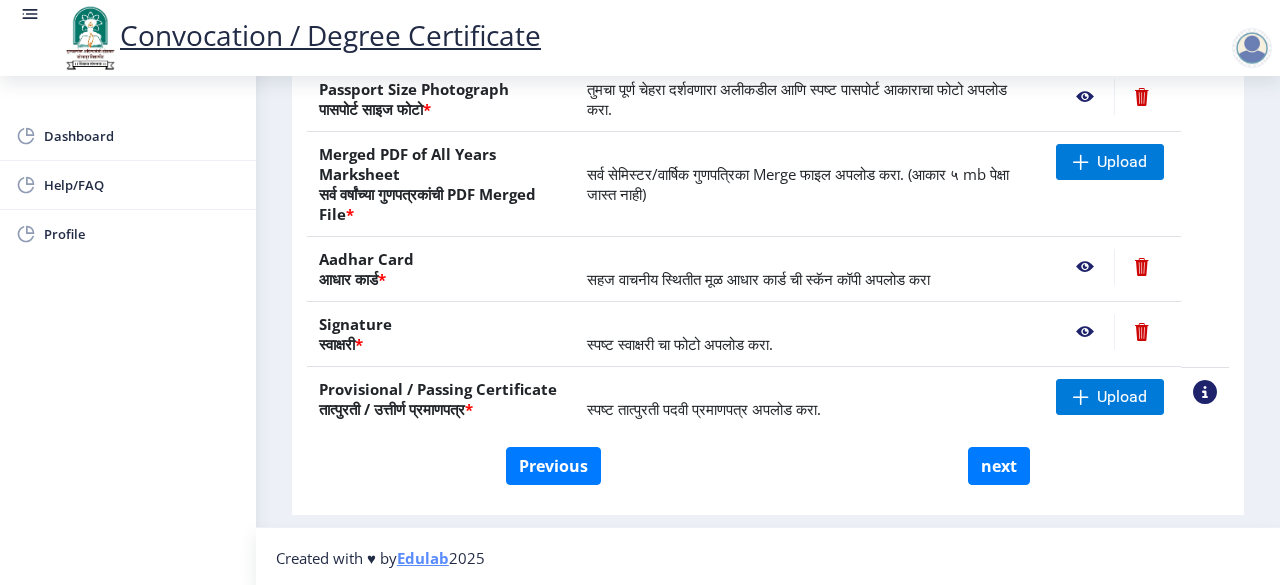 click 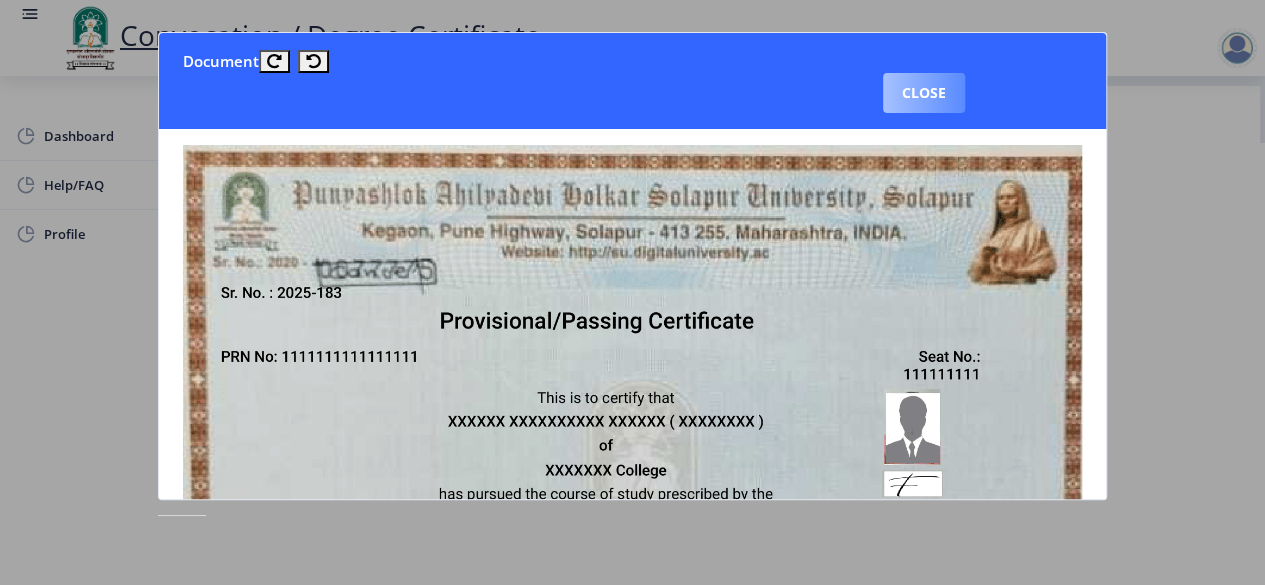click on "Close" at bounding box center [924, 93] 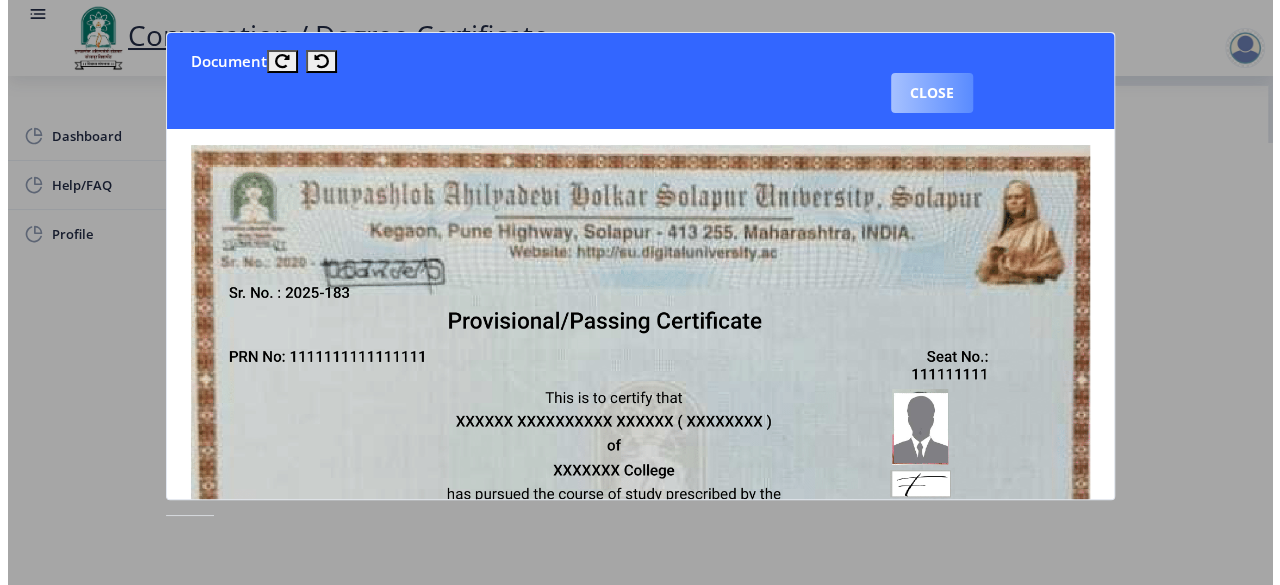 scroll, scrollTop: 246, scrollLeft: 0, axis: vertical 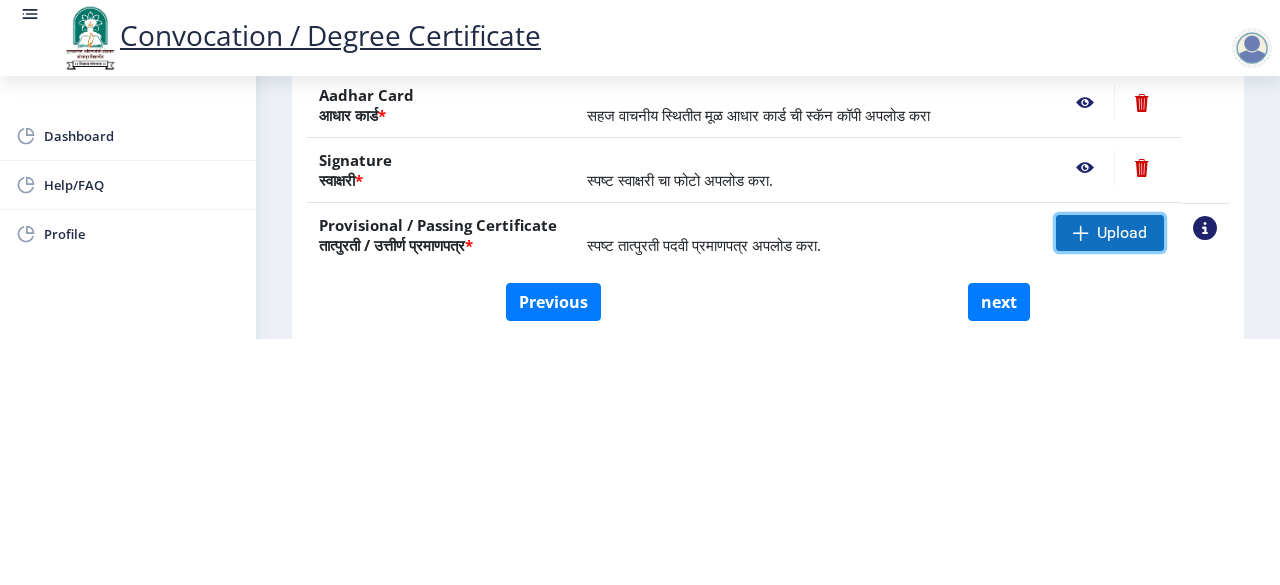 click 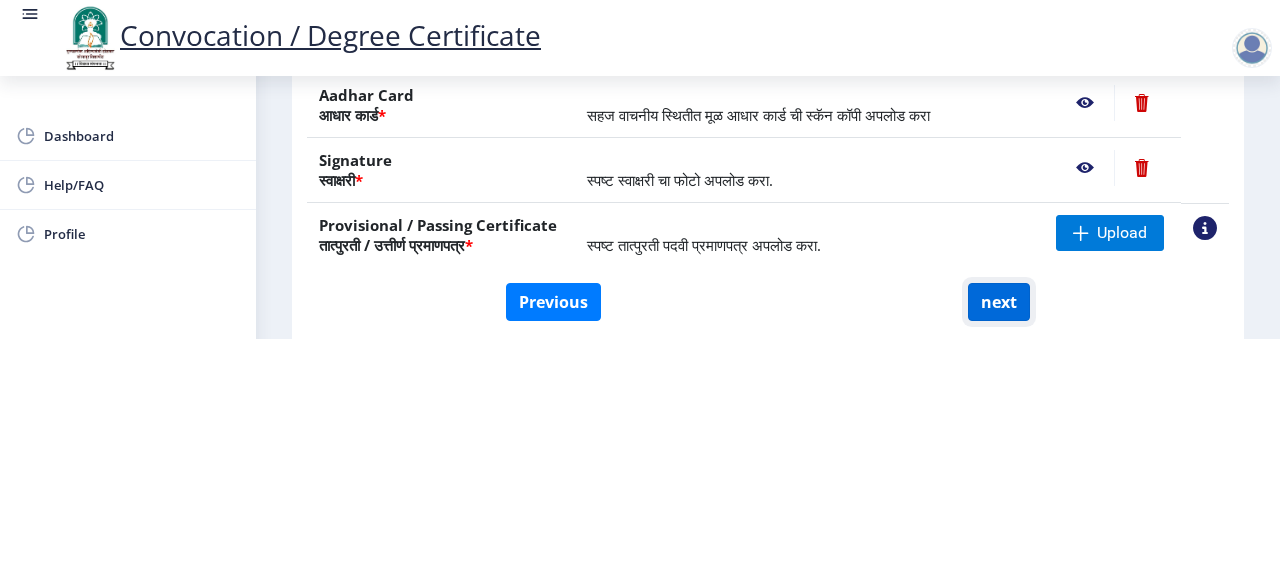 click on "next" 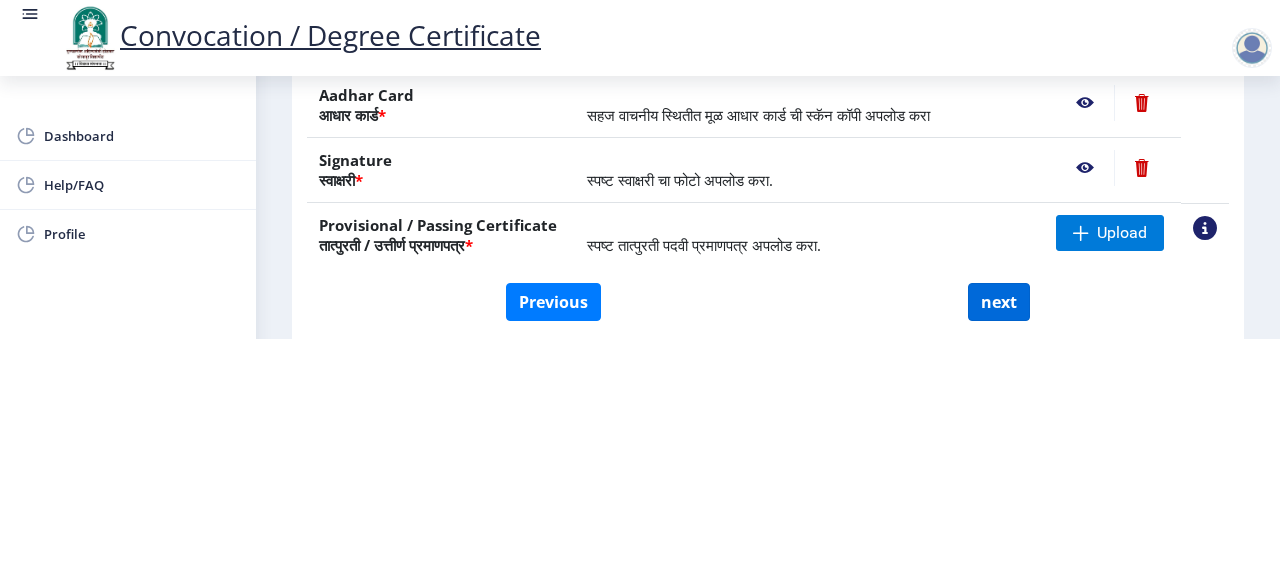 scroll, scrollTop: 0, scrollLeft: 0, axis: both 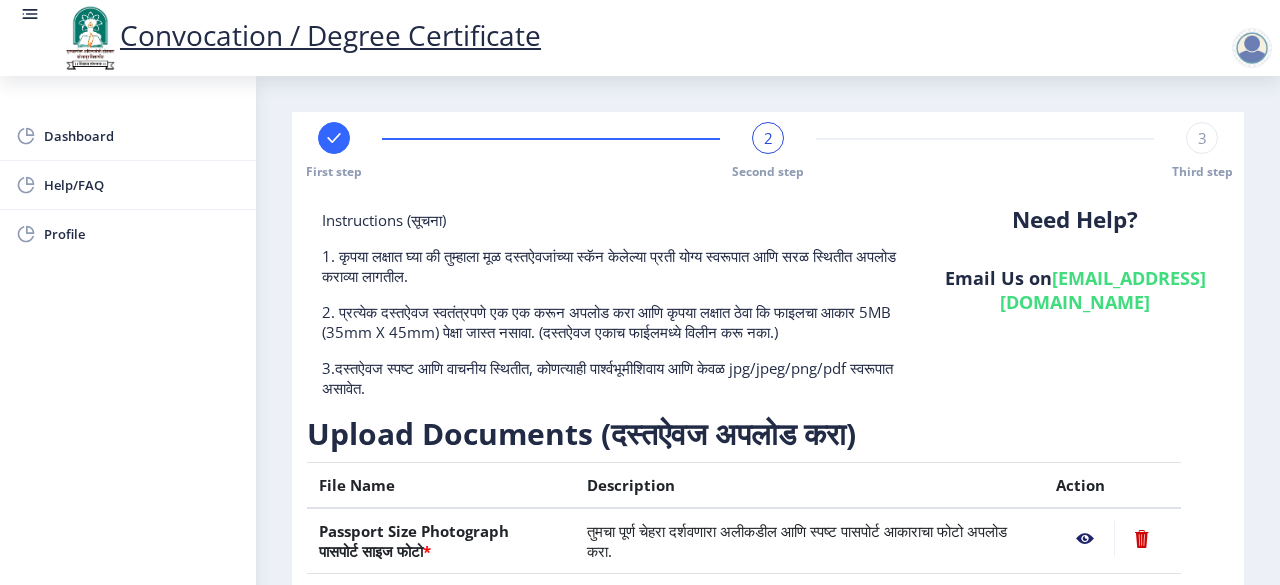 select 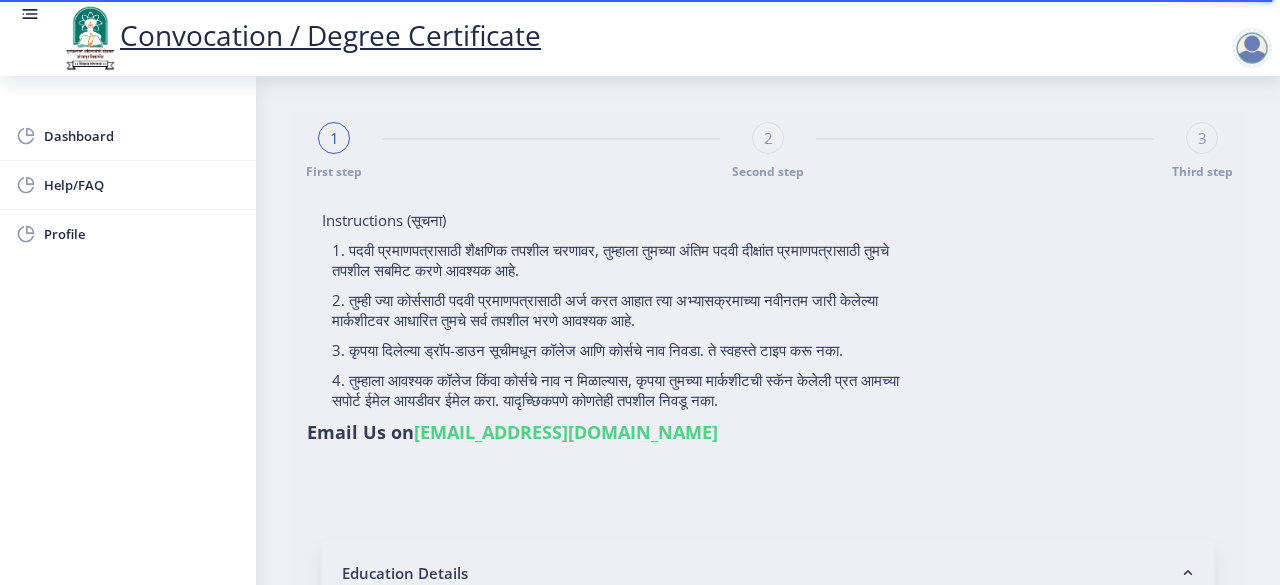 type on "[PERSON_NAME] [PERSON_NAME]" 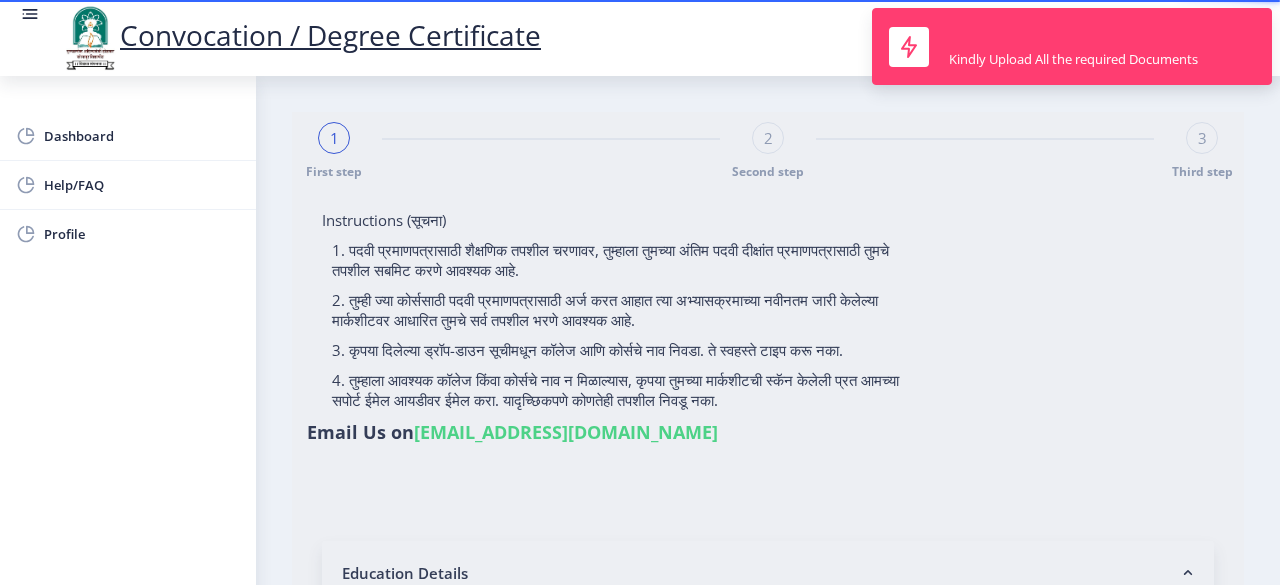 type on "2018032500001963" 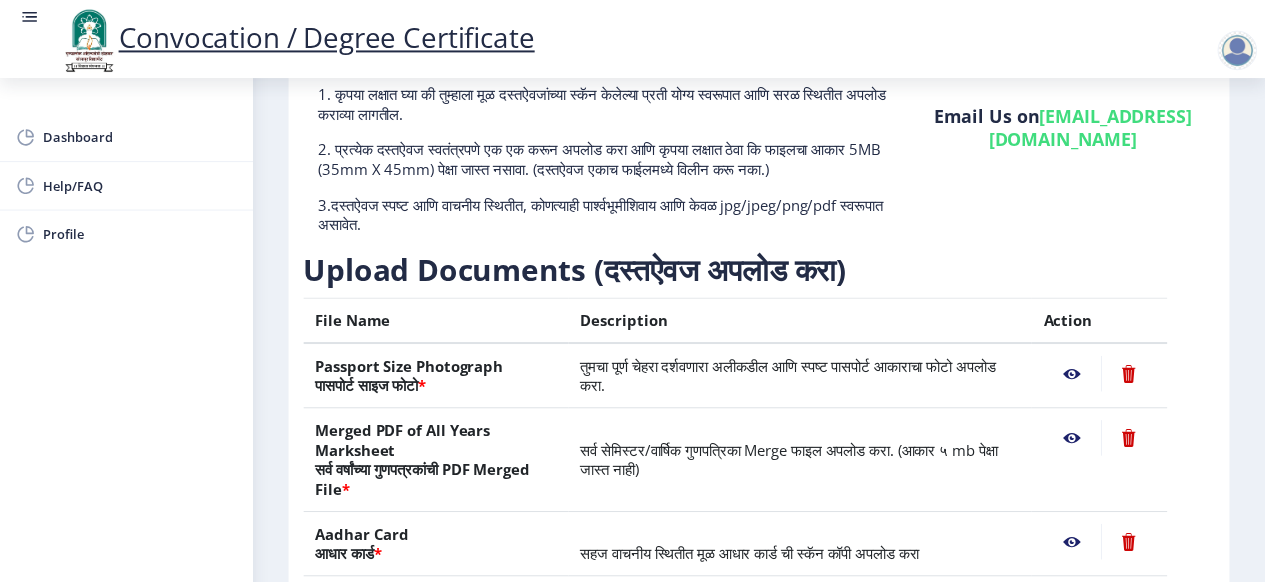 scroll, scrollTop: 442, scrollLeft: 0, axis: vertical 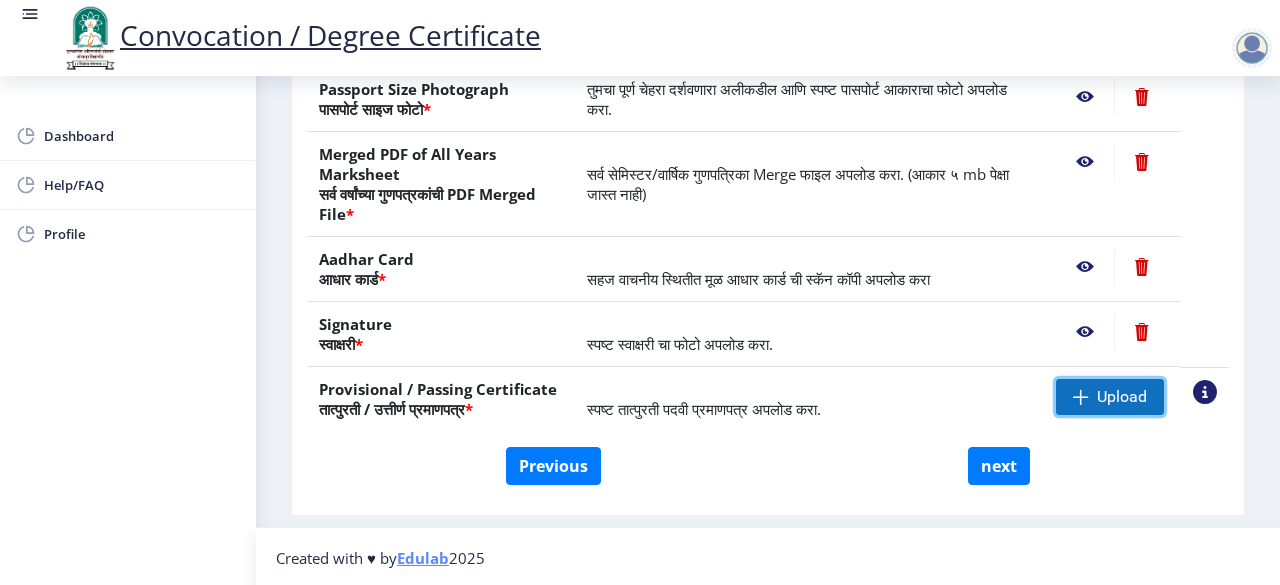 click 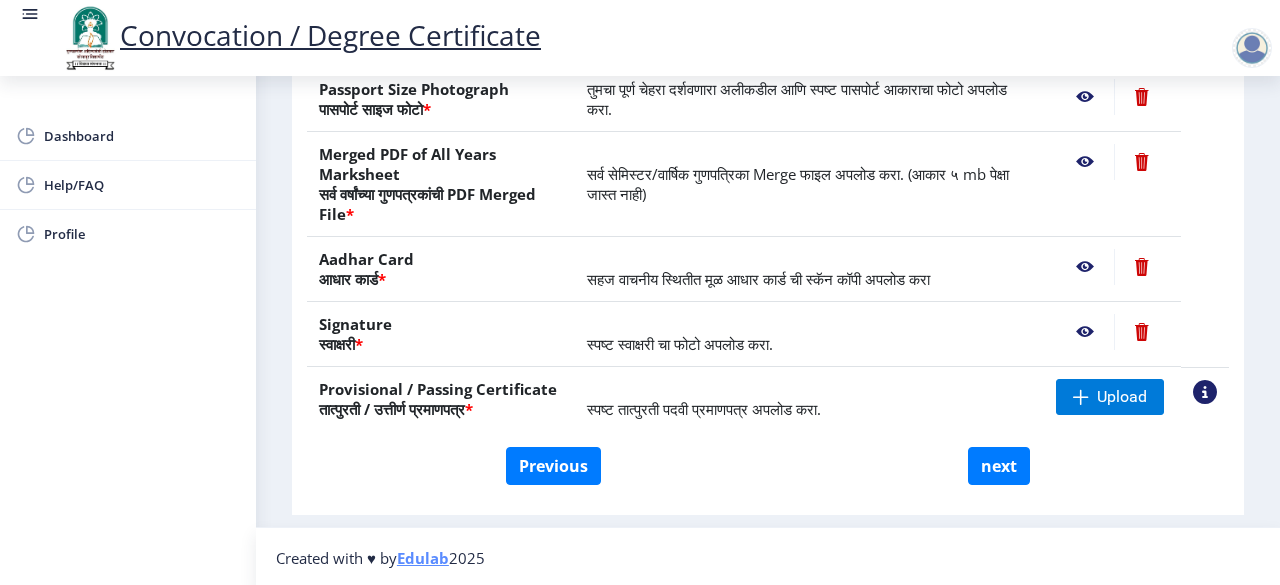 click 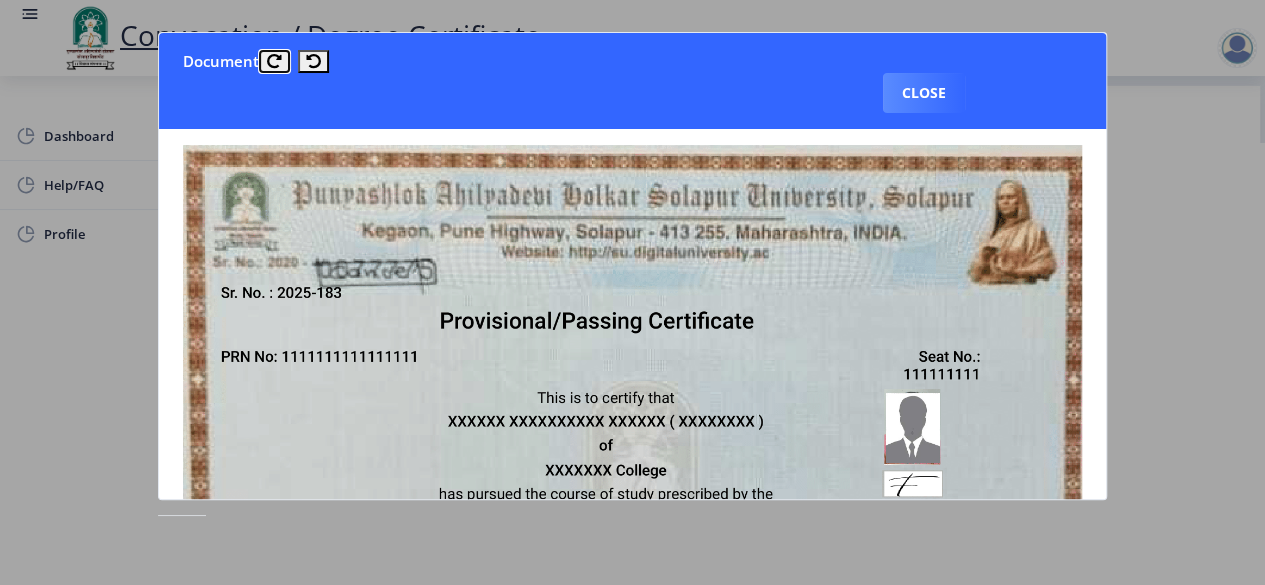 click at bounding box center [274, 61] 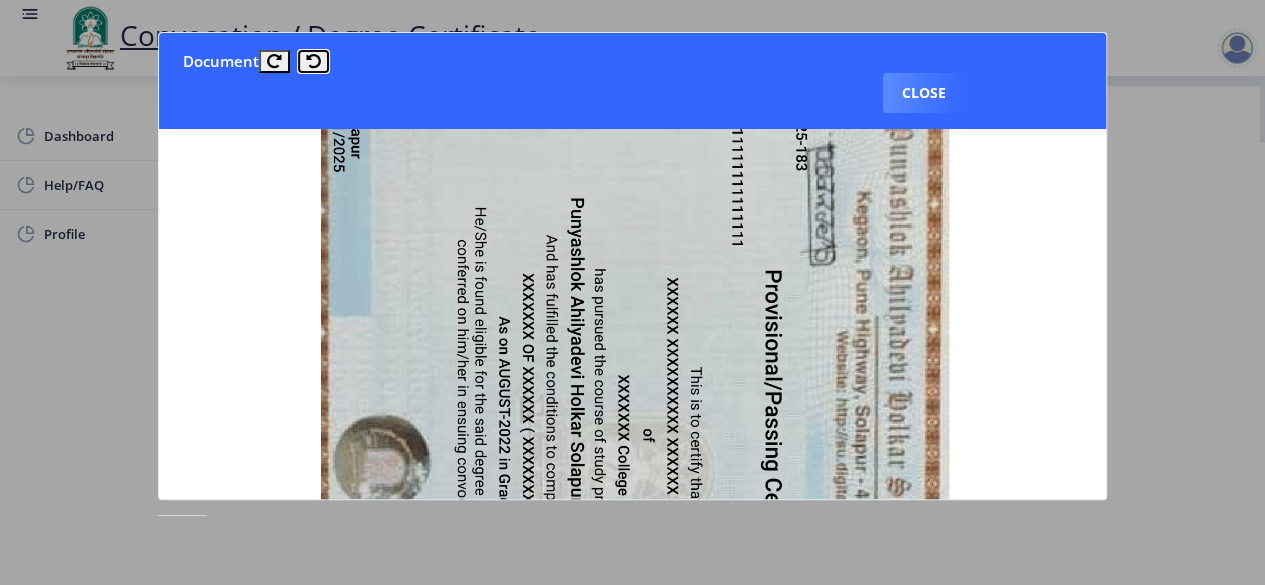click at bounding box center (313, 61) 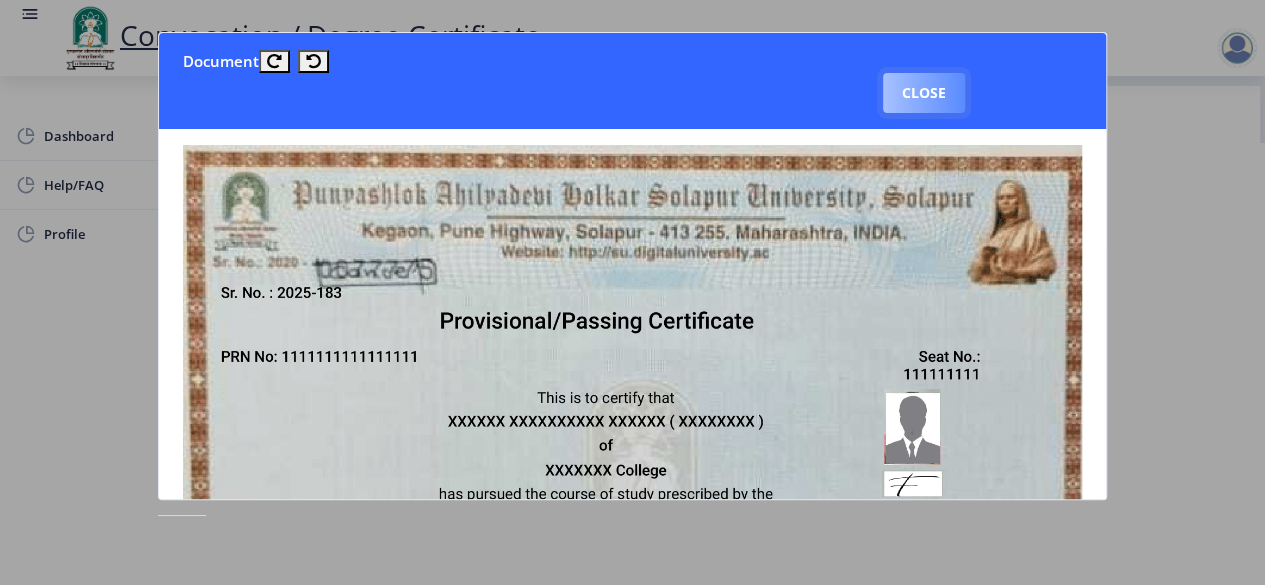 click on "Close" at bounding box center [924, 93] 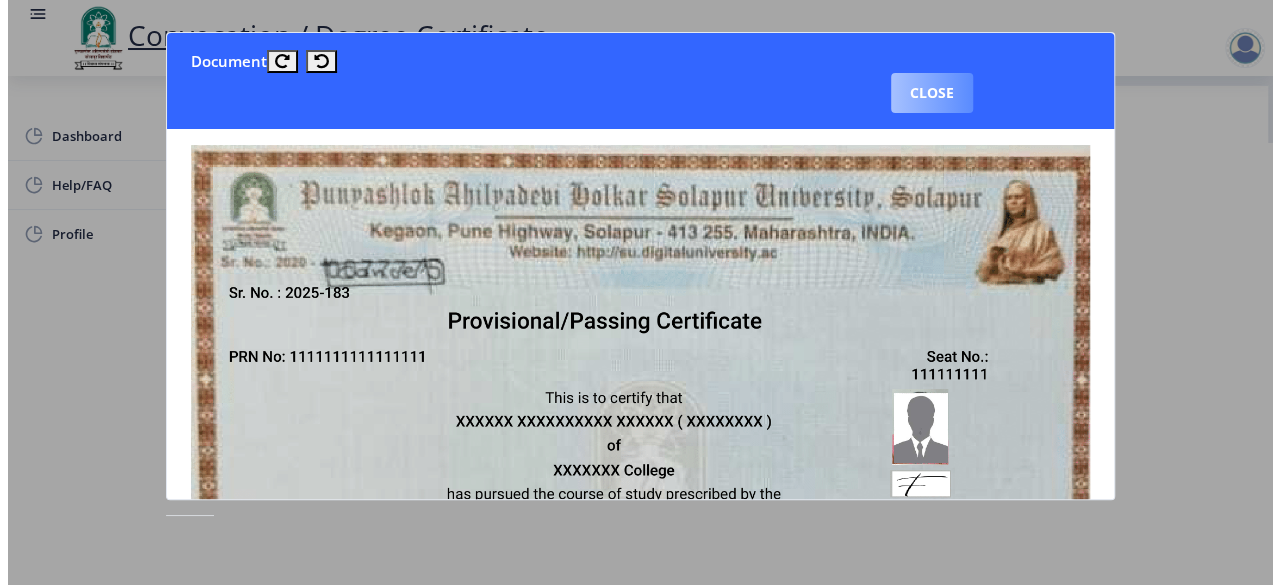 scroll, scrollTop: 246, scrollLeft: 0, axis: vertical 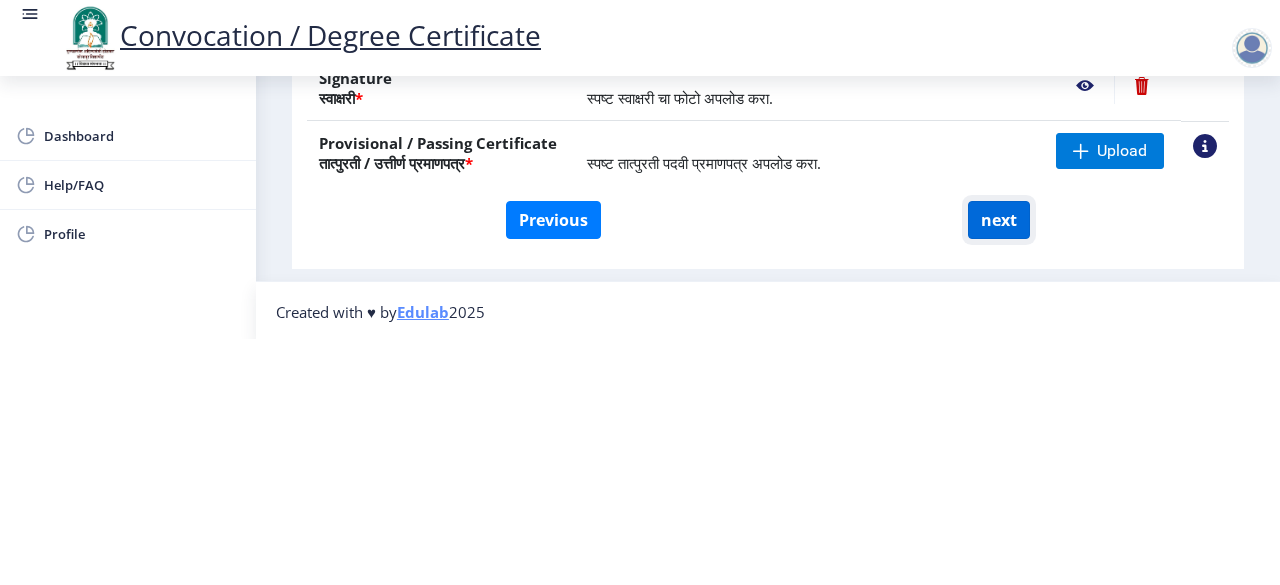 click on "next" 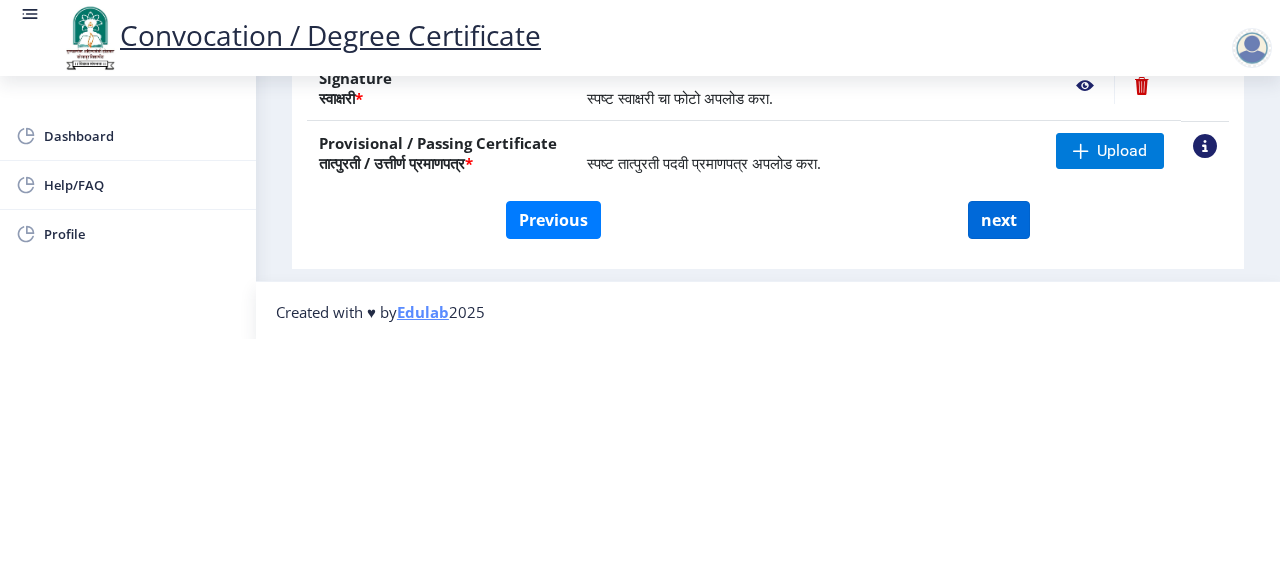 select 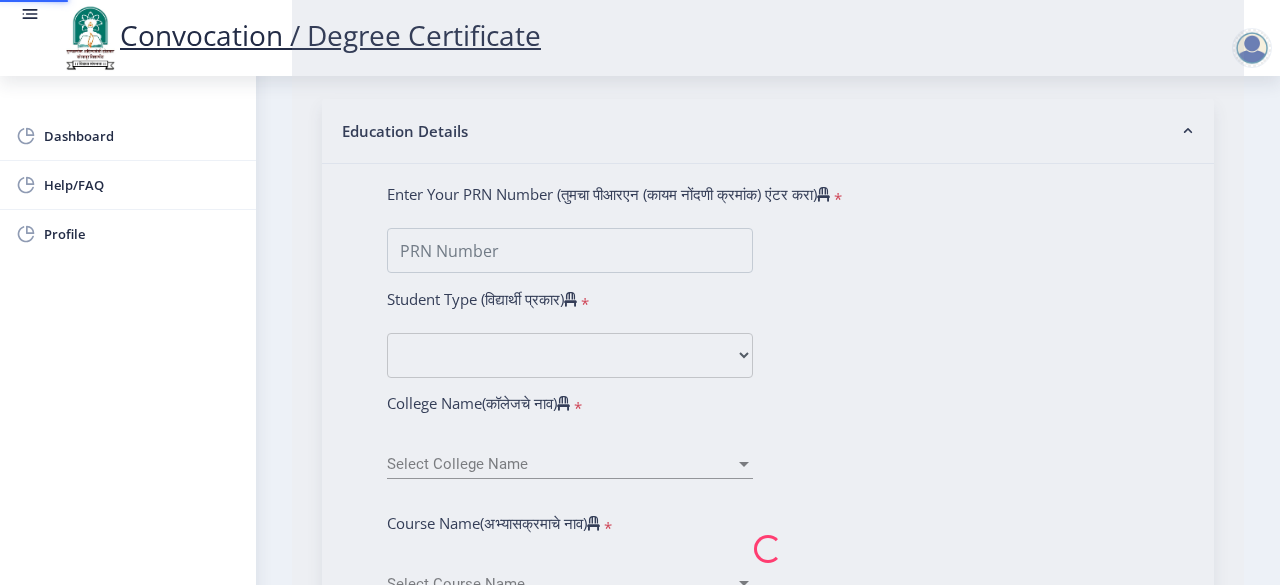 scroll, scrollTop: 0, scrollLeft: 0, axis: both 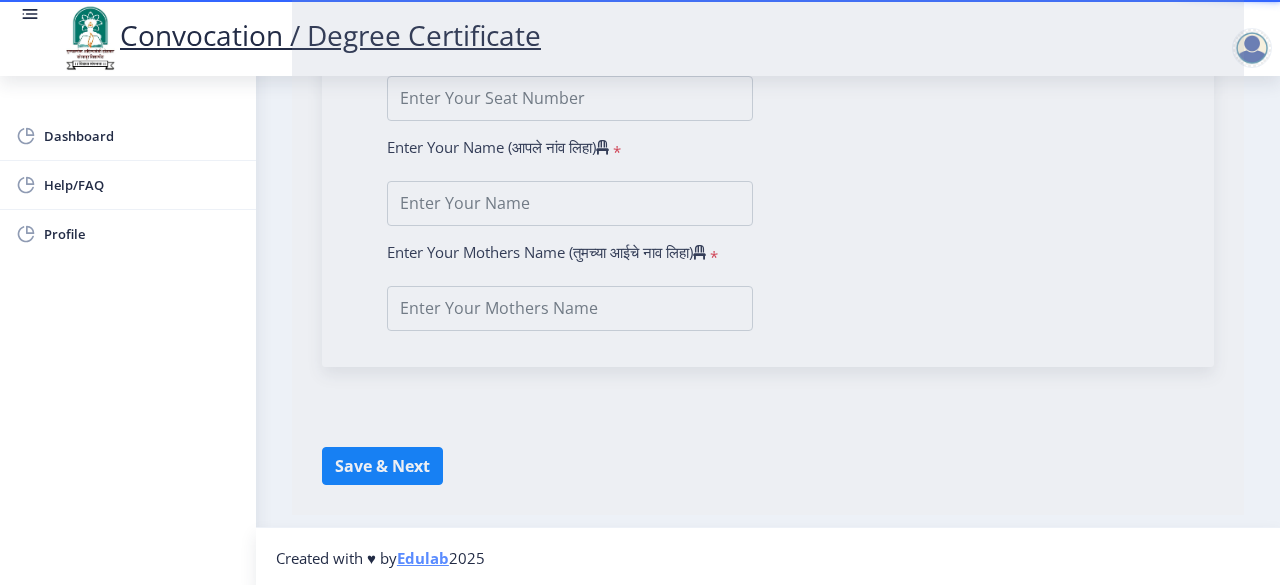 type on "[PERSON_NAME] [PERSON_NAME]" 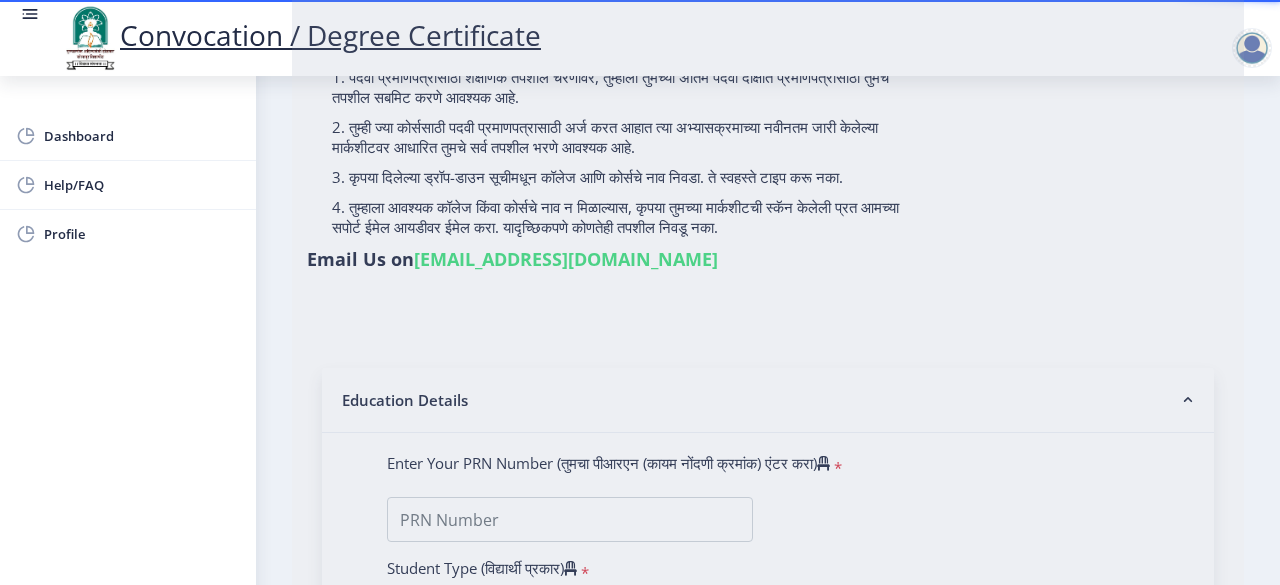 scroll, scrollTop: 0, scrollLeft: 0, axis: both 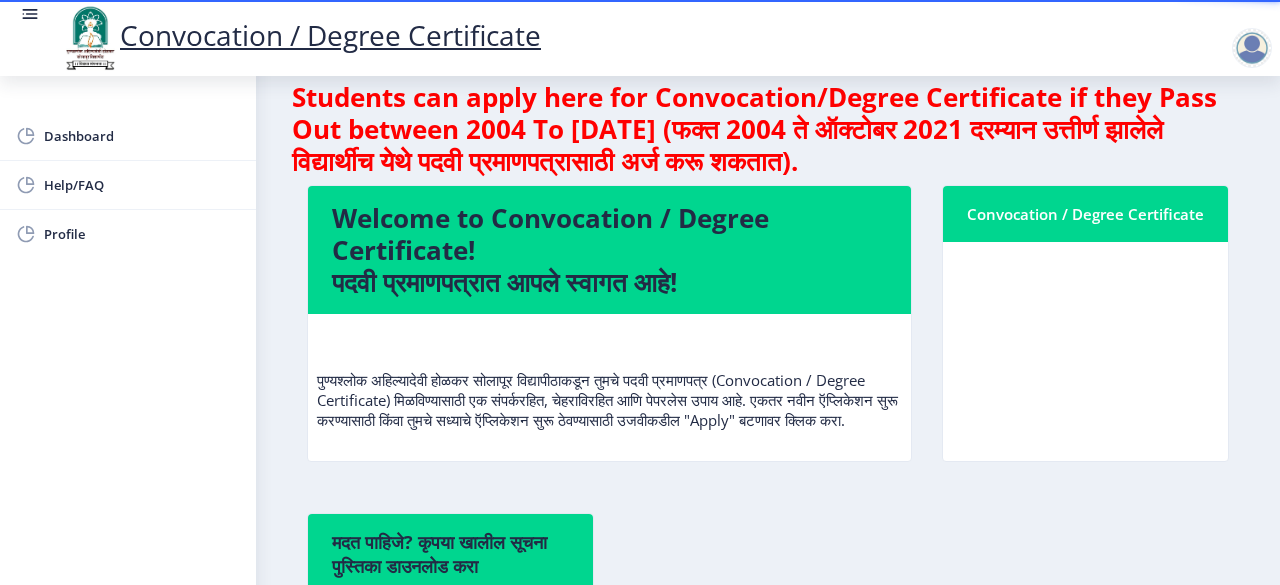 click on "Convocation / Degree Certificate" 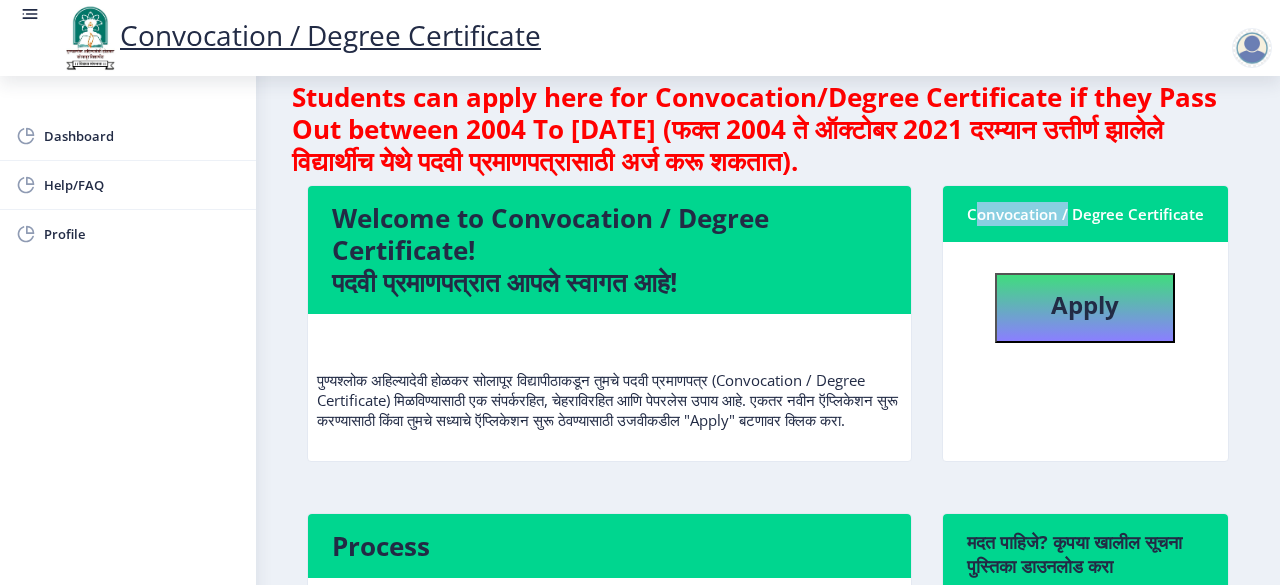 click on "Convocation / Degree Certificate" 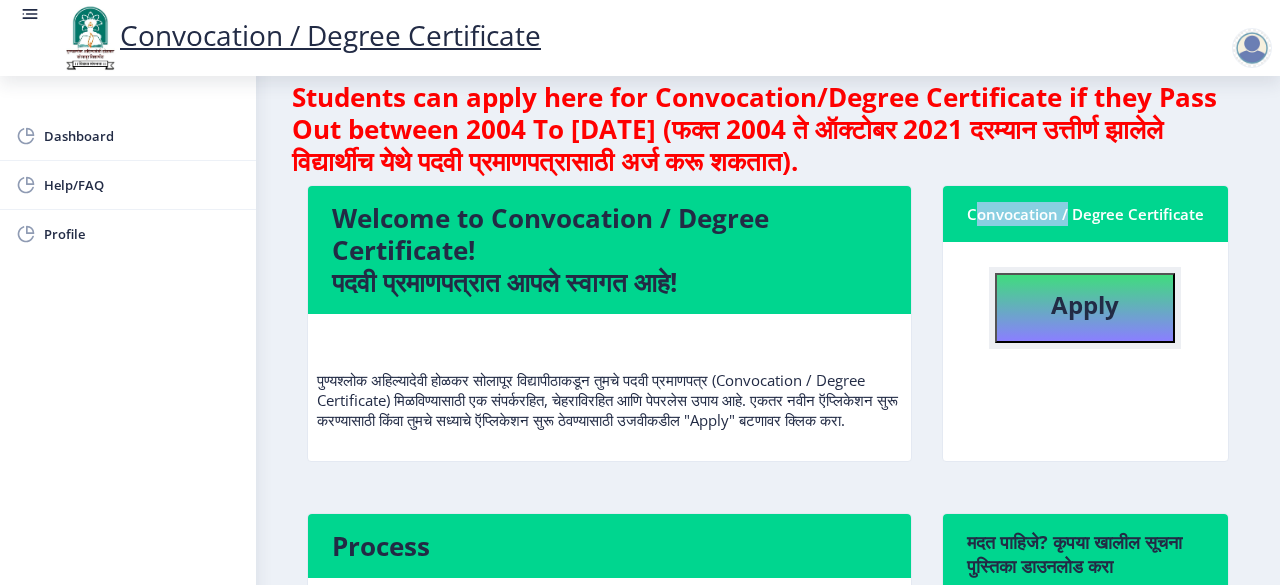 click on "Apply" 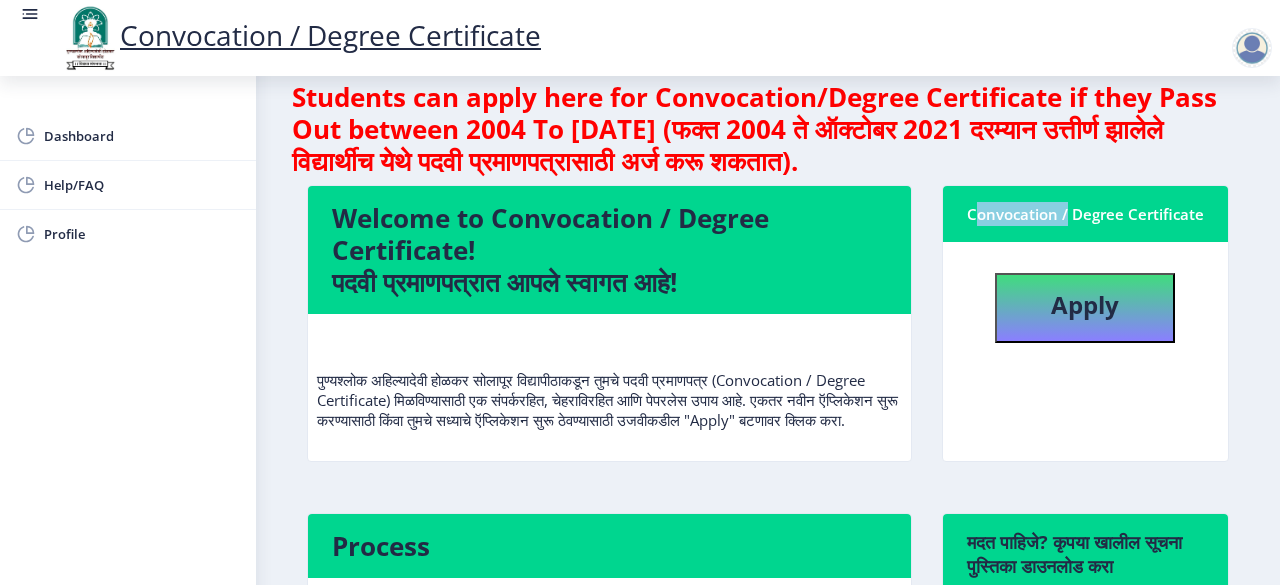 select 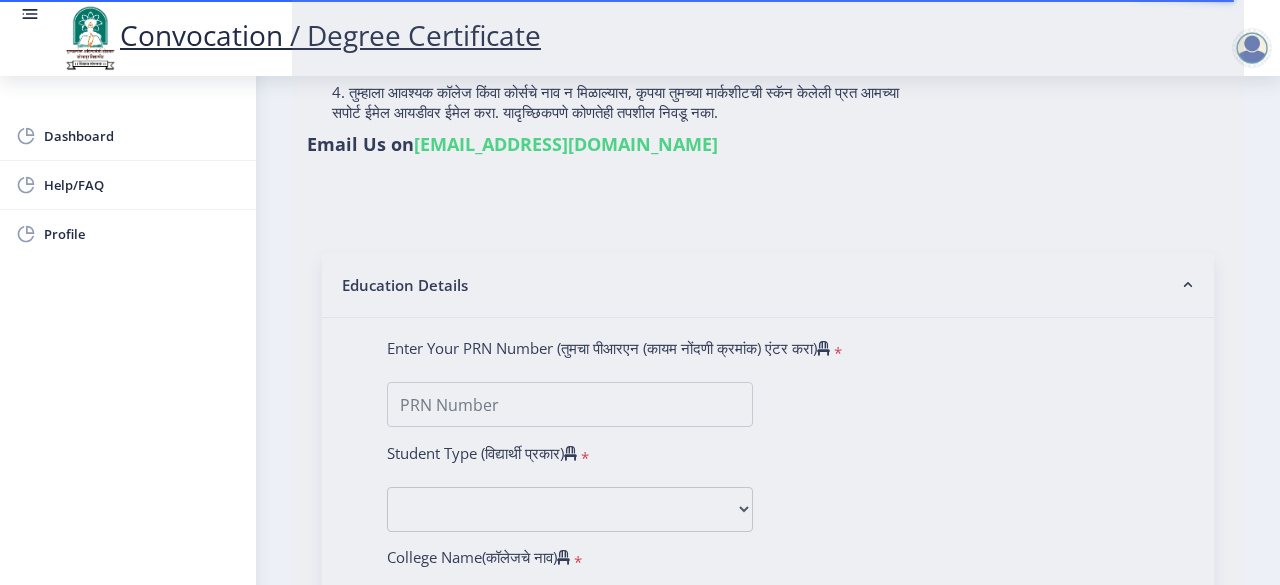 scroll, scrollTop: 286, scrollLeft: 0, axis: vertical 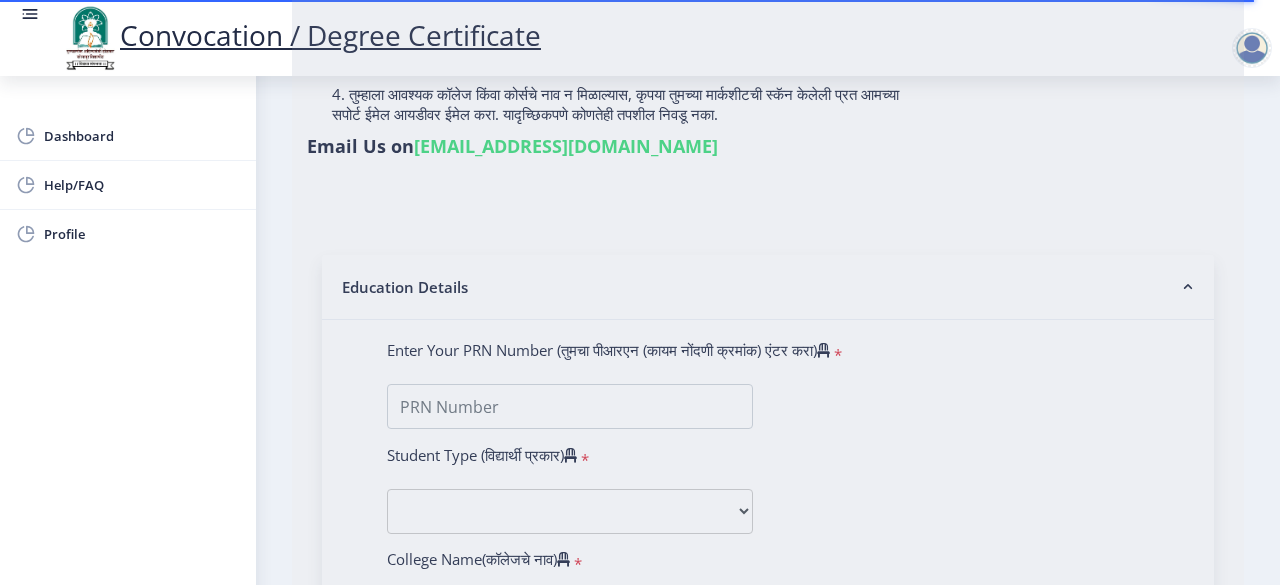 click 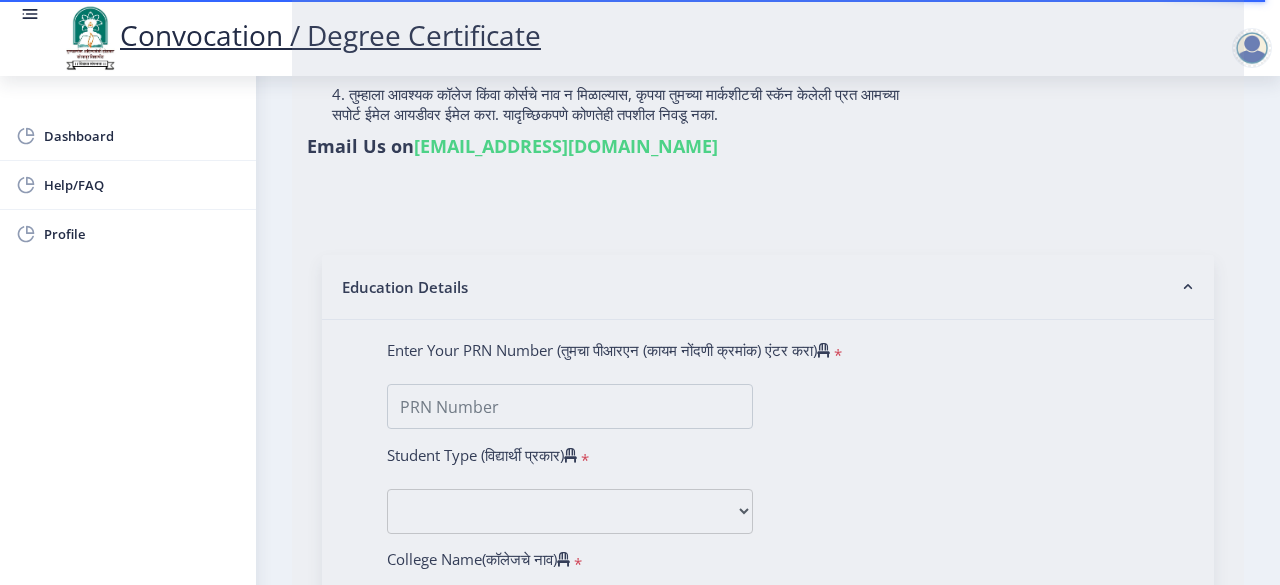 click 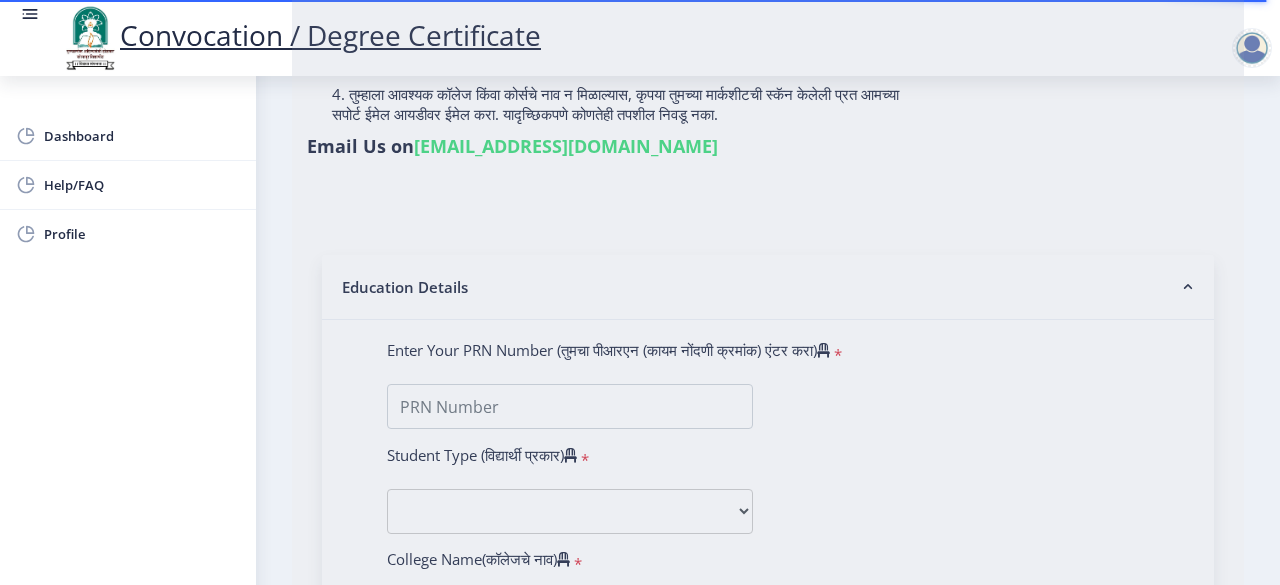 click 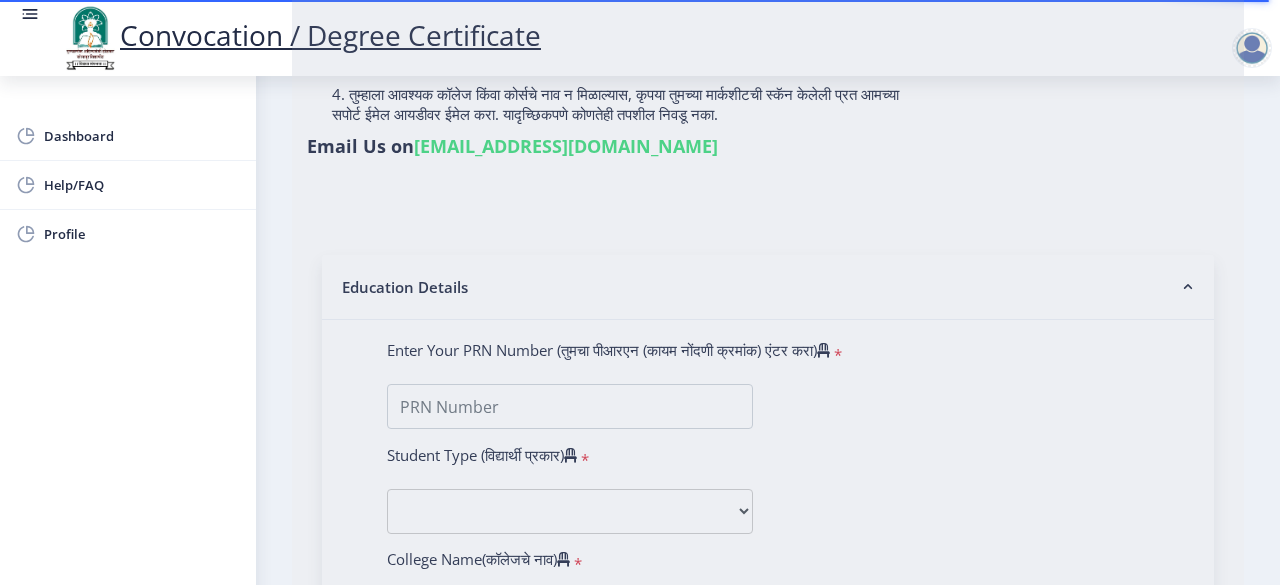 type on "[PERSON_NAME] [PERSON_NAME]" 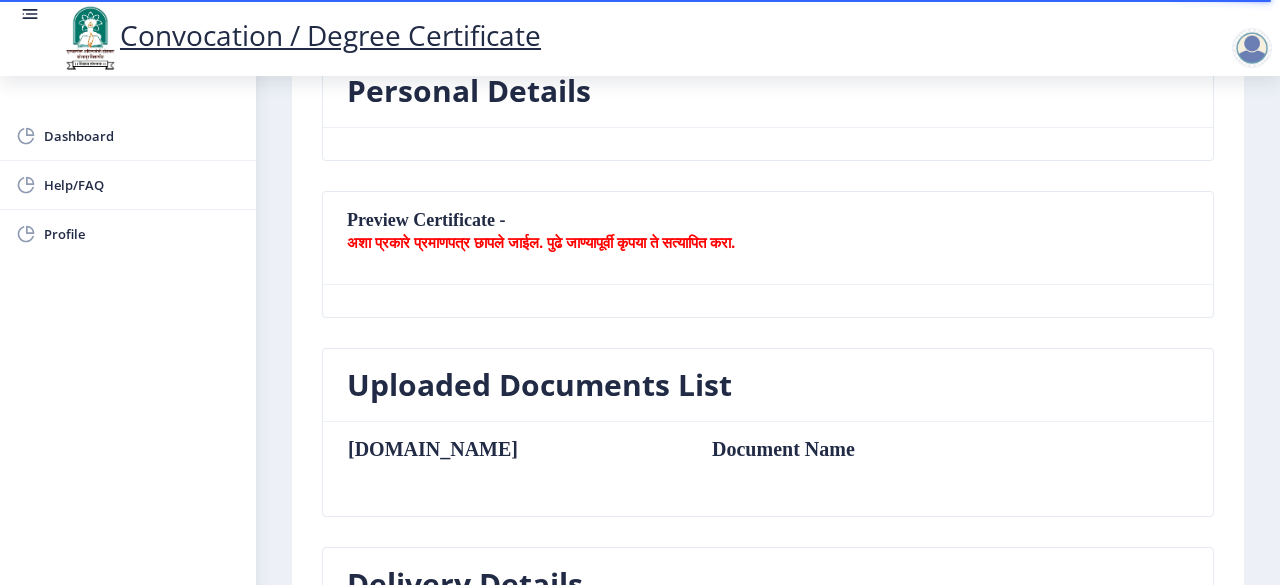 select 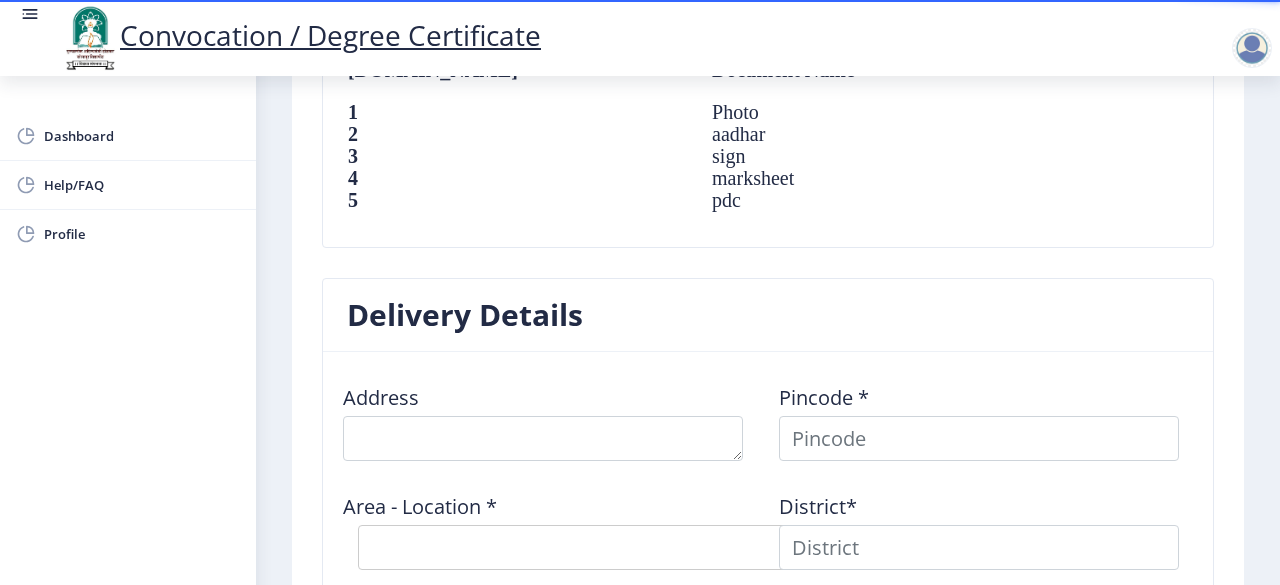 scroll, scrollTop: 1415, scrollLeft: 0, axis: vertical 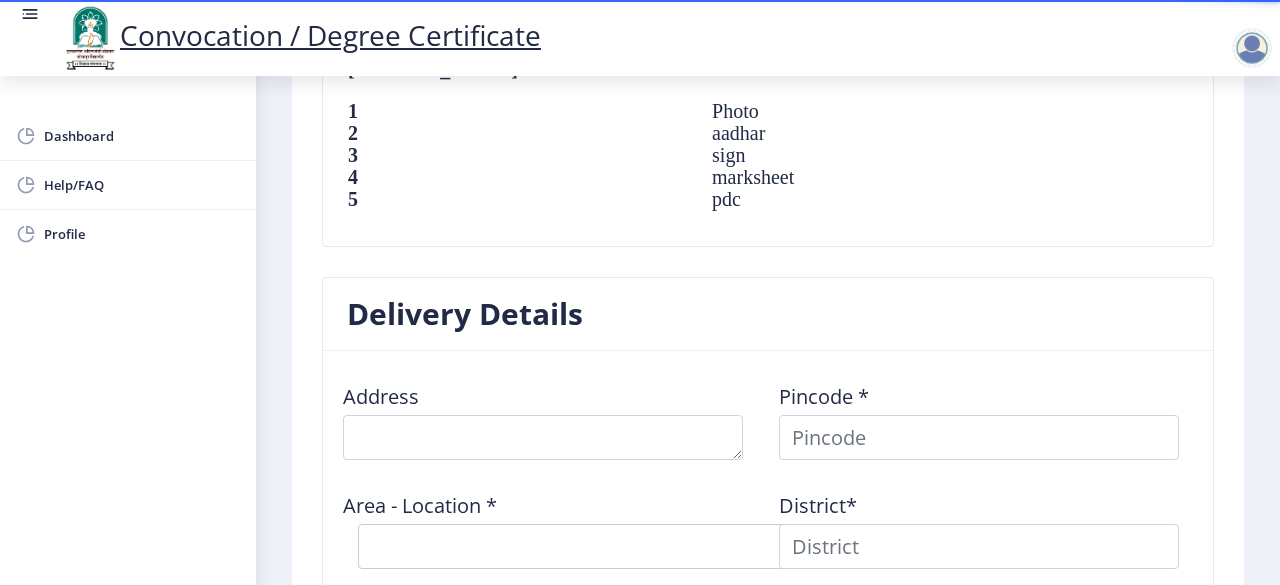 click on "pdc" 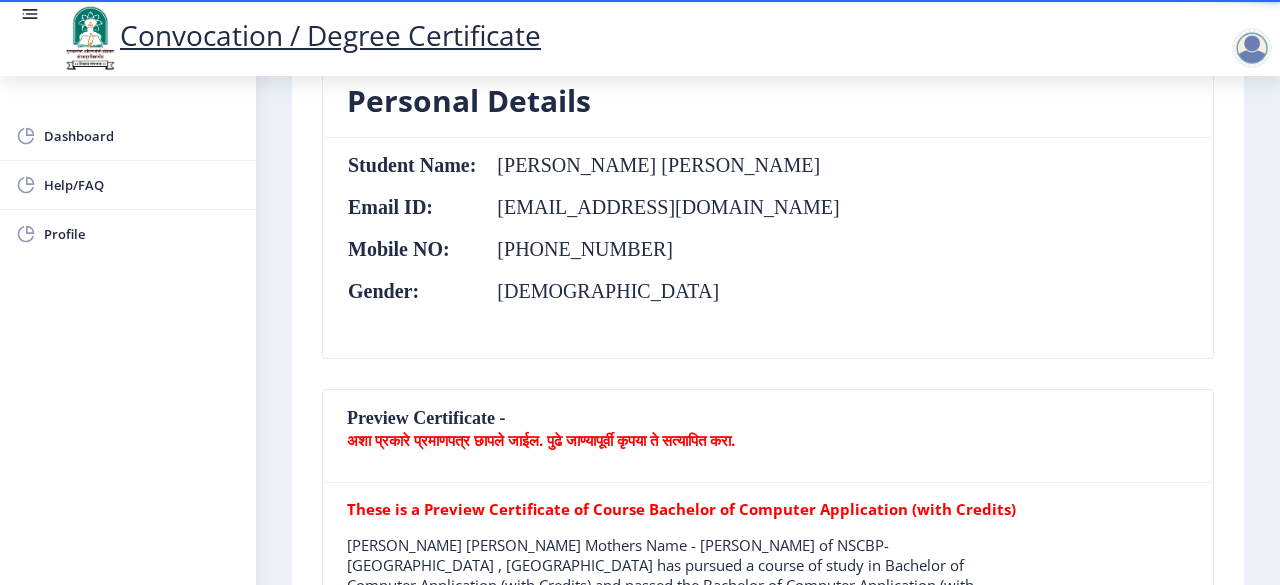 scroll, scrollTop: 0, scrollLeft: 0, axis: both 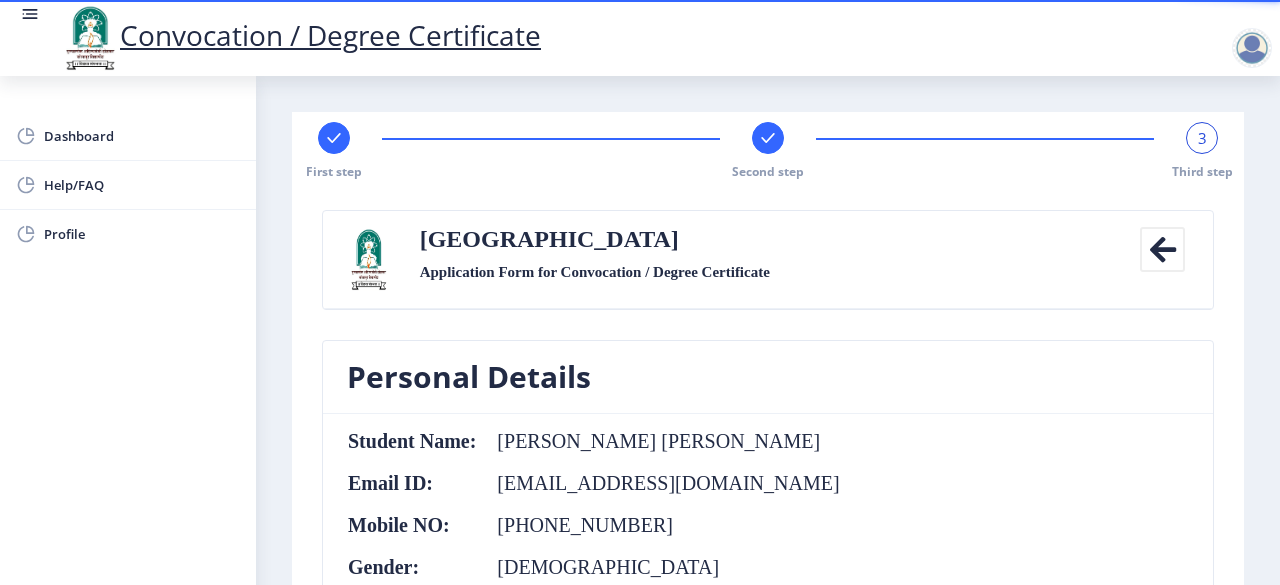 click 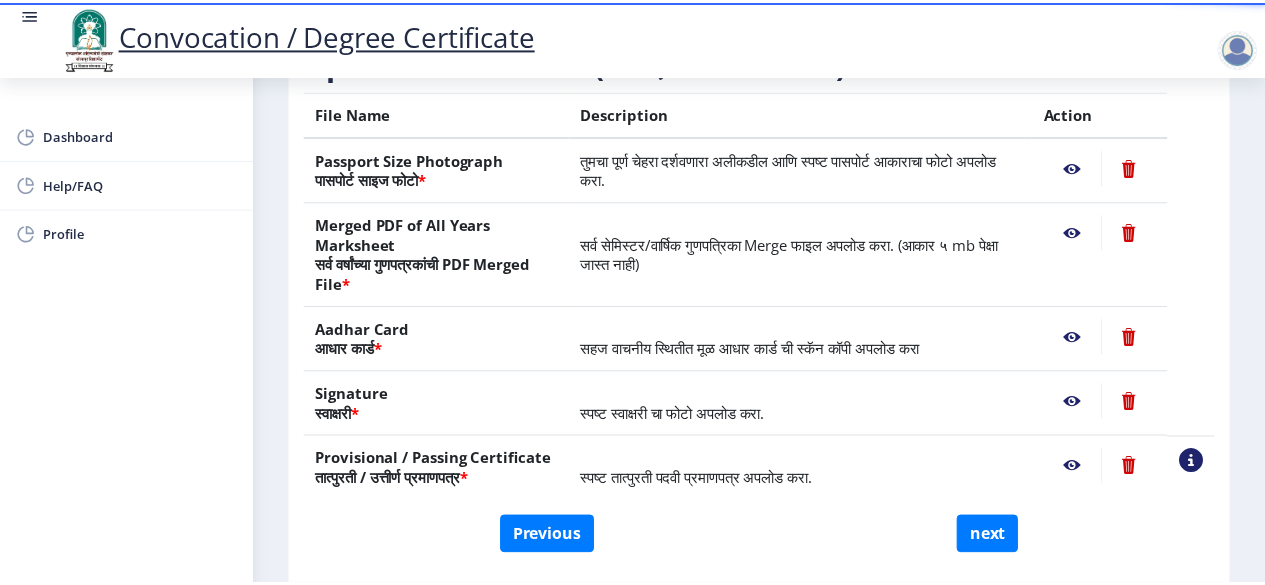 scroll, scrollTop: 442, scrollLeft: 0, axis: vertical 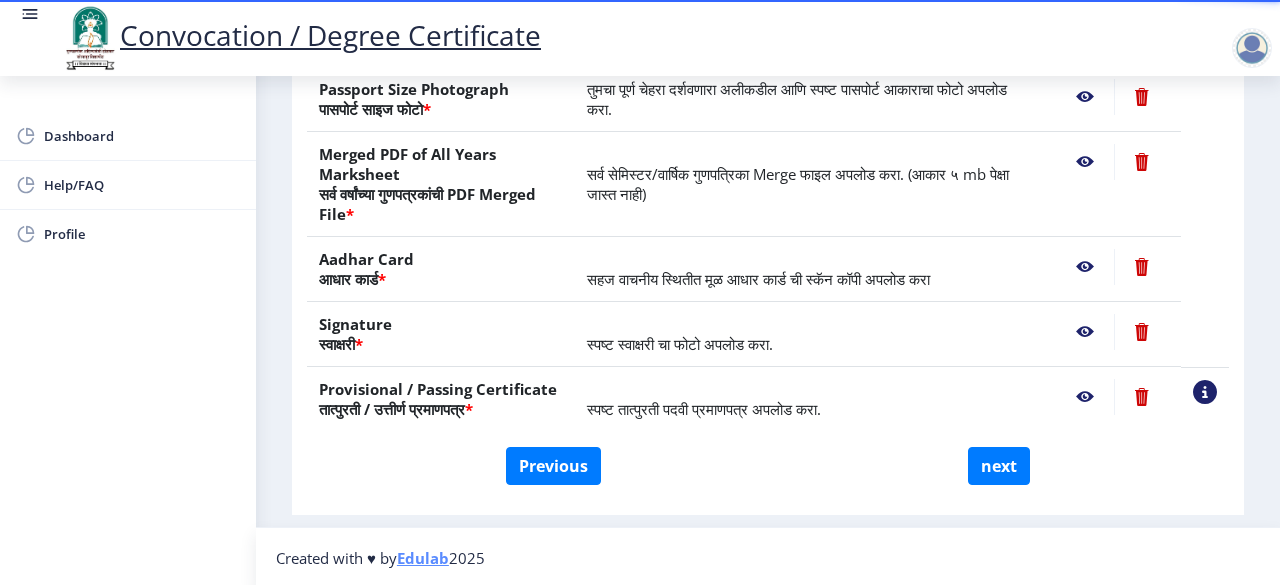 click 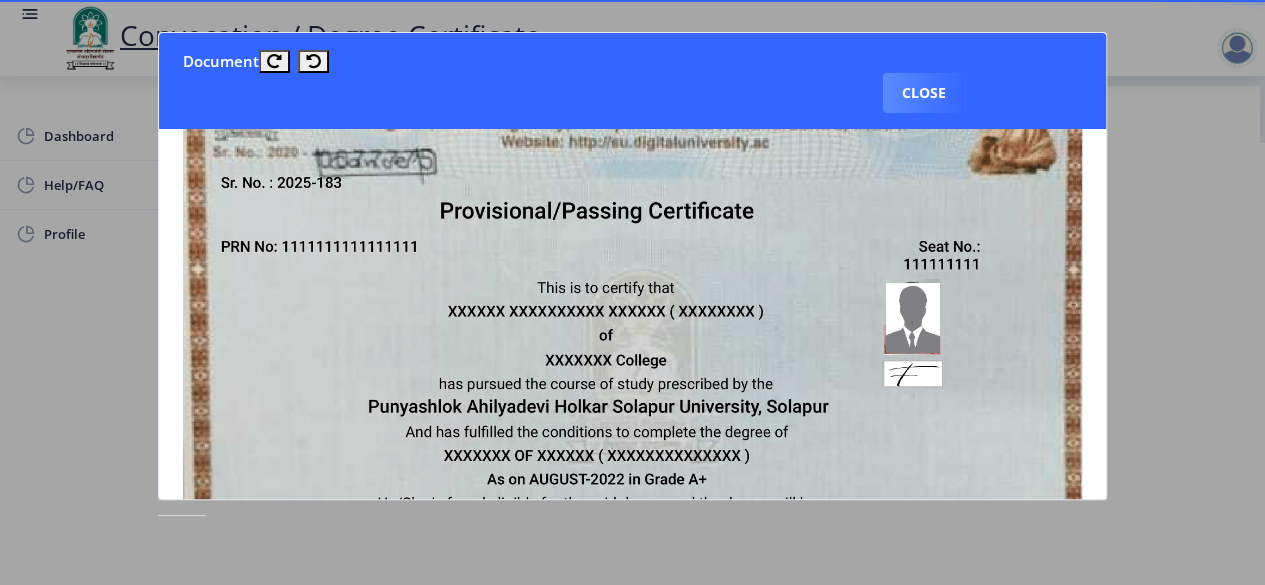 scroll, scrollTop: 0, scrollLeft: 0, axis: both 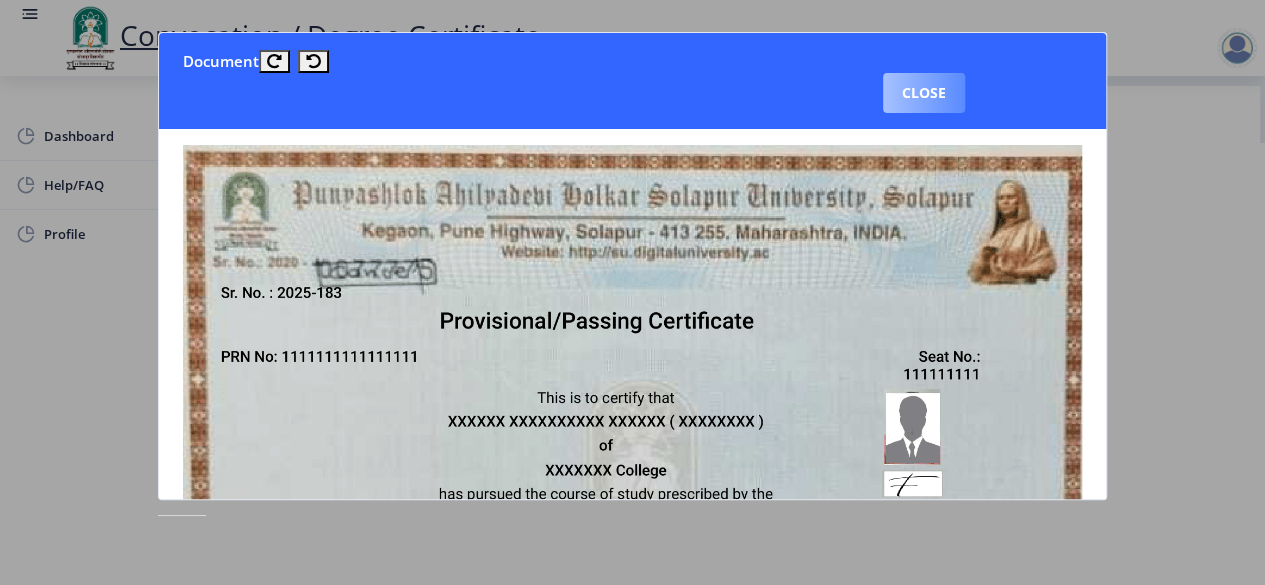 click on "Close" at bounding box center (924, 93) 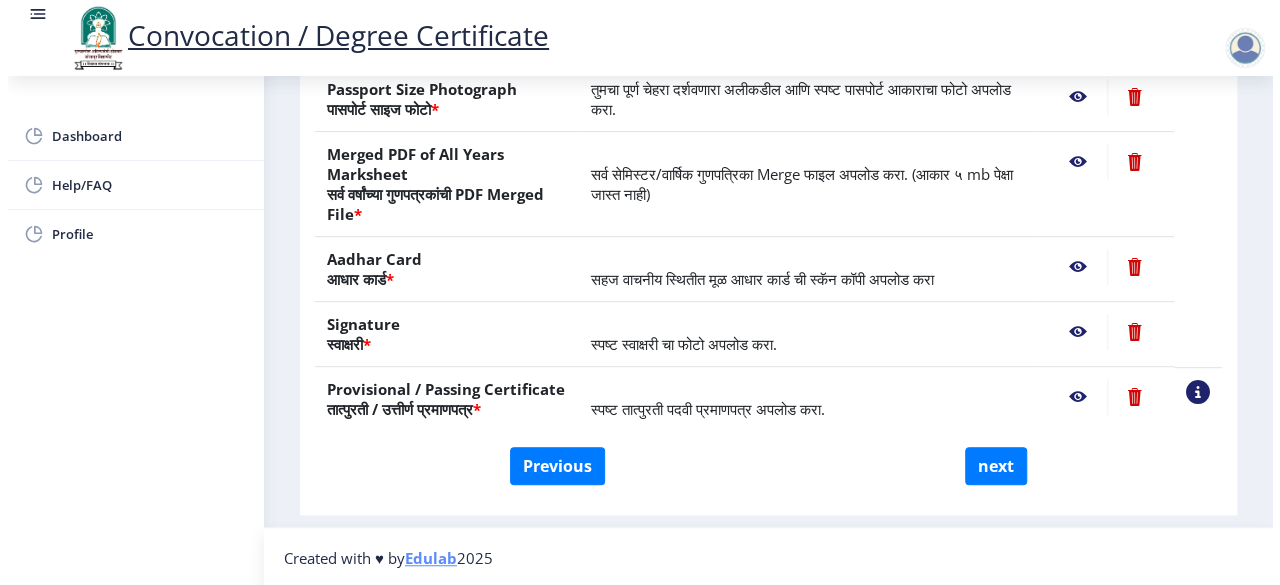 scroll, scrollTop: 246, scrollLeft: 0, axis: vertical 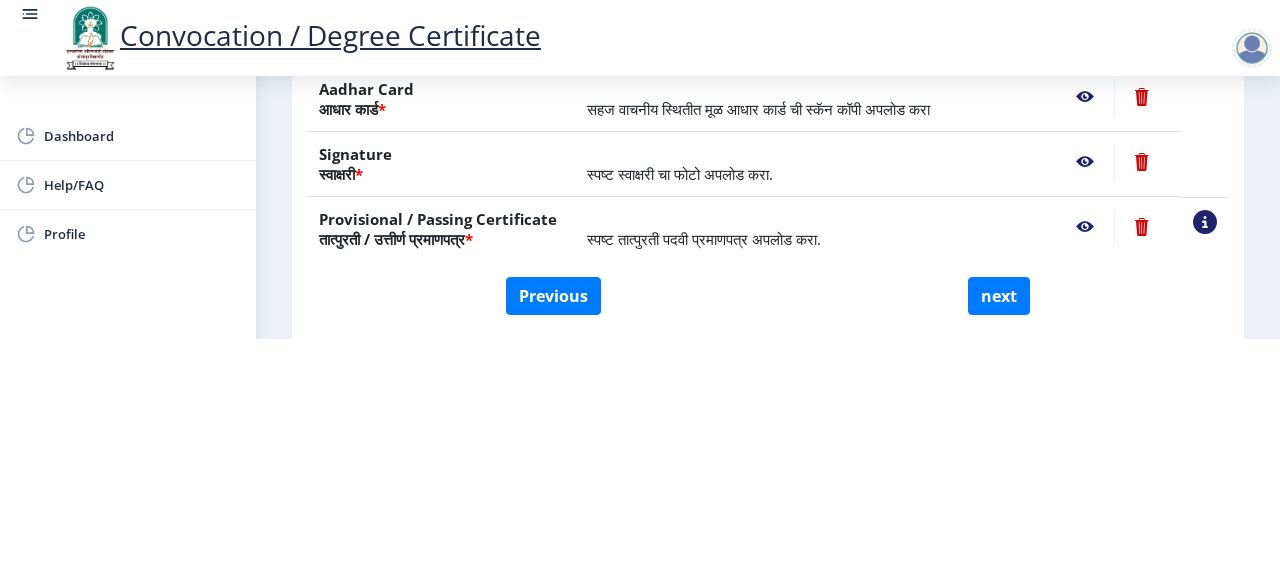 click 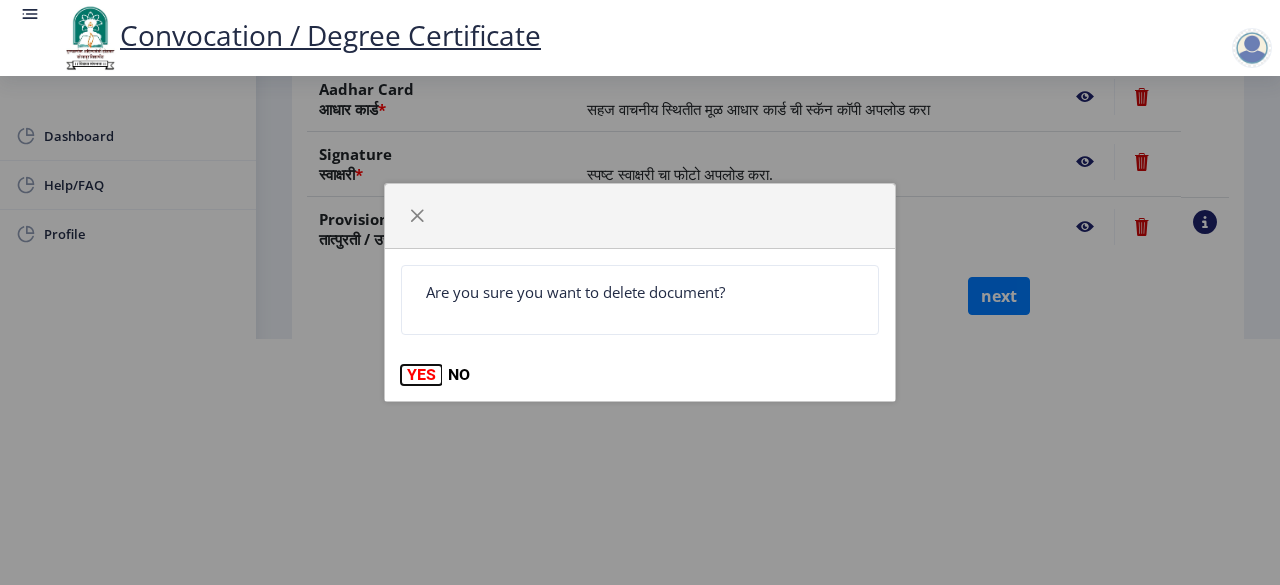 click on "YES" 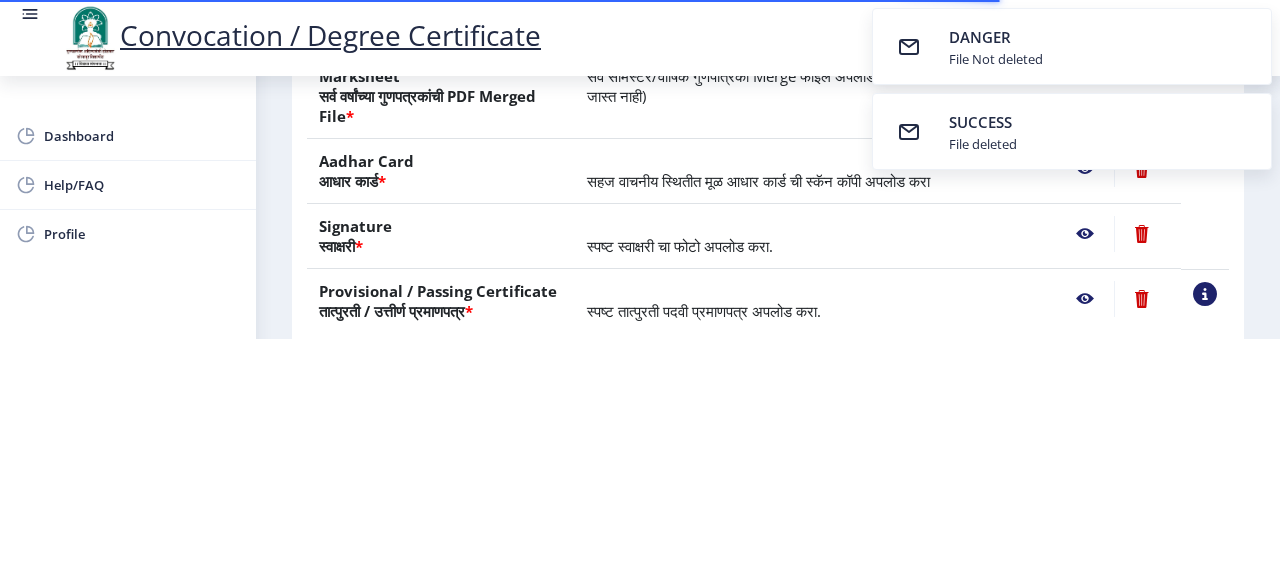 scroll, scrollTop: 293, scrollLeft: 0, axis: vertical 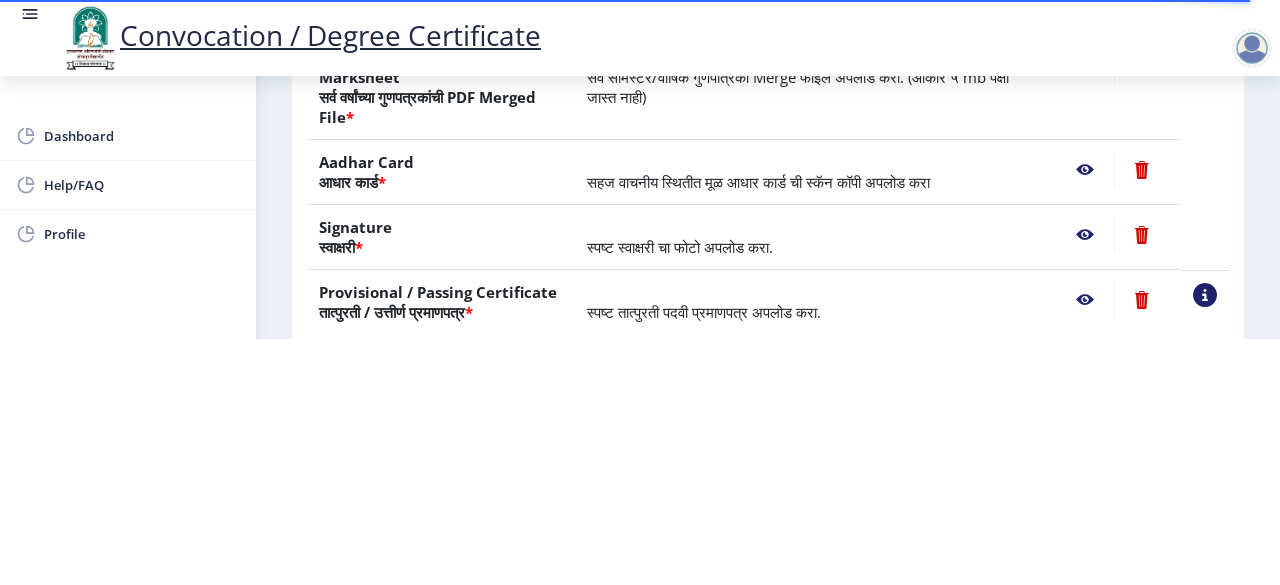 click 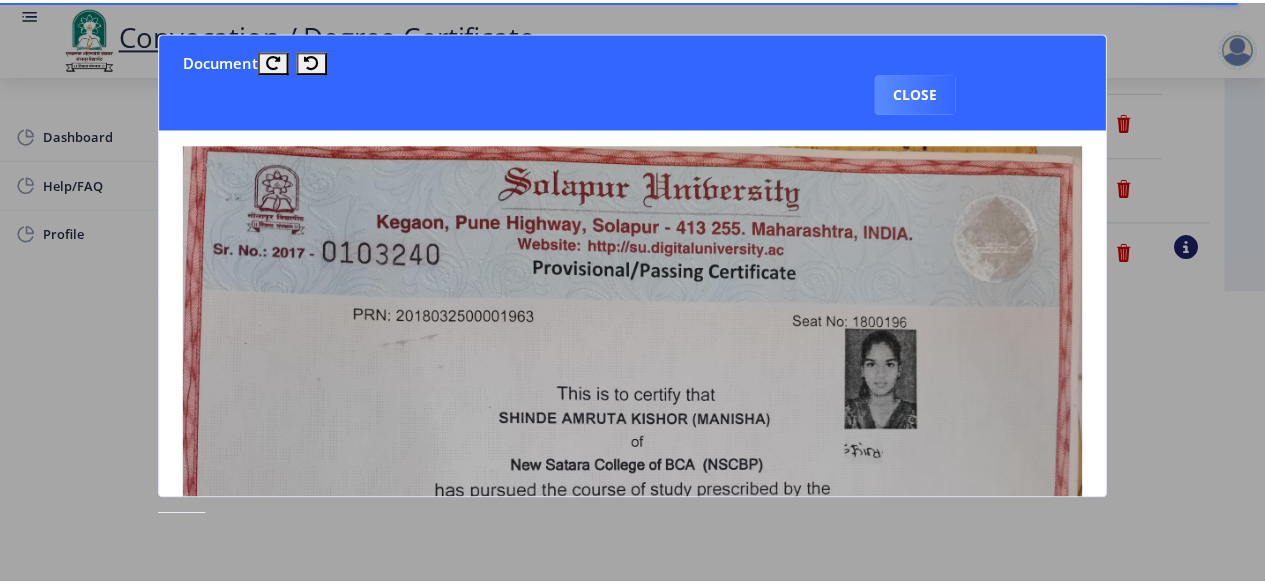 scroll, scrollTop: 0, scrollLeft: 0, axis: both 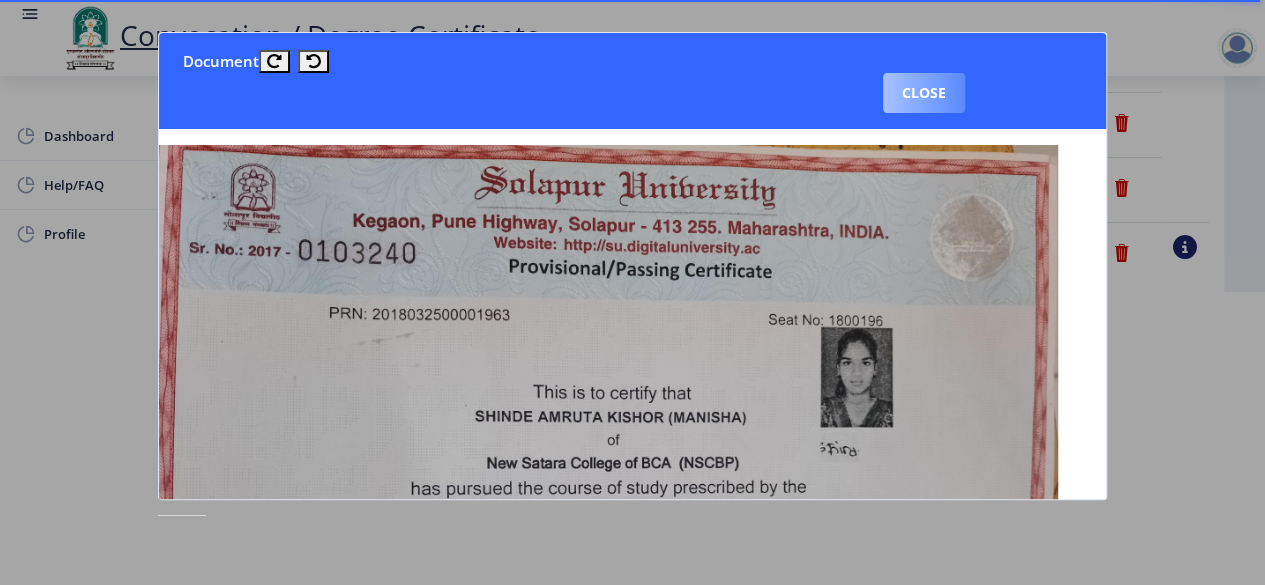 click on "Close" at bounding box center [924, 93] 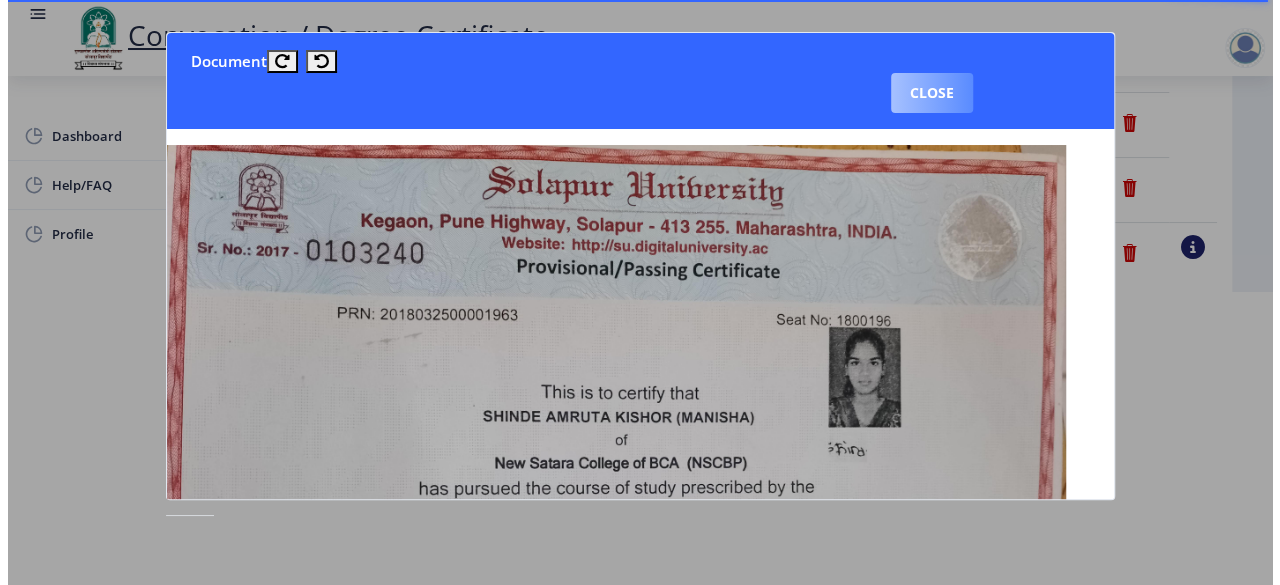 scroll, scrollTop: 246, scrollLeft: 0, axis: vertical 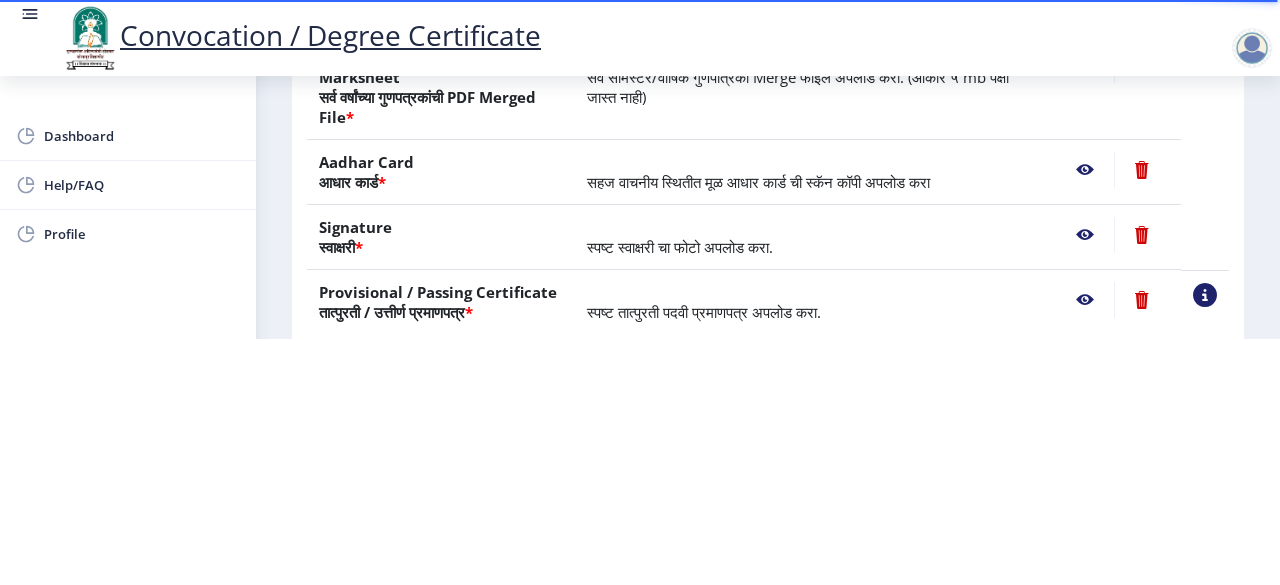 click 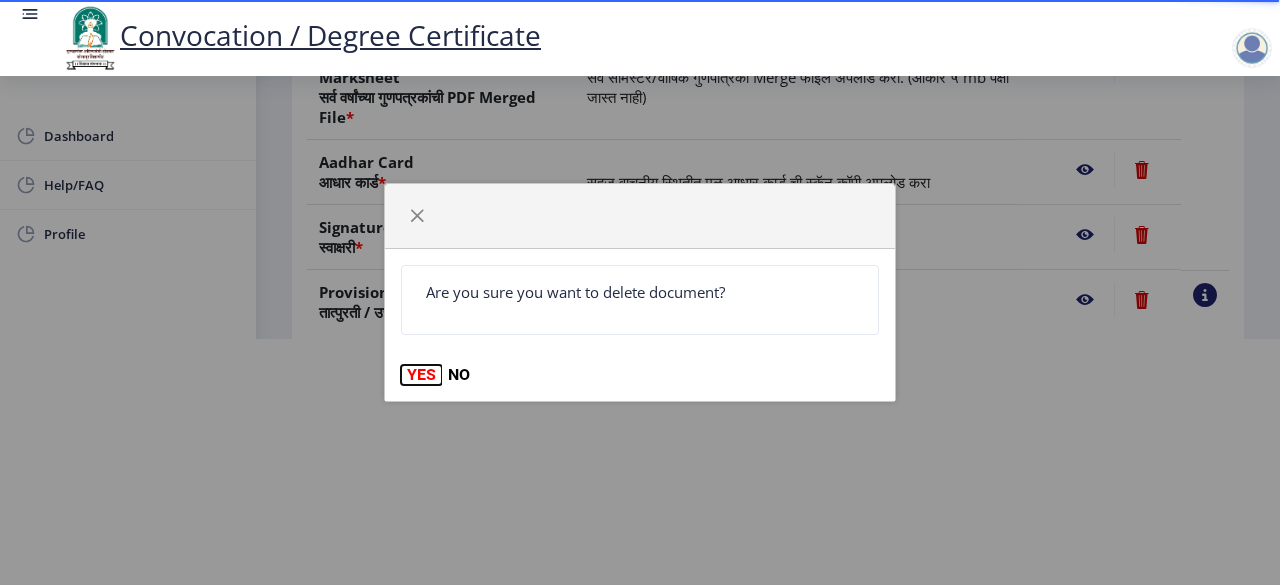 click on "YES" 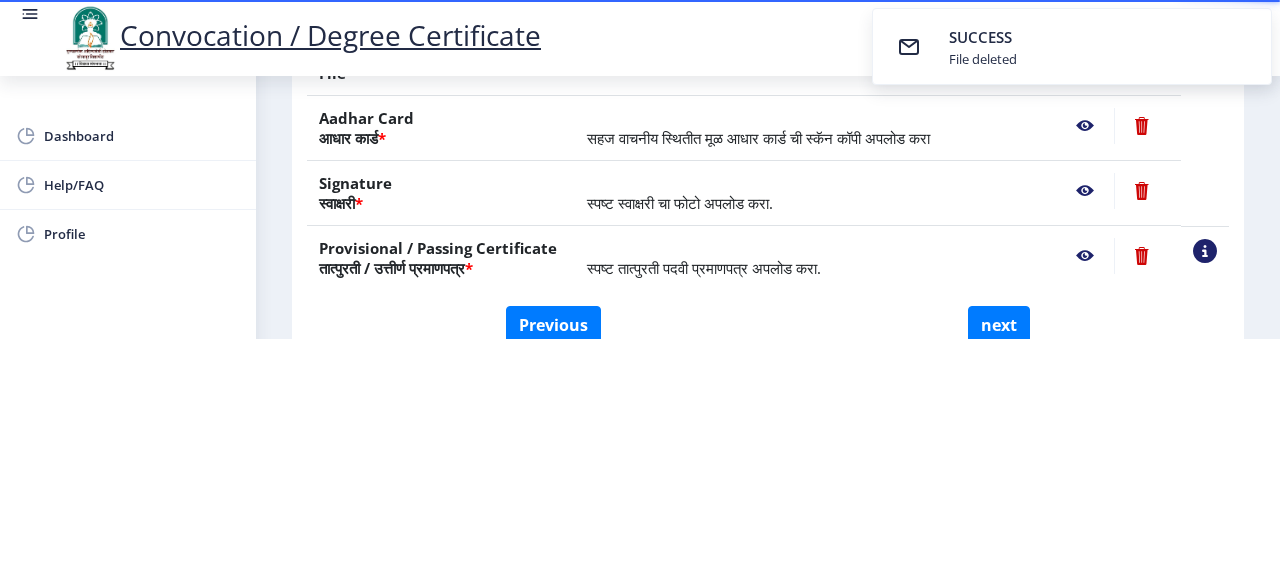 scroll, scrollTop: 339, scrollLeft: 0, axis: vertical 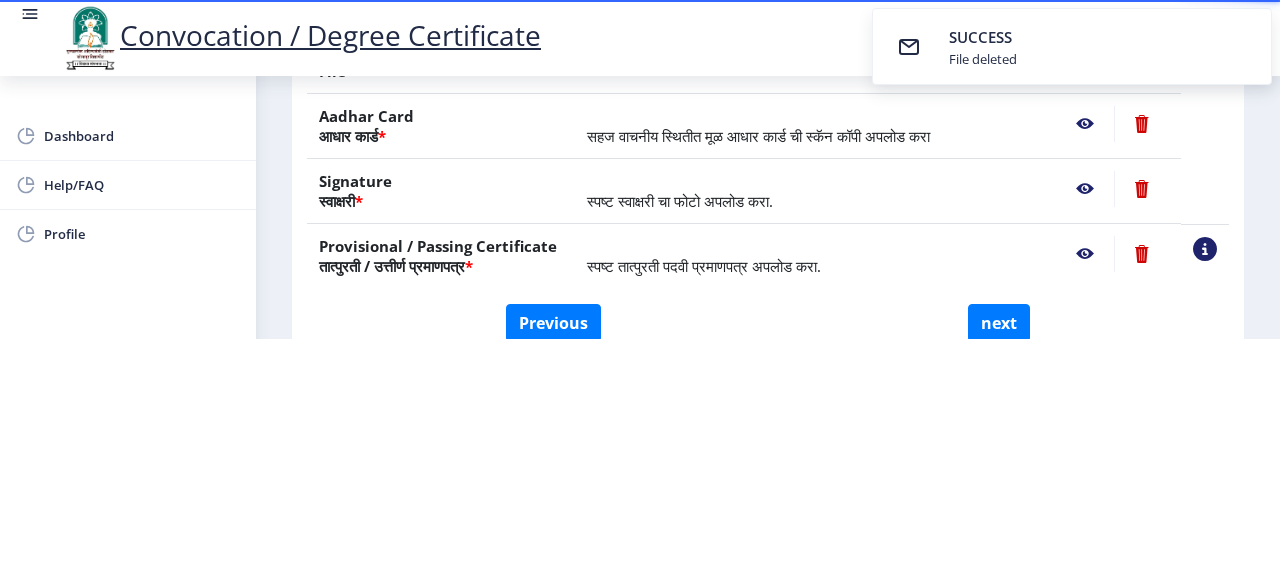 click 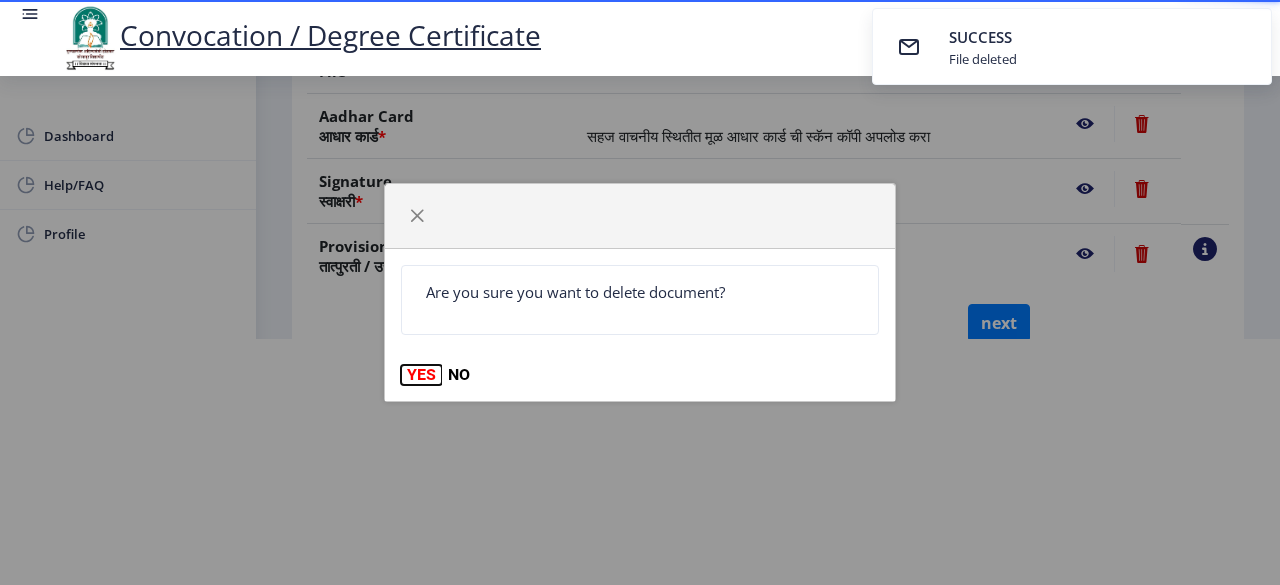 click on "YES" 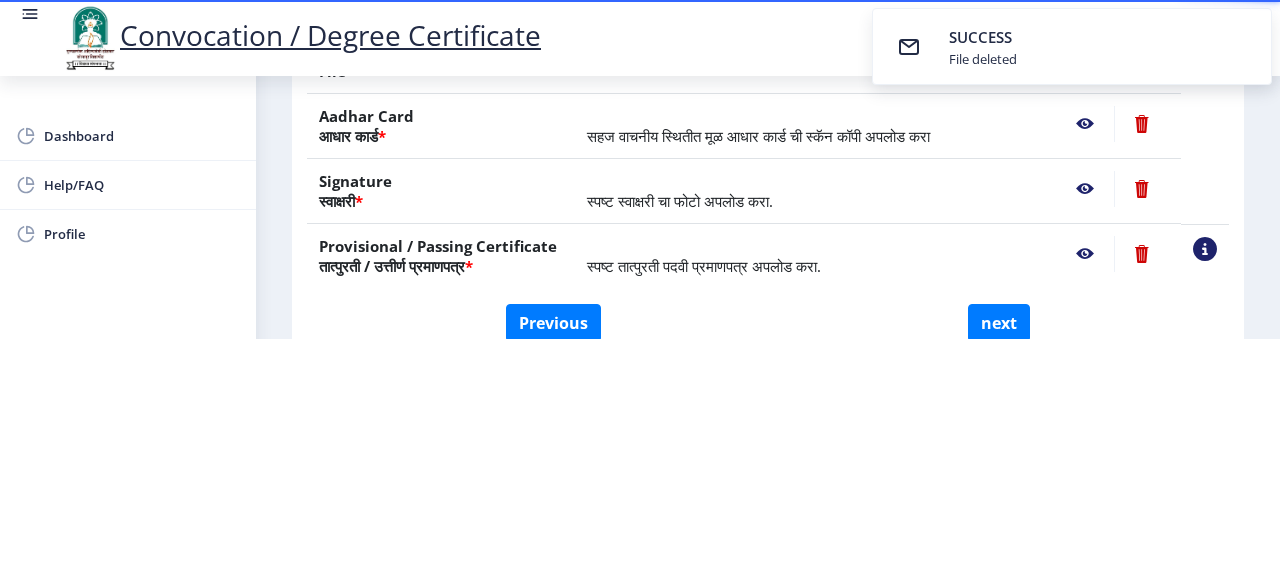 click 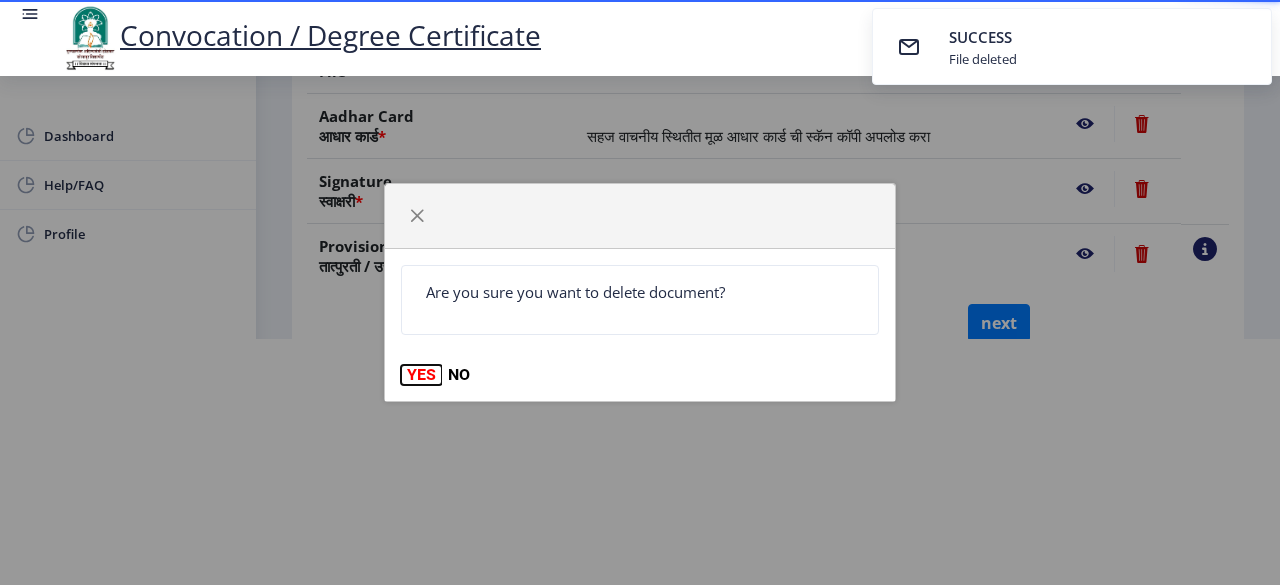 click on "YES" 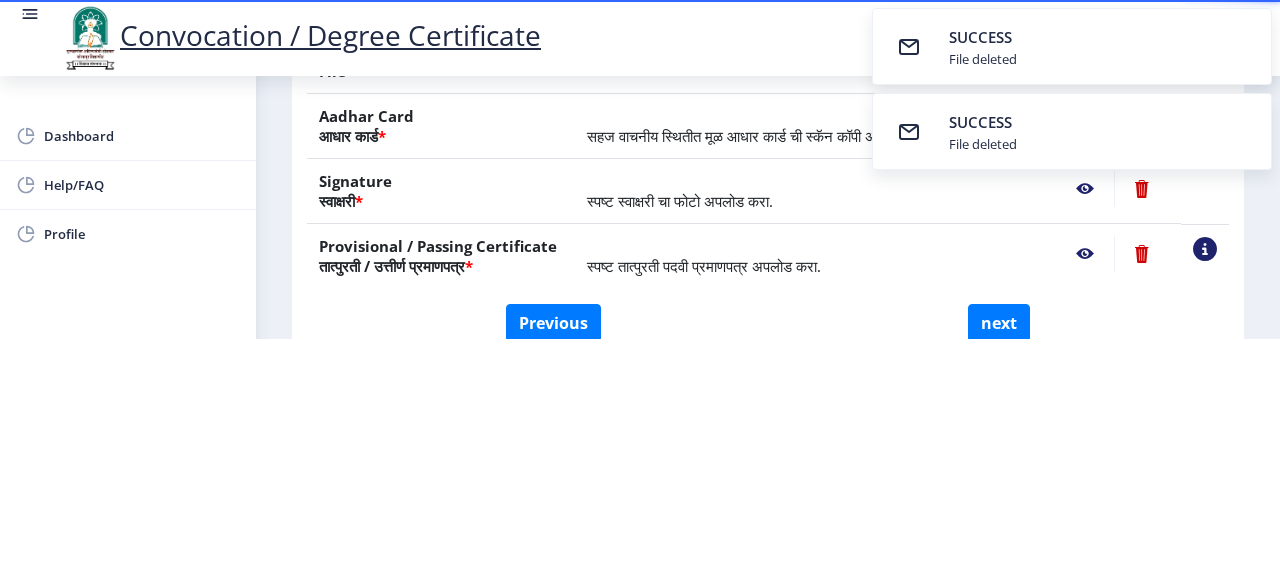 click 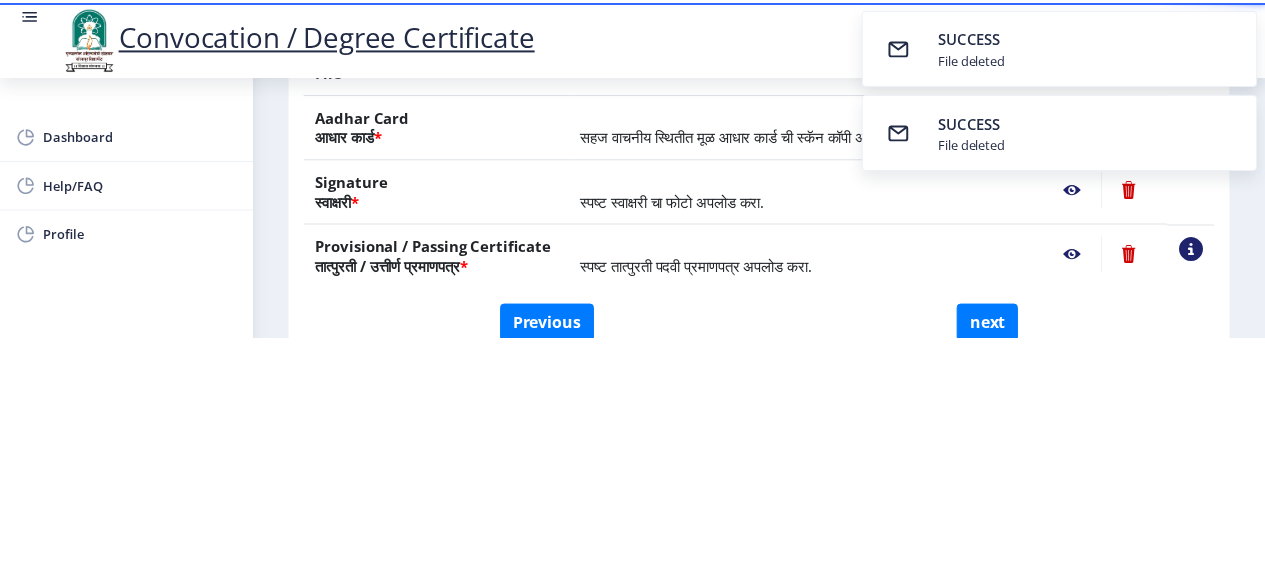 scroll, scrollTop: 0, scrollLeft: 0, axis: both 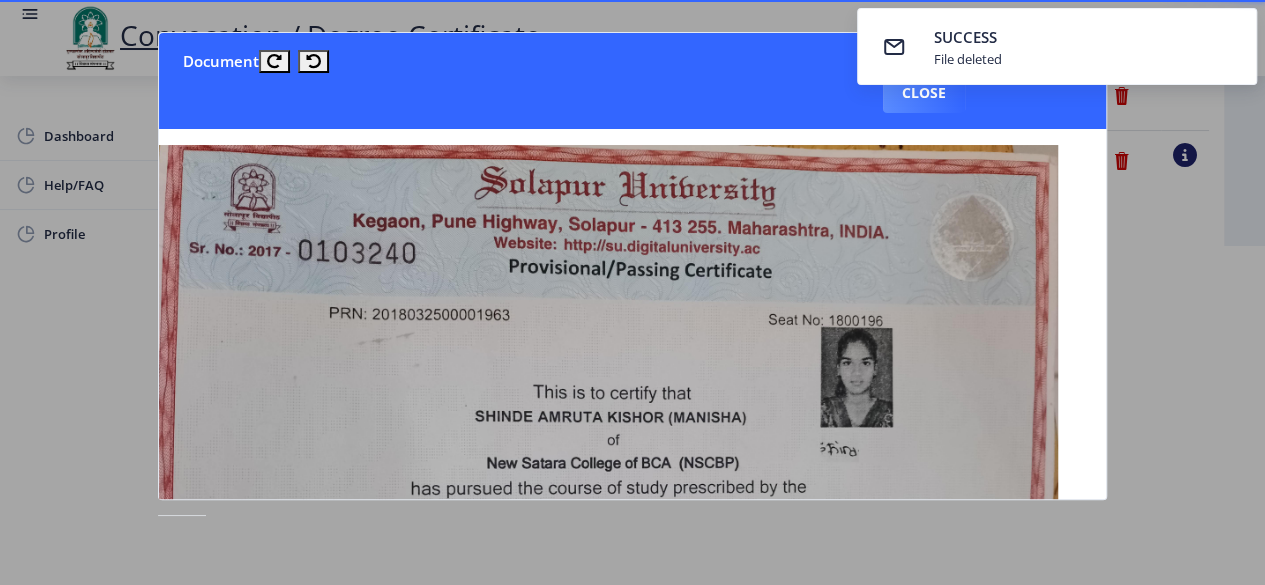 click on "SUCCESS File deleted" at bounding box center (1057, 46) 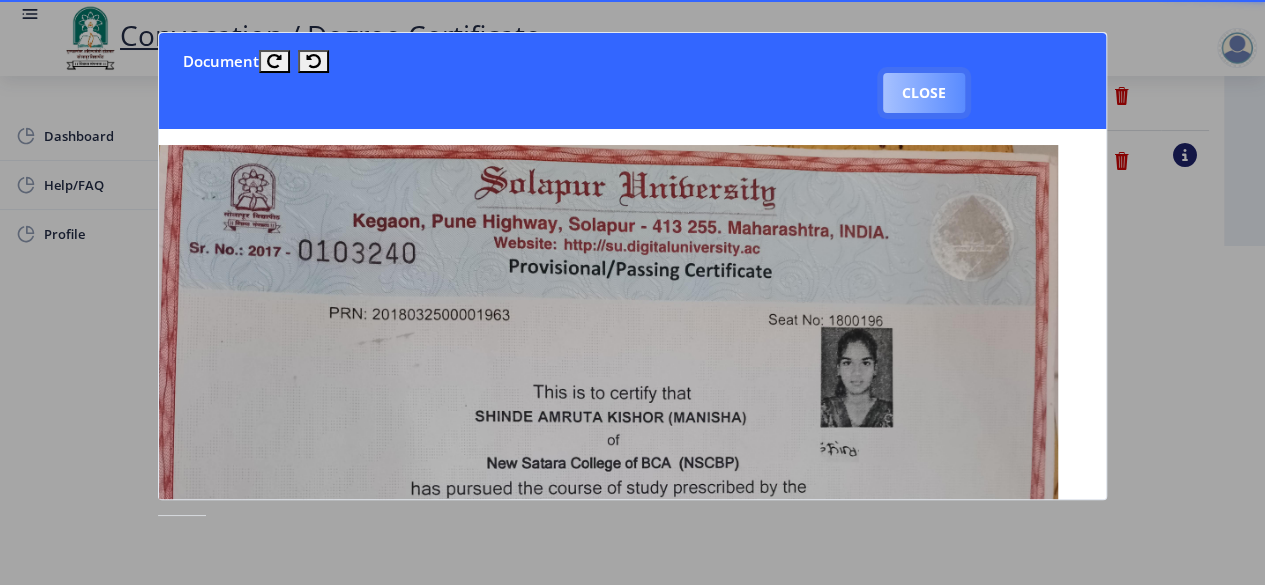 click on "Close" at bounding box center (924, 93) 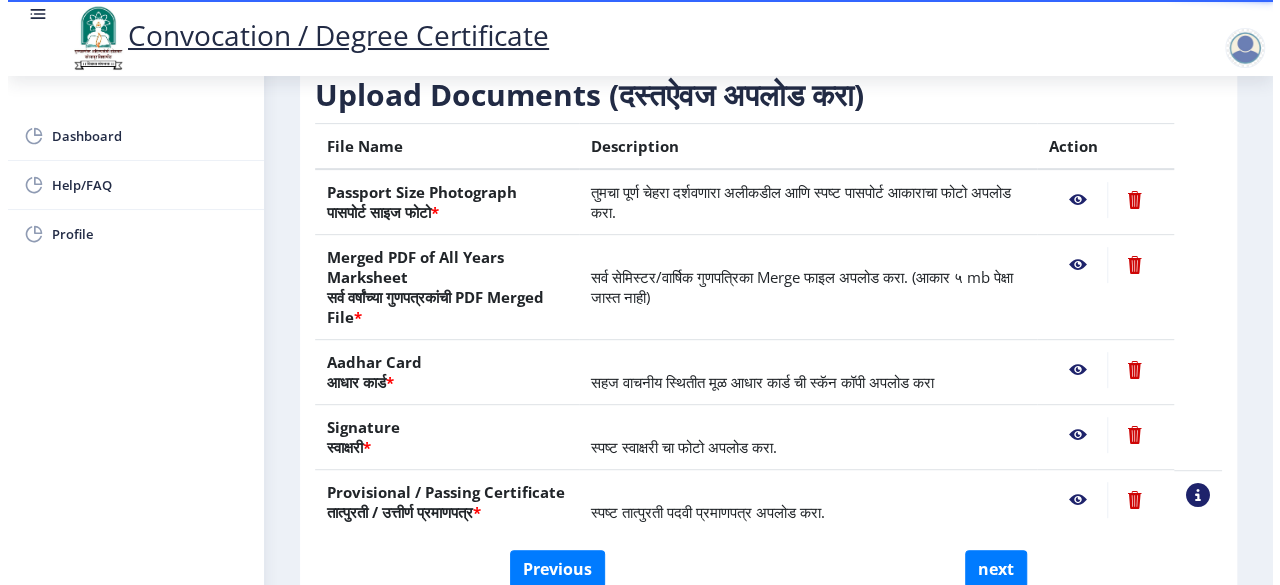 scroll, scrollTop: 246, scrollLeft: 0, axis: vertical 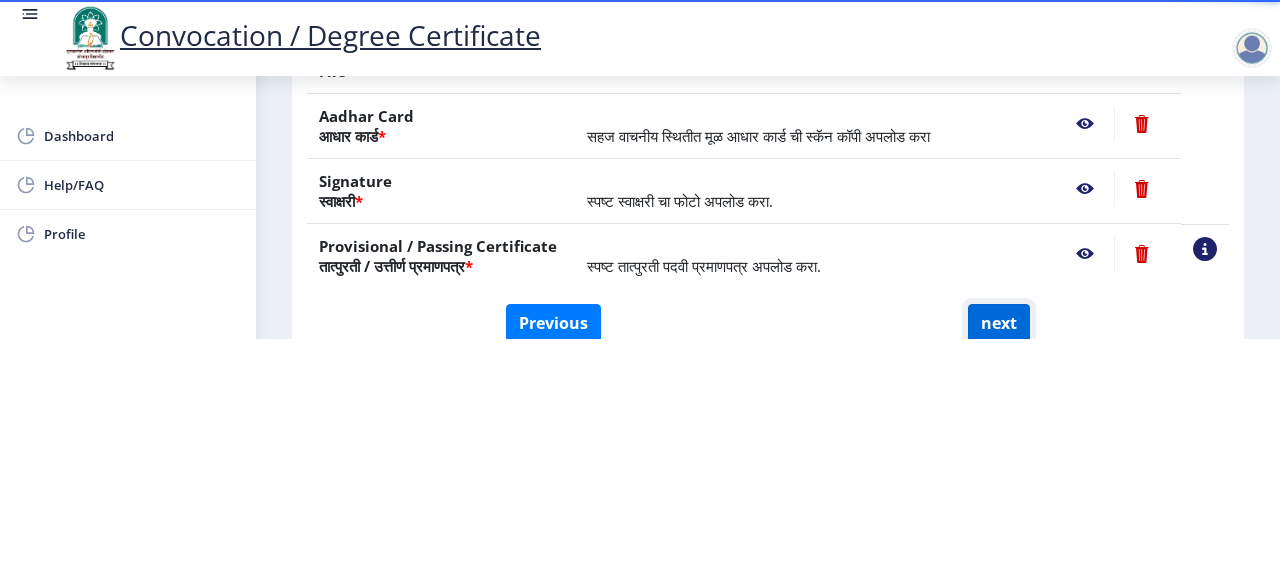 click on "next" 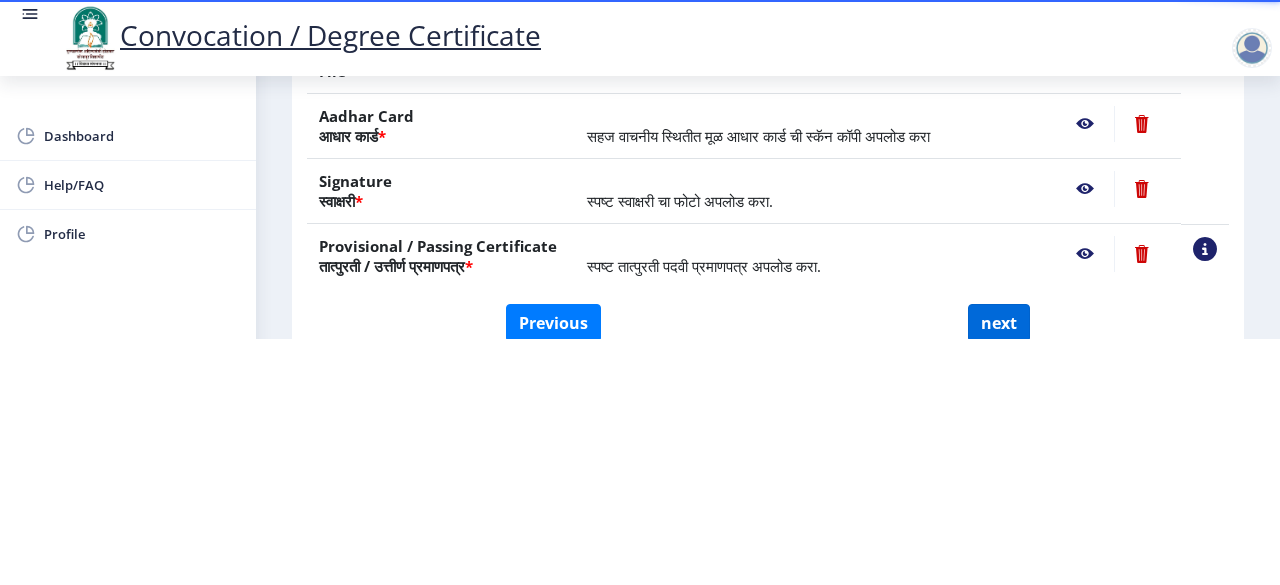 scroll, scrollTop: 0, scrollLeft: 0, axis: both 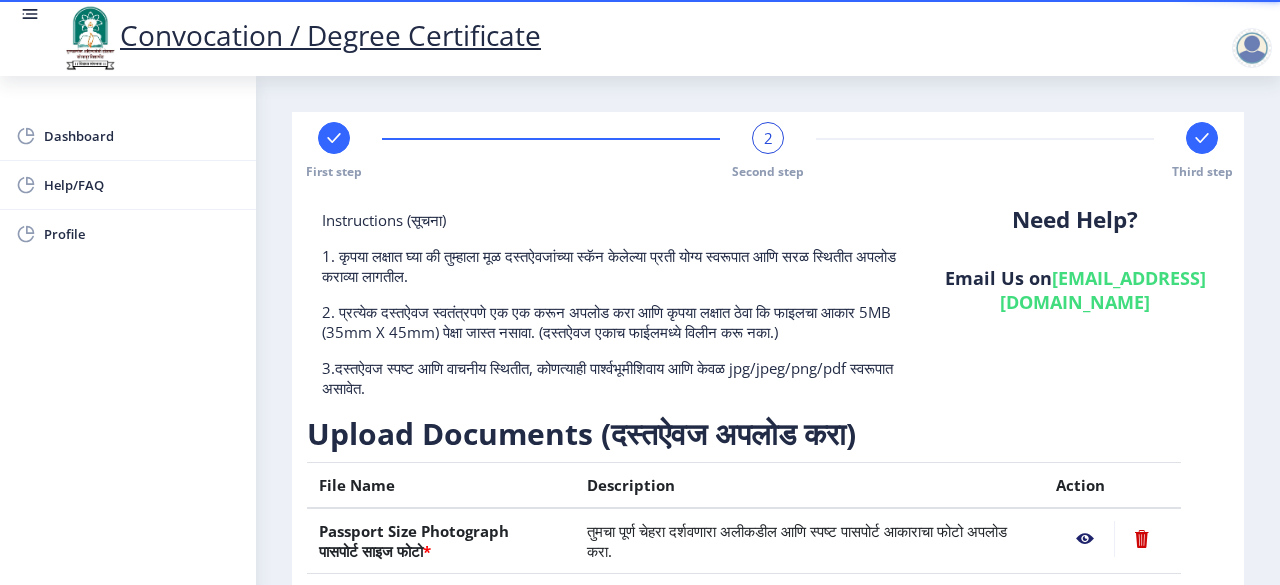 select 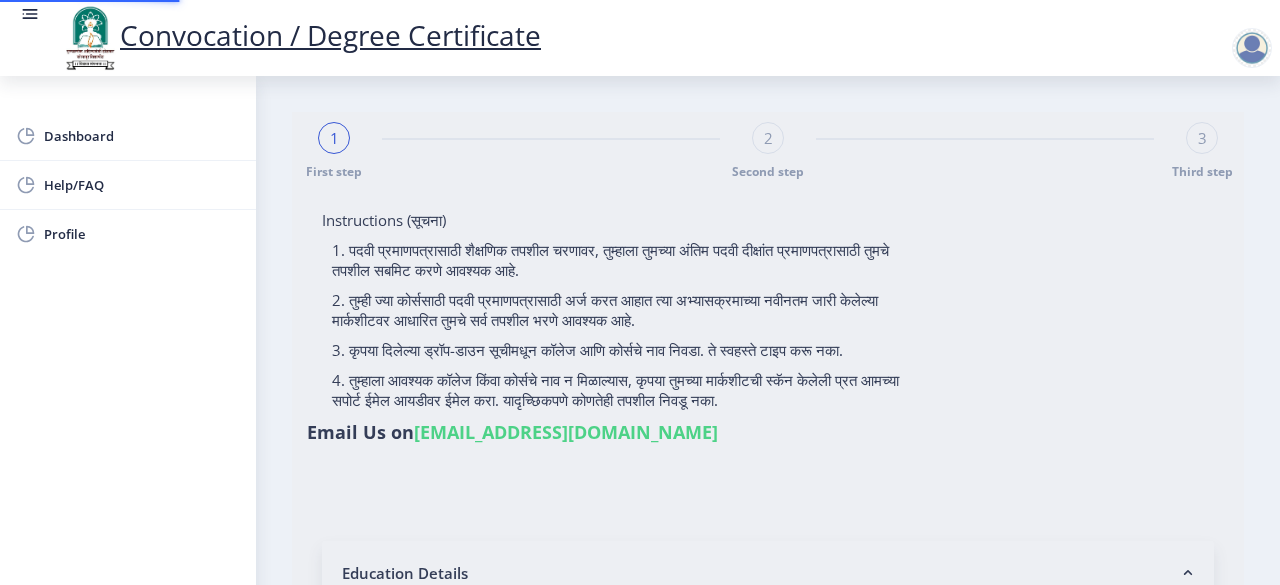 type on "[PERSON_NAME] [PERSON_NAME]" 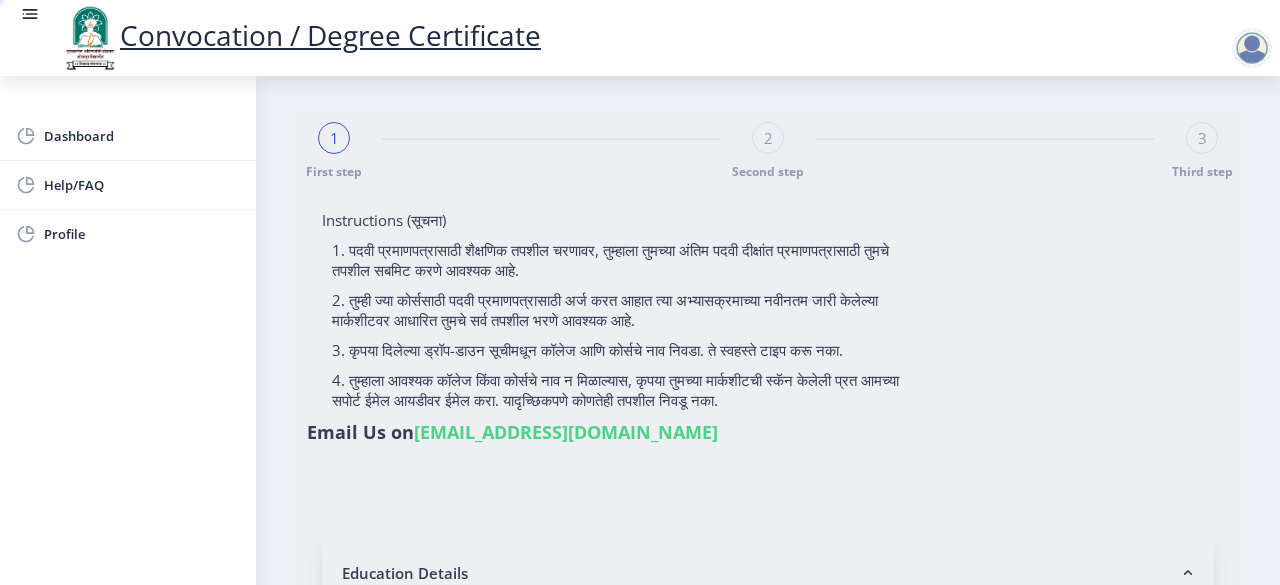 select 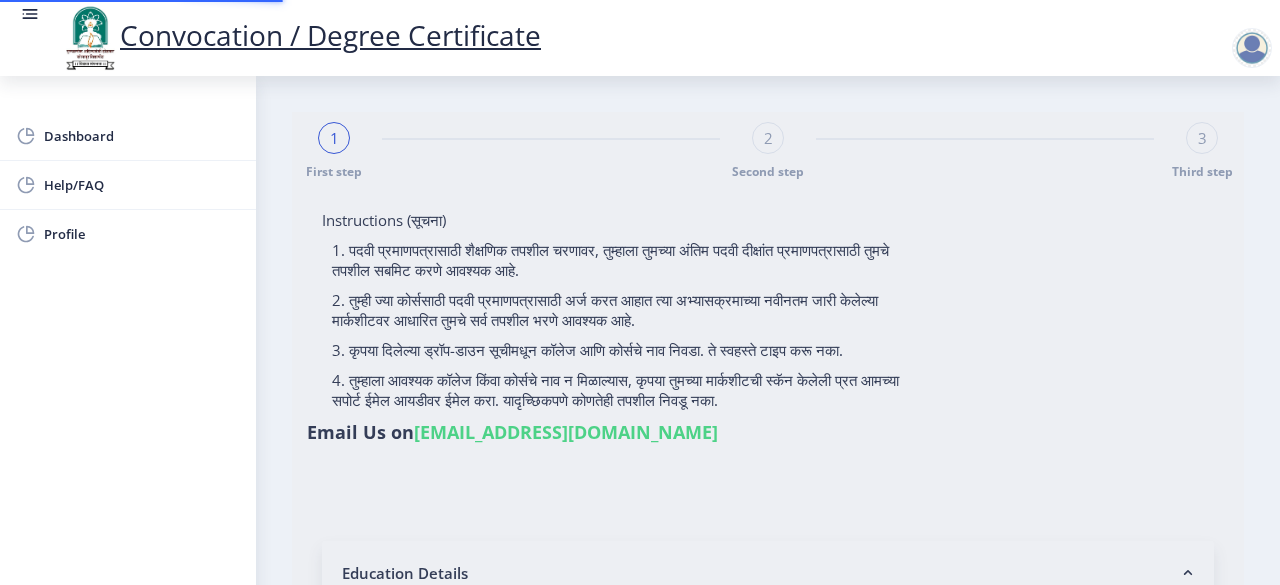 type on "[PERSON_NAME] [PERSON_NAME]" 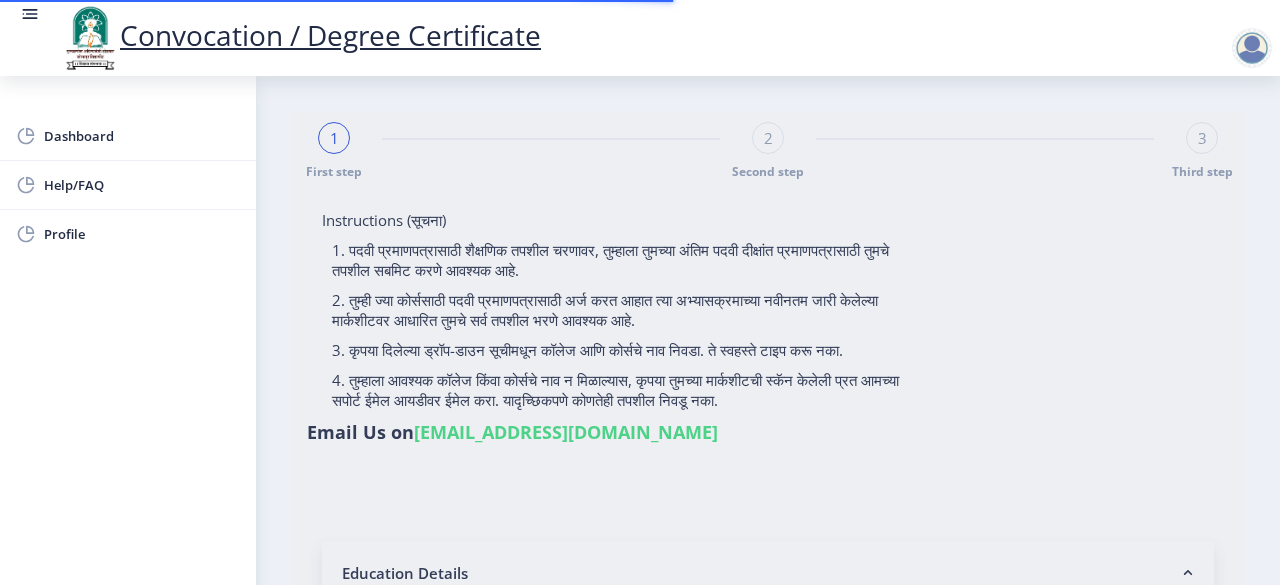 type on "2018032500001963" 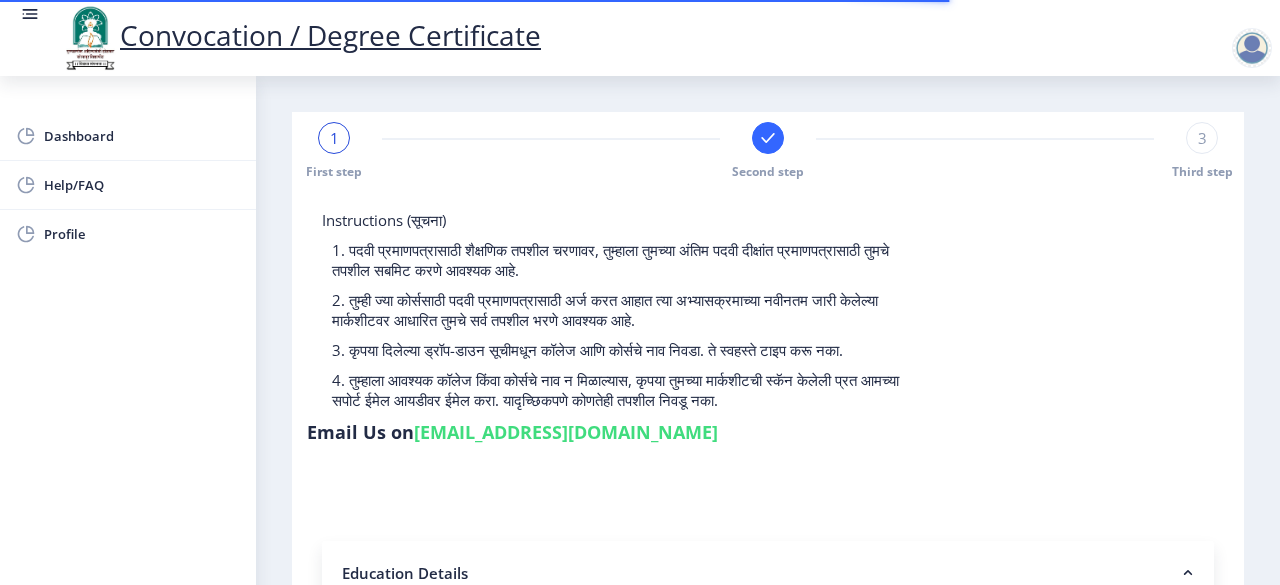 select 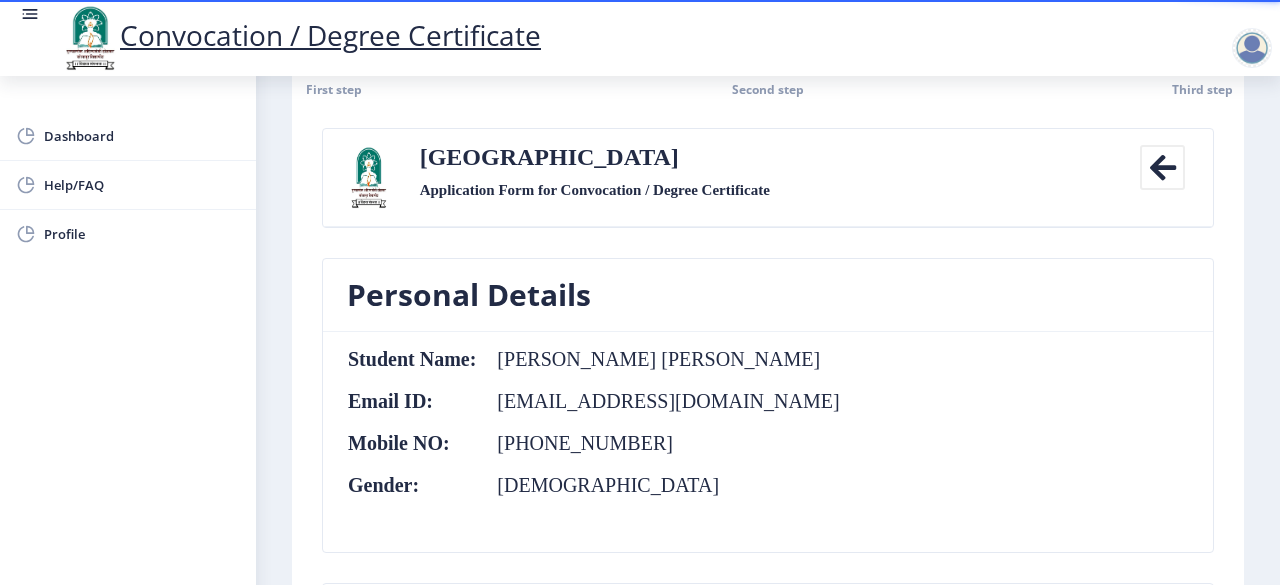 scroll, scrollTop: 4, scrollLeft: 0, axis: vertical 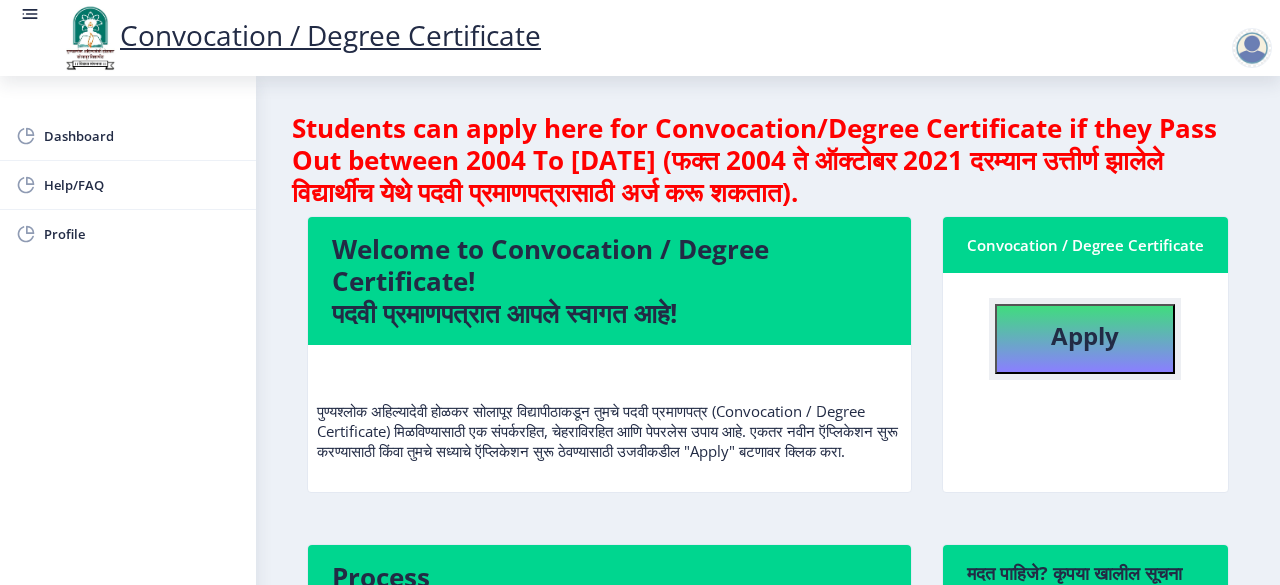 click on "Apply" 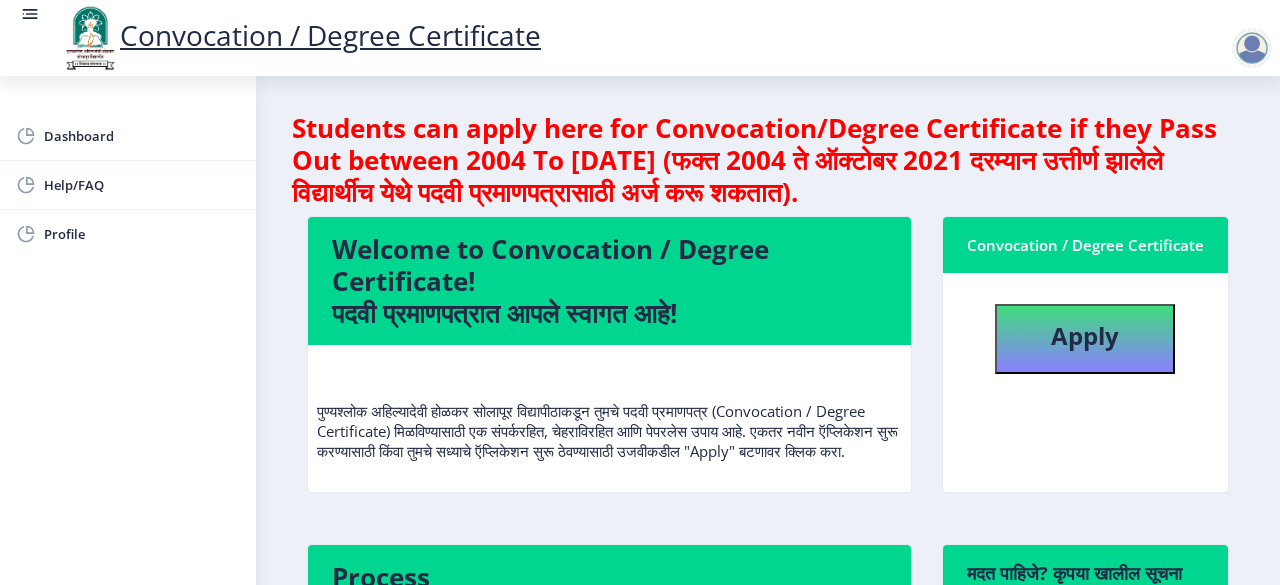 select 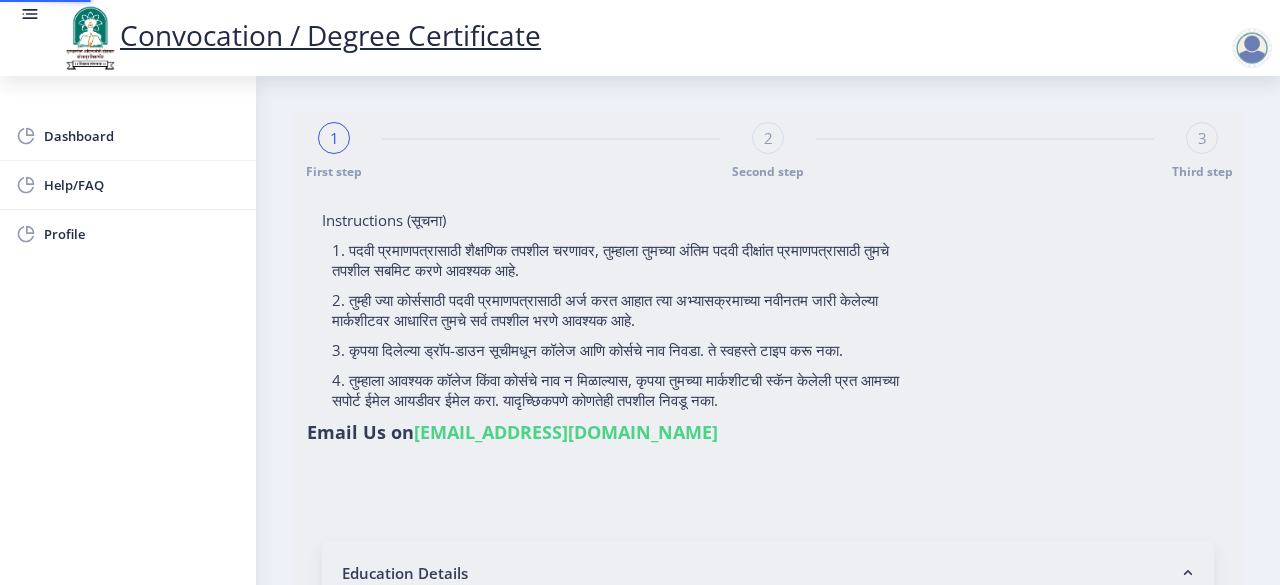 type on "[PERSON_NAME] [PERSON_NAME]" 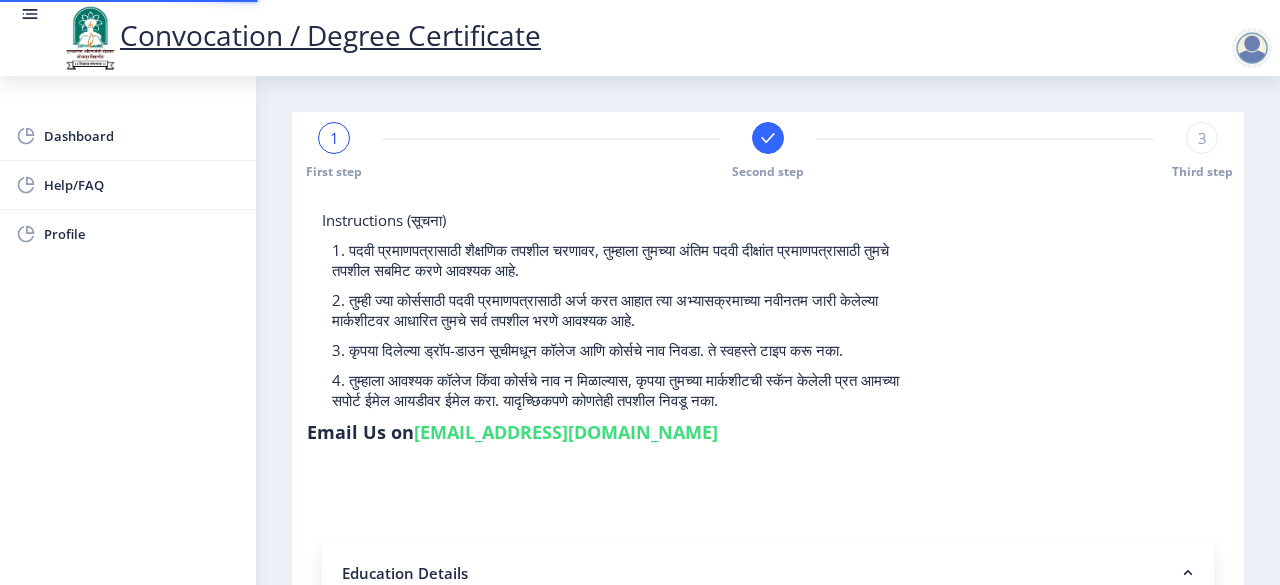 type on "2018032500001963" 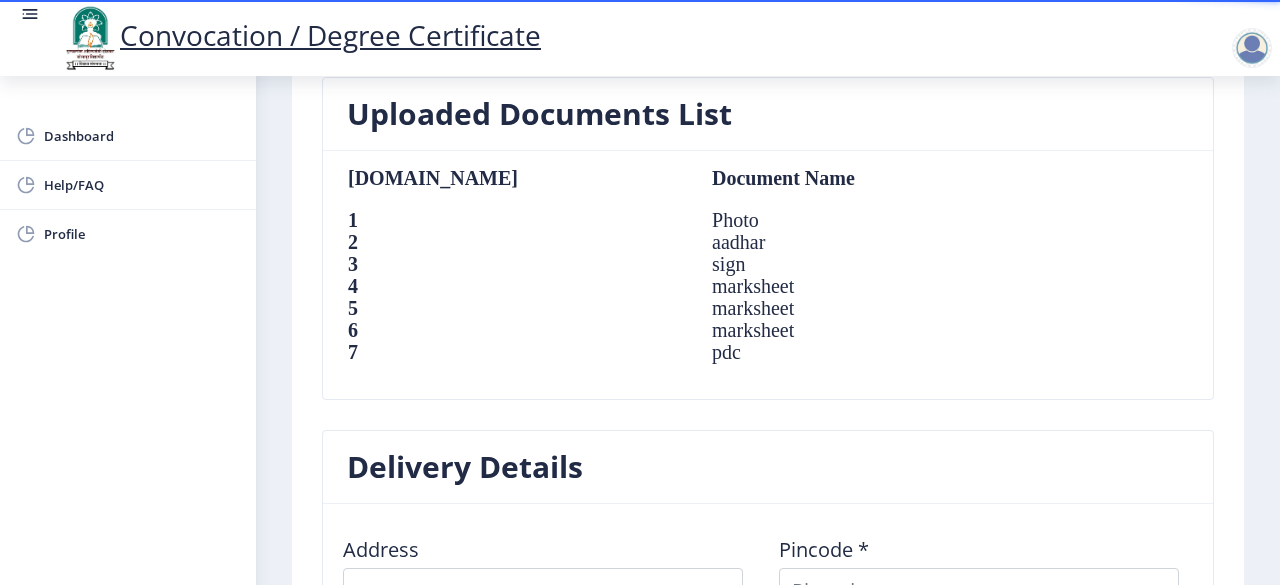scroll, scrollTop: 1308, scrollLeft: 0, axis: vertical 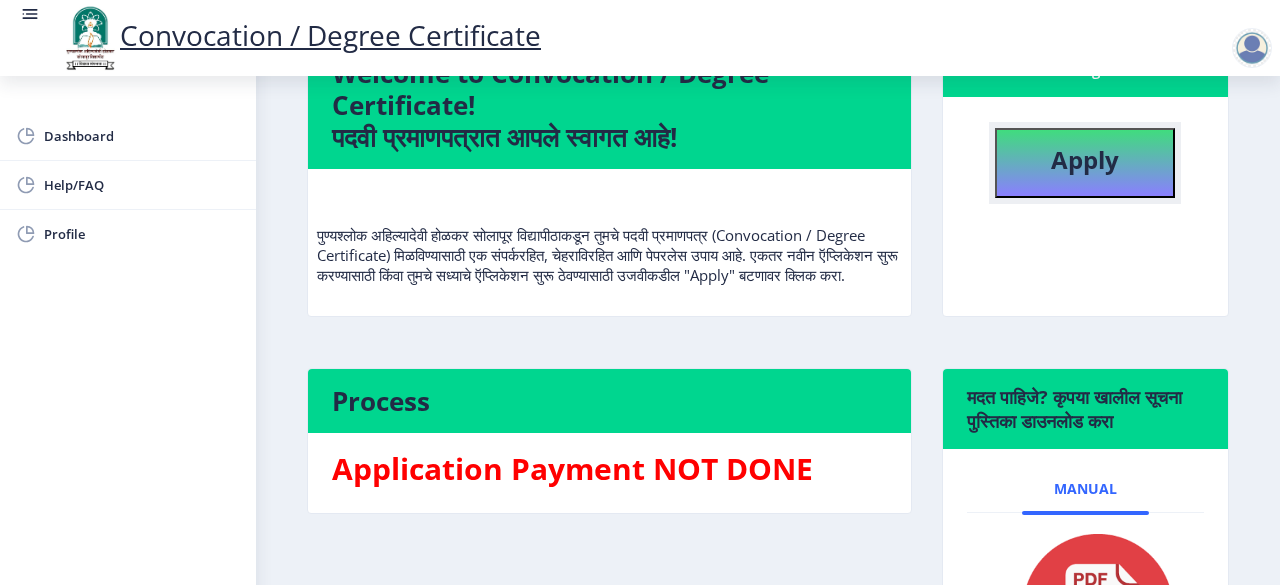 click on "Apply" 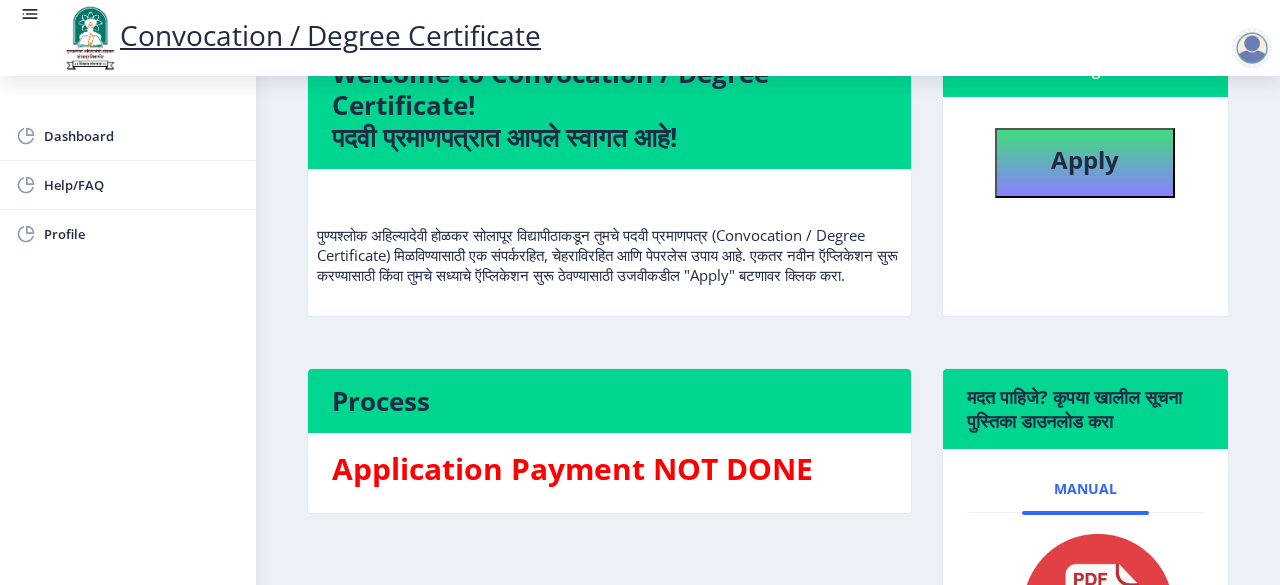 scroll, scrollTop: 0, scrollLeft: 0, axis: both 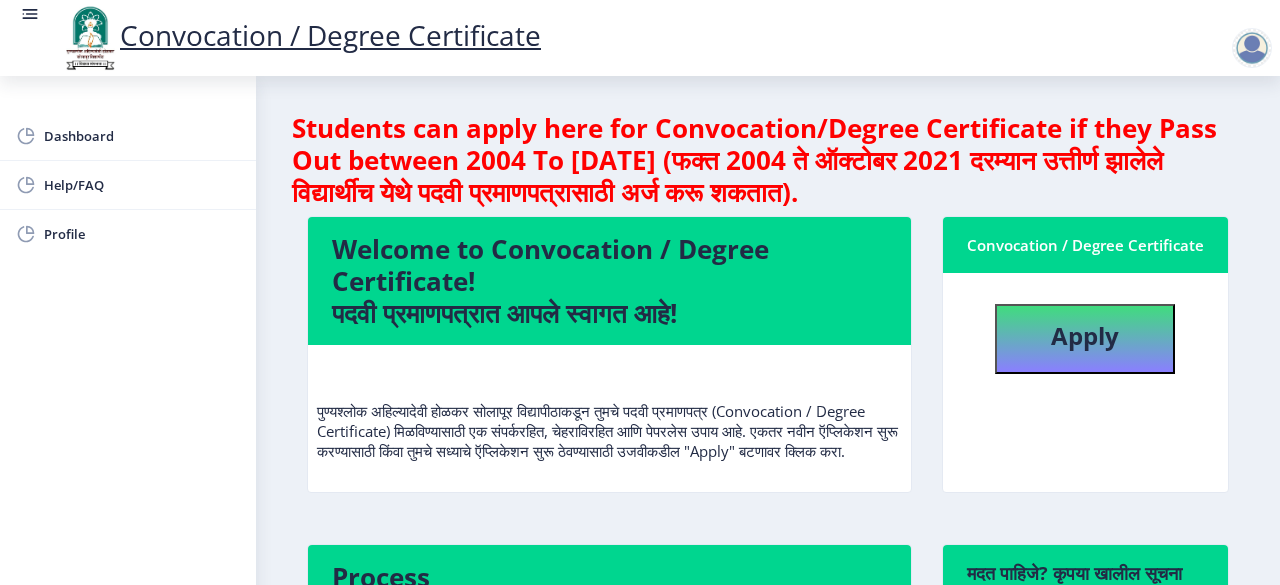 select 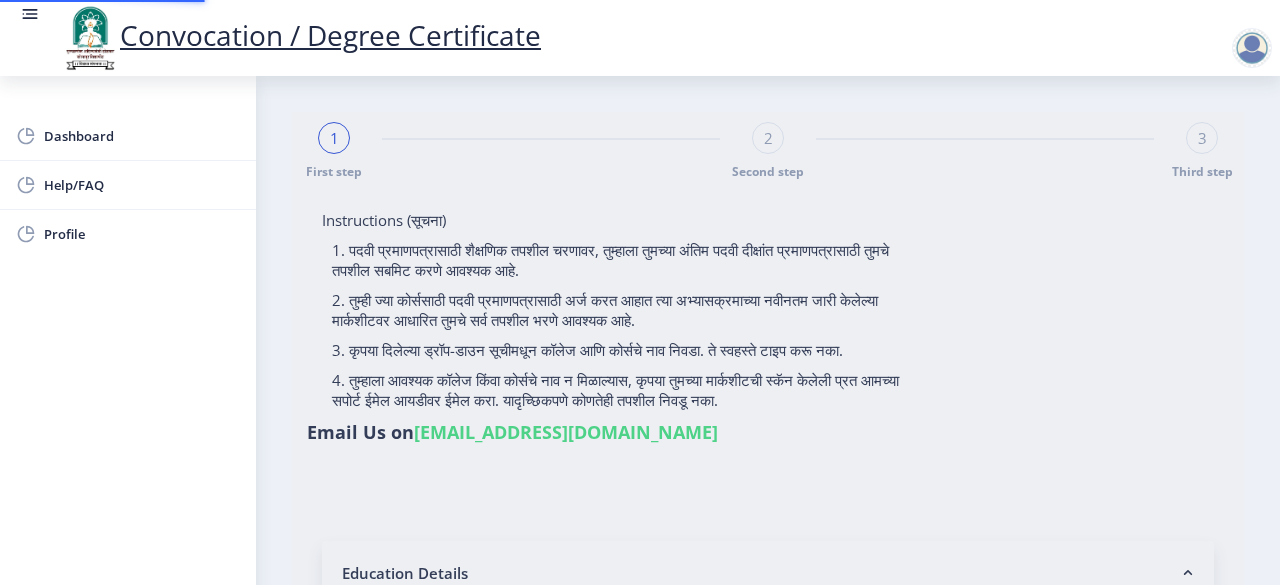 type on "[PERSON_NAME] [PERSON_NAME]" 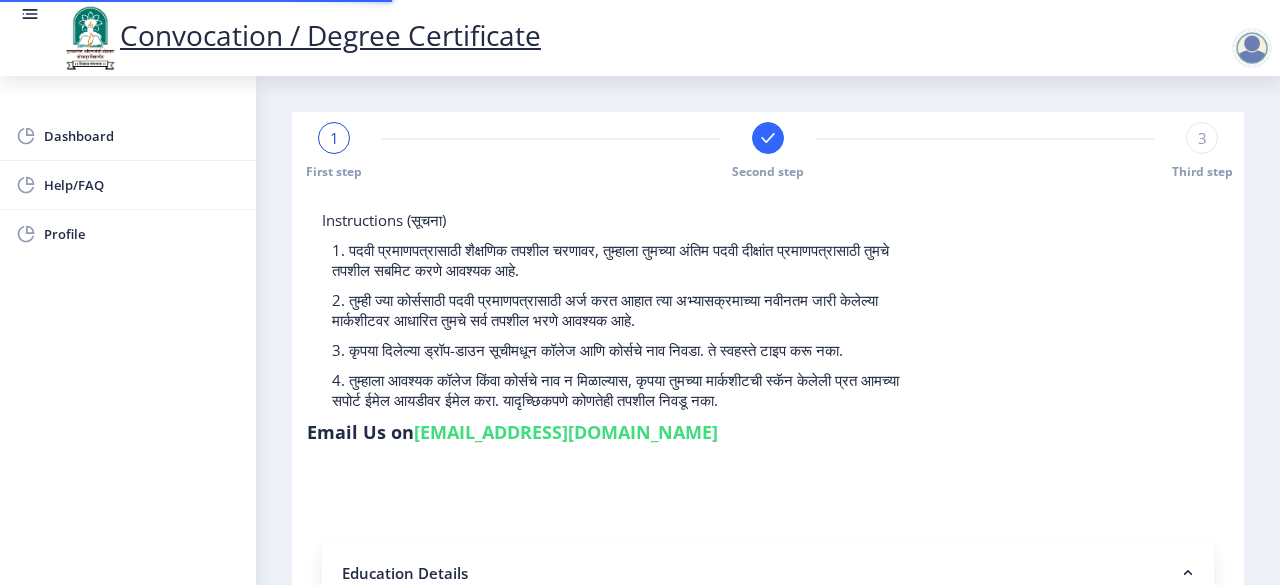 select 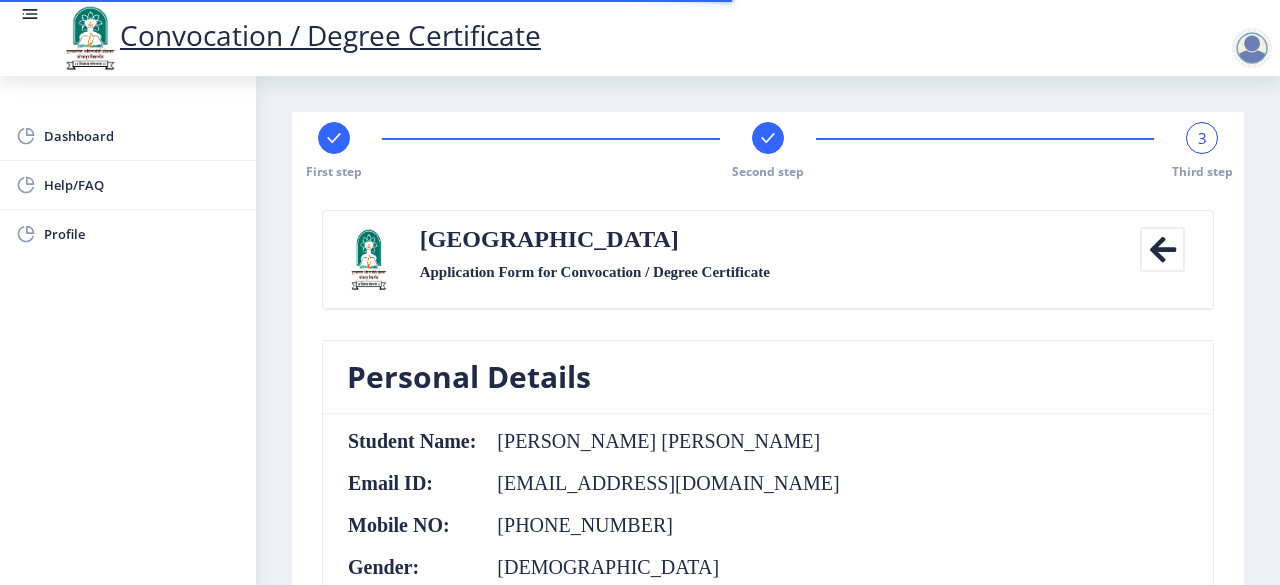 click 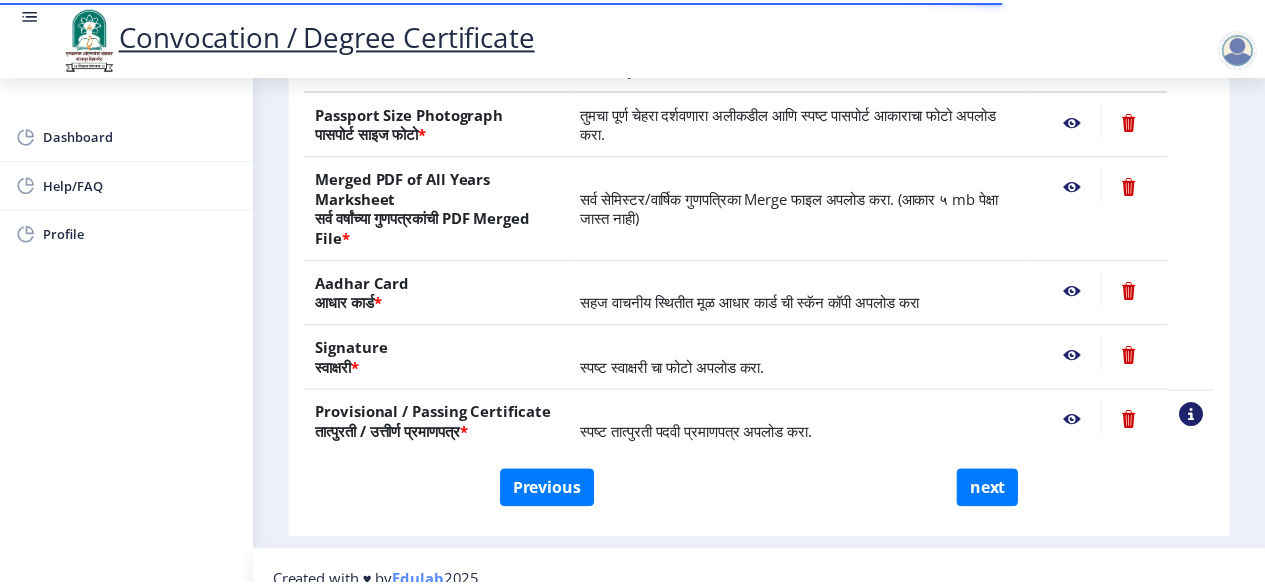 scroll, scrollTop: 420, scrollLeft: 0, axis: vertical 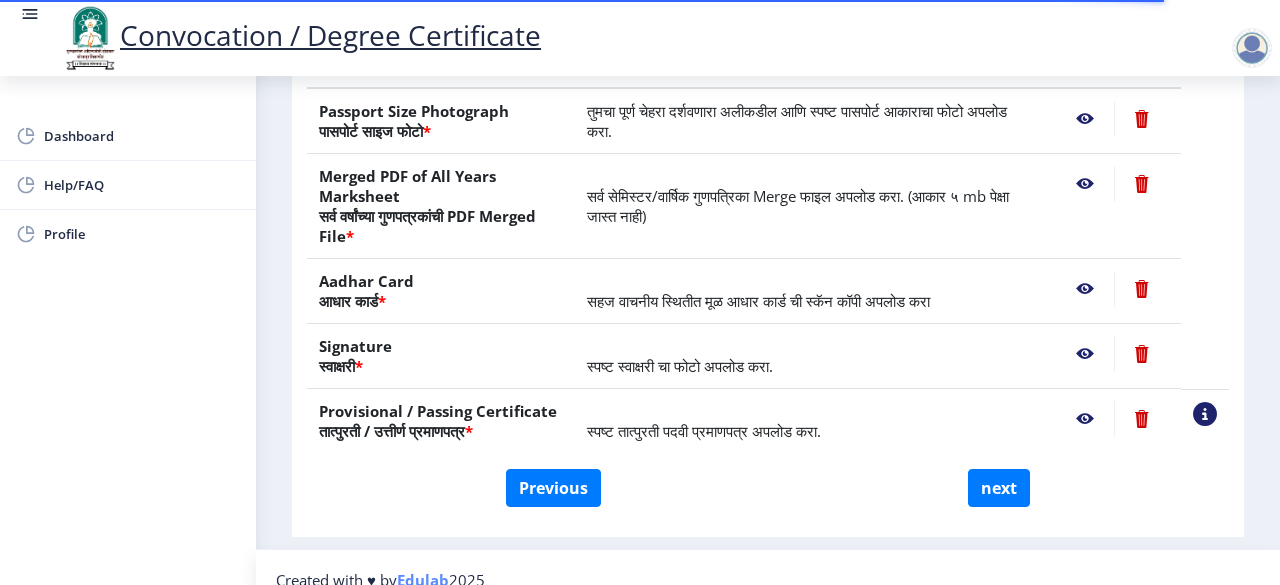click 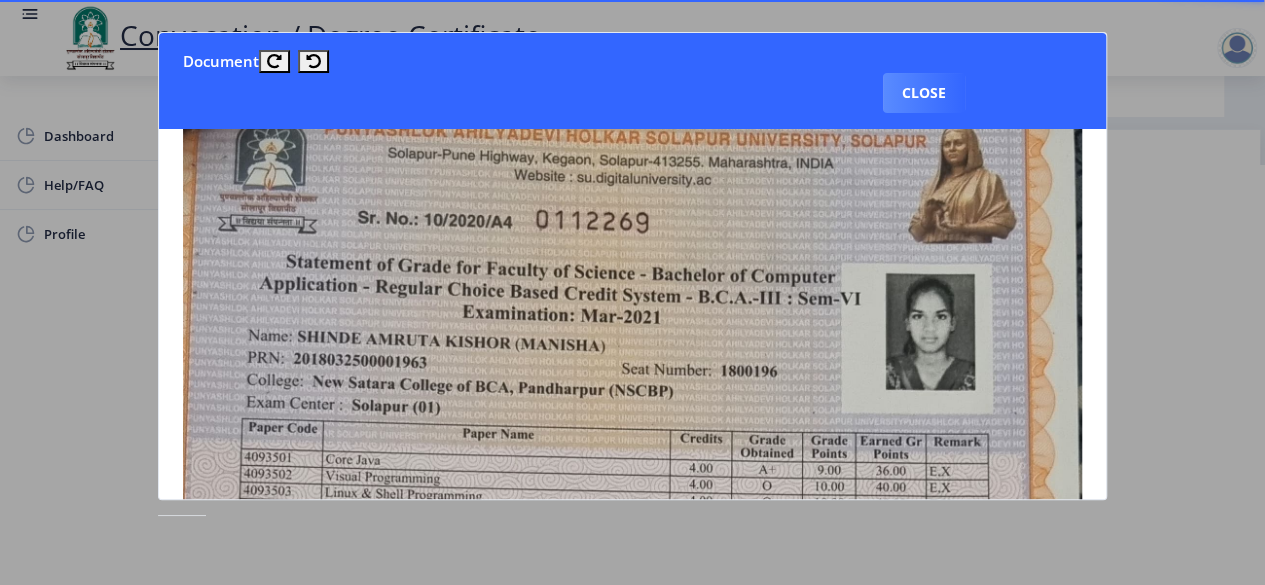 scroll, scrollTop: 0, scrollLeft: 0, axis: both 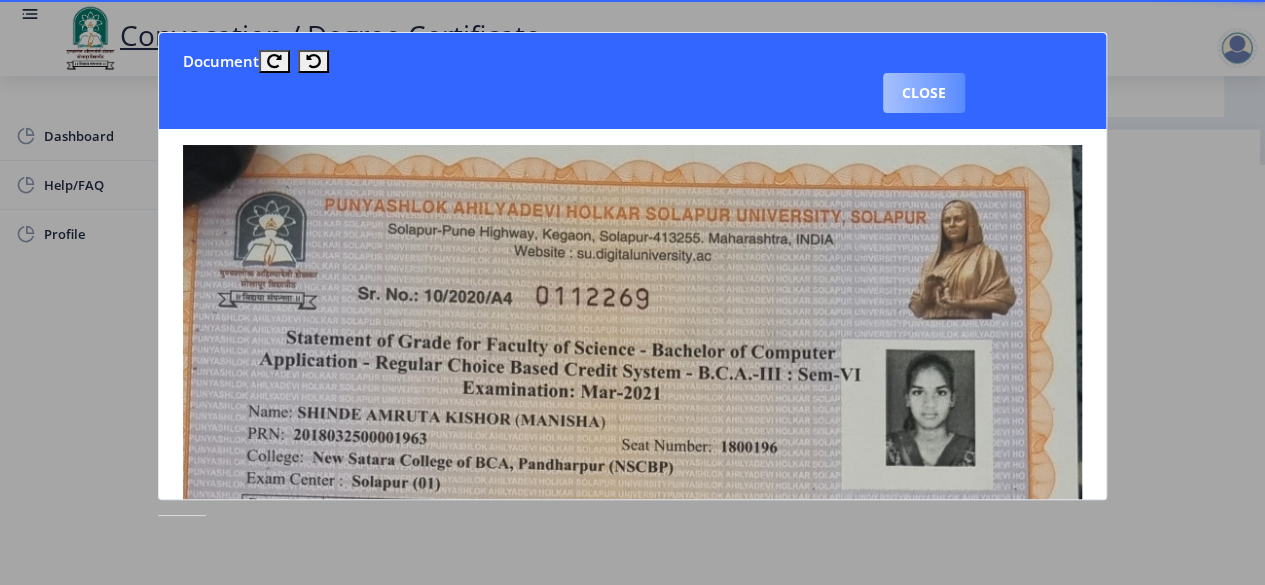 click on "Close" at bounding box center (924, 93) 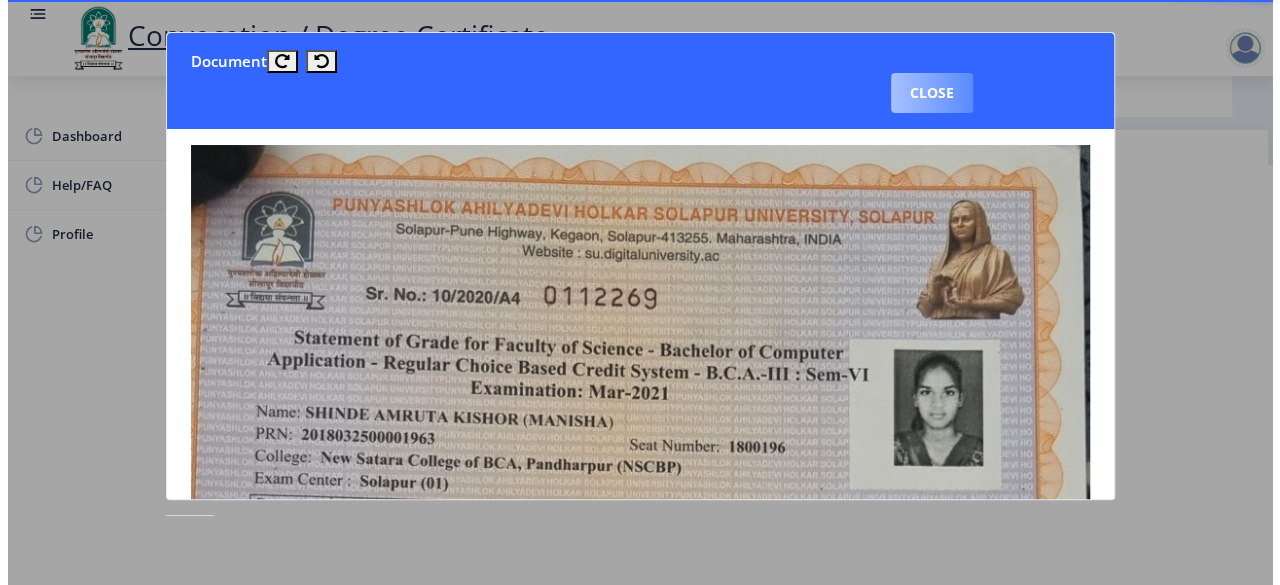 scroll, scrollTop: 246, scrollLeft: 0, axis: vertical 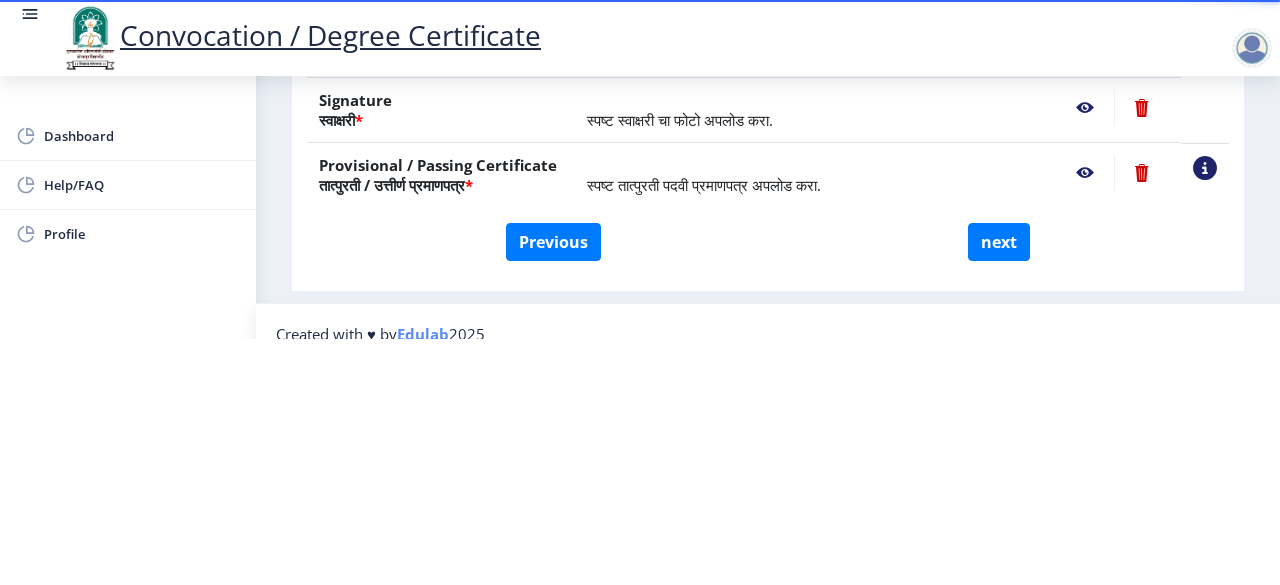 click 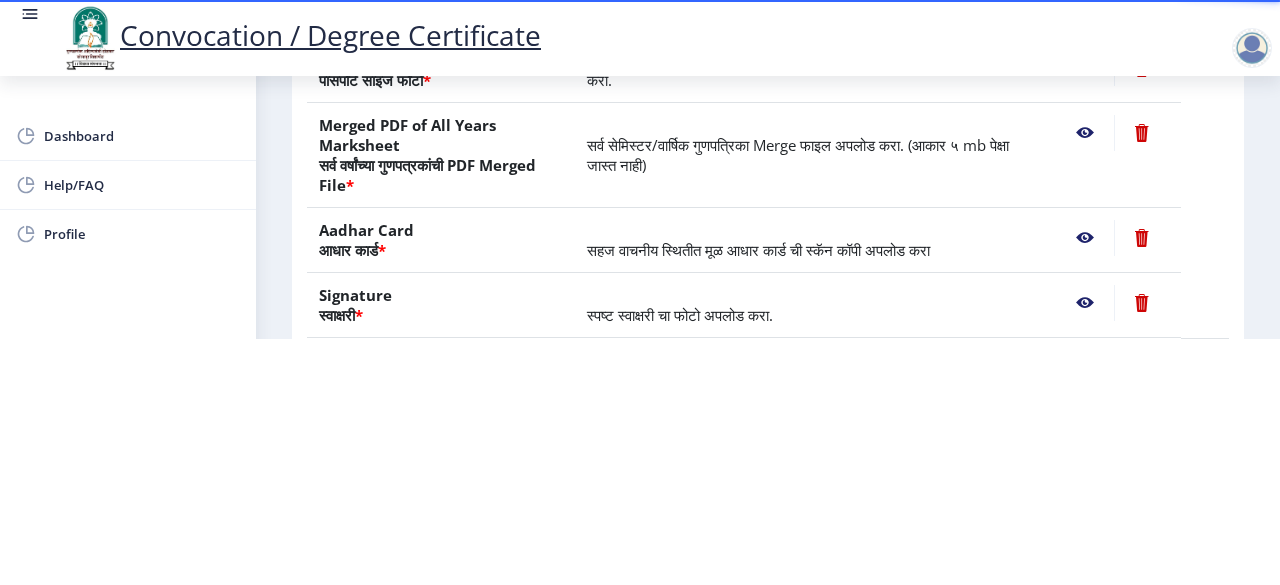 scroll, scrollTop: 226, scrollLeft: 0, axis: vertical 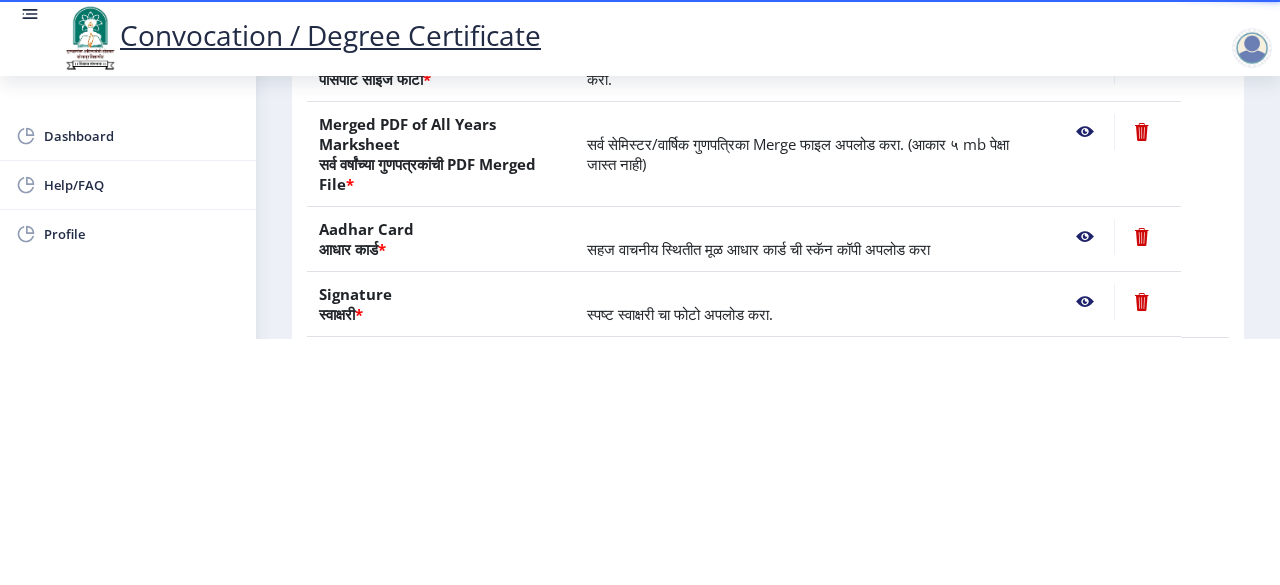 click 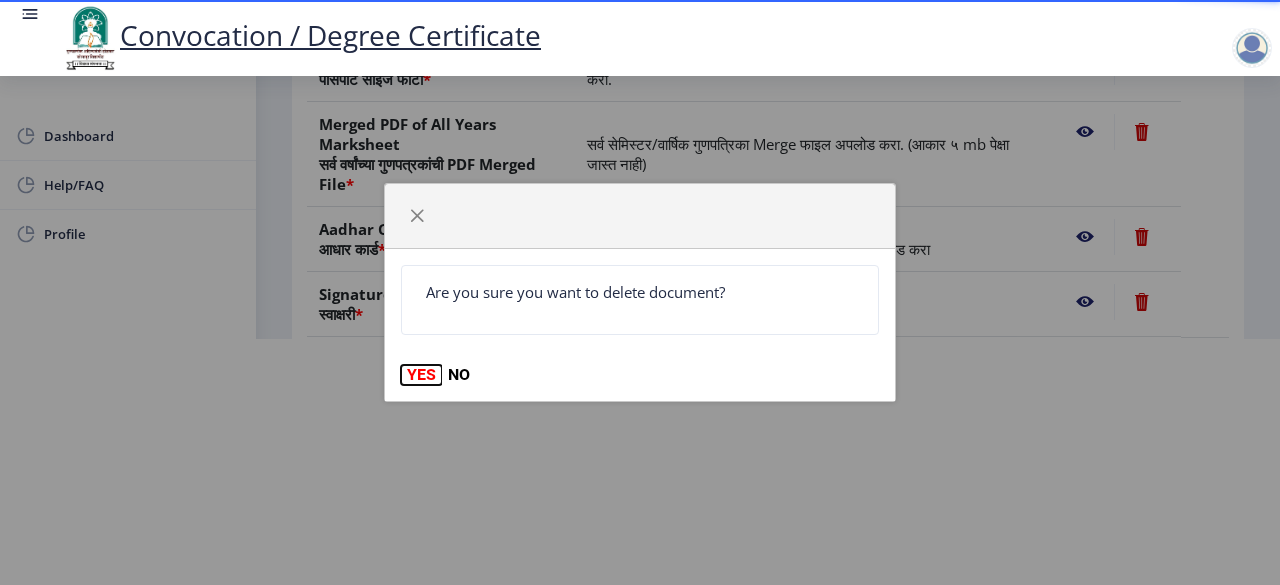 click on "YES" 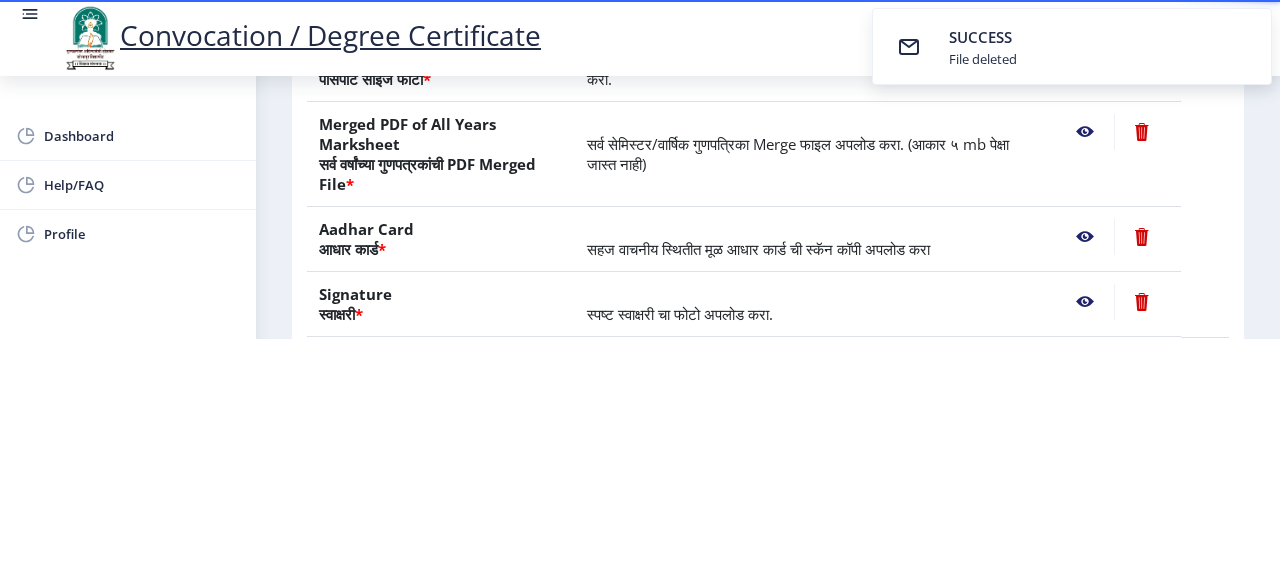 click 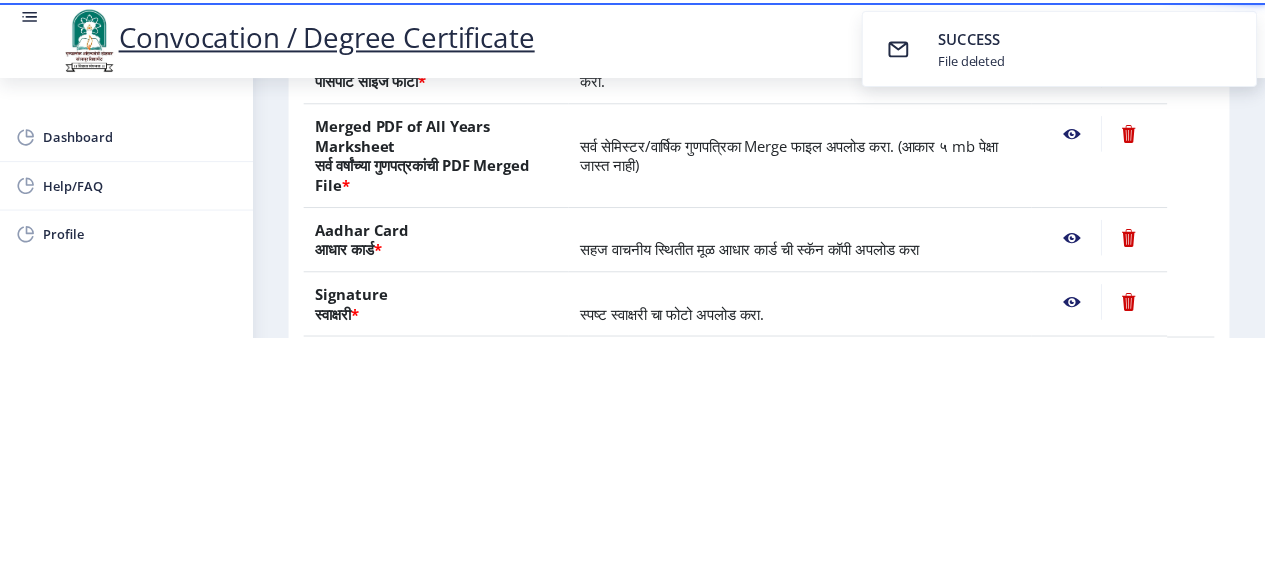 scroll, scrollTop: 0, scrollLeft: 0, axis: both 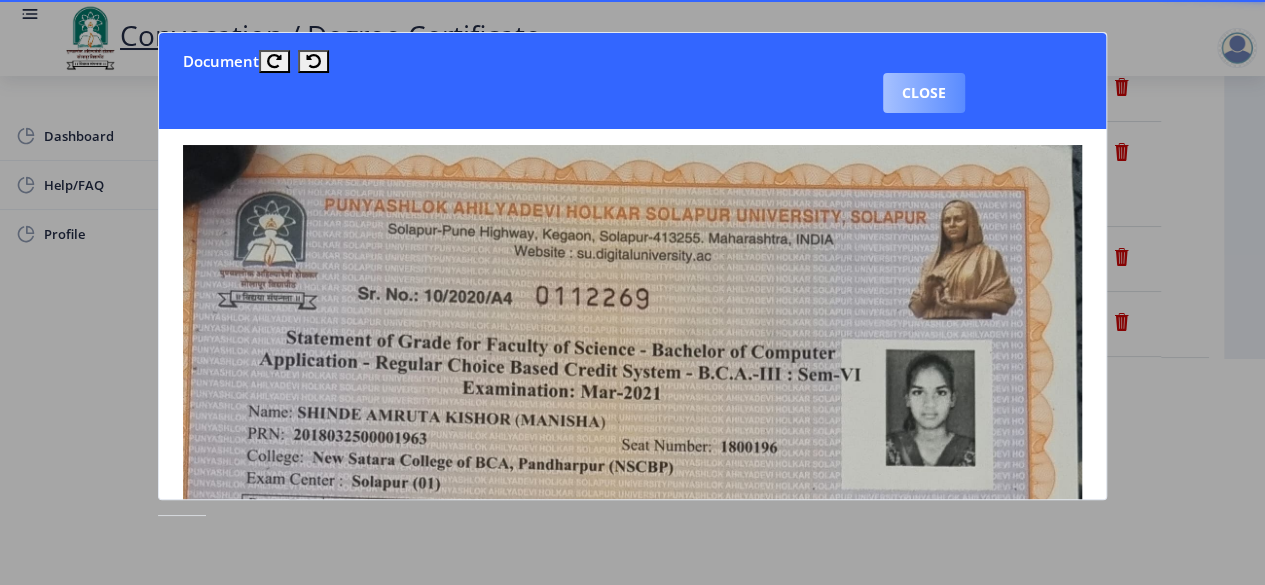click on "Close" at bounding box center (924, 93) 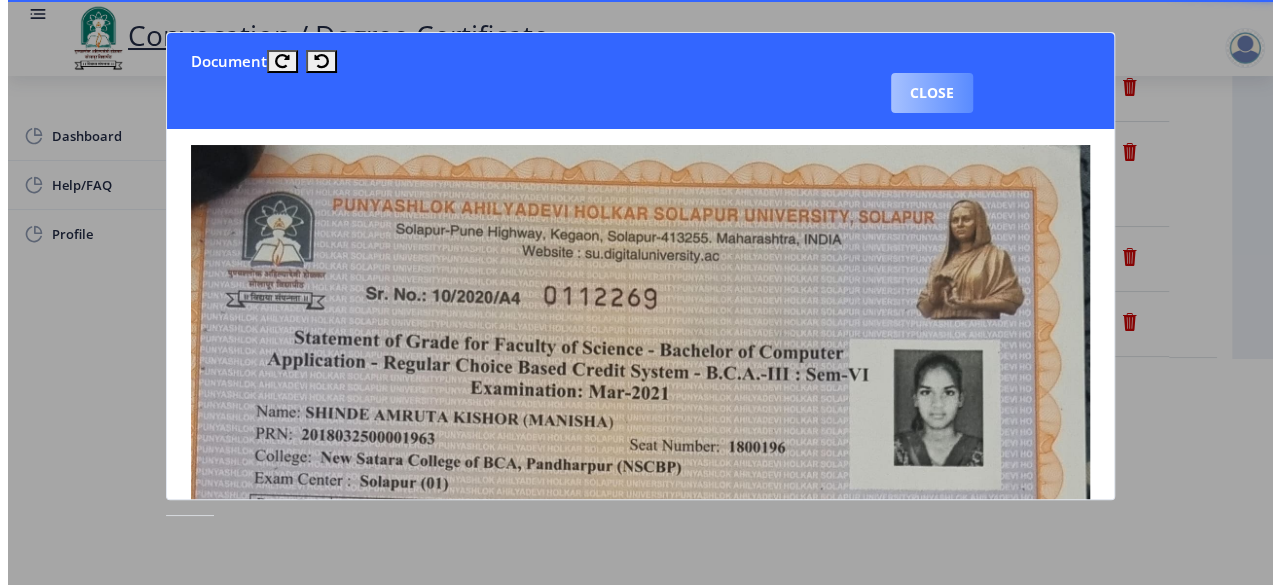 scroll, scrollTop: 226, scrollLeft: 0, axis: vertical 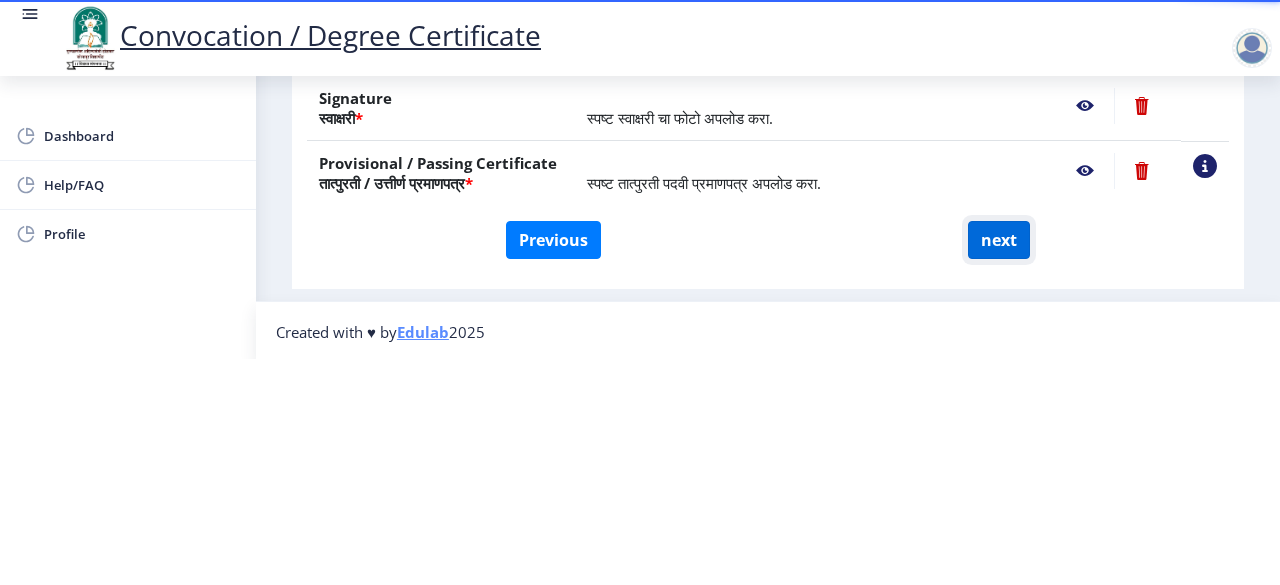 click on "next" 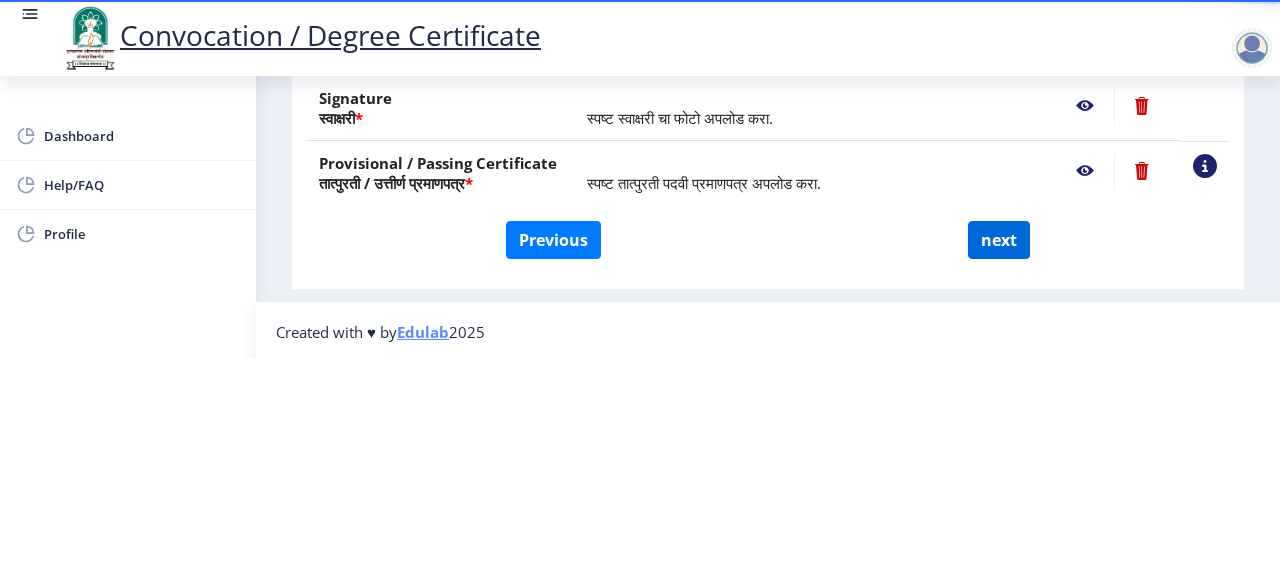 scroll, scrollTop: 0, scrollLeft: 0, axis: both 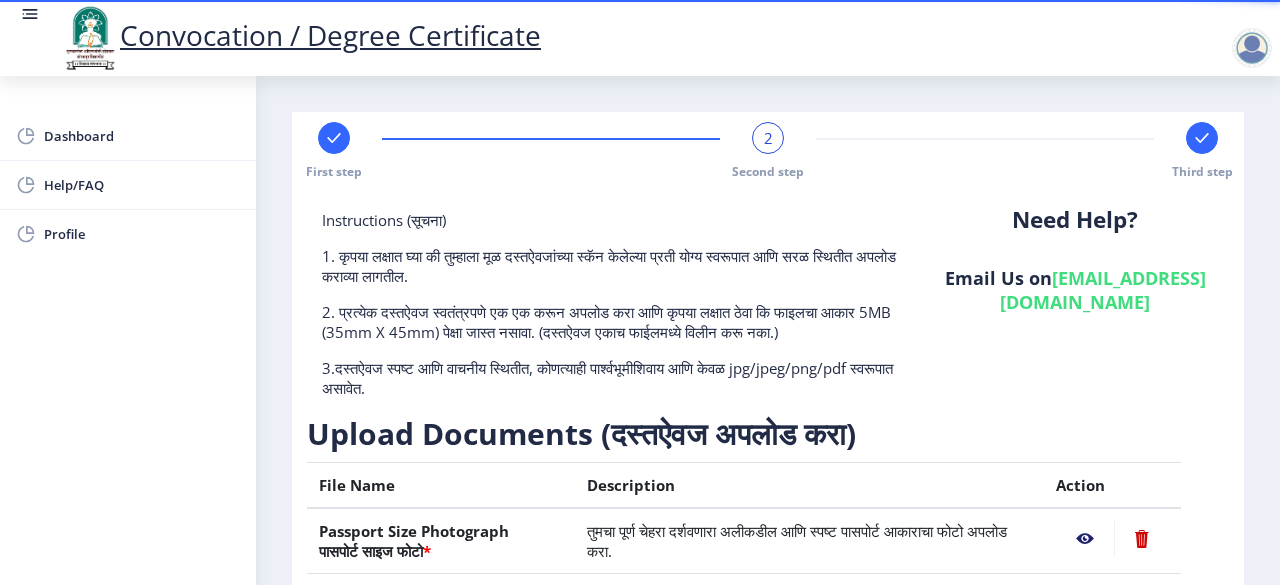 select 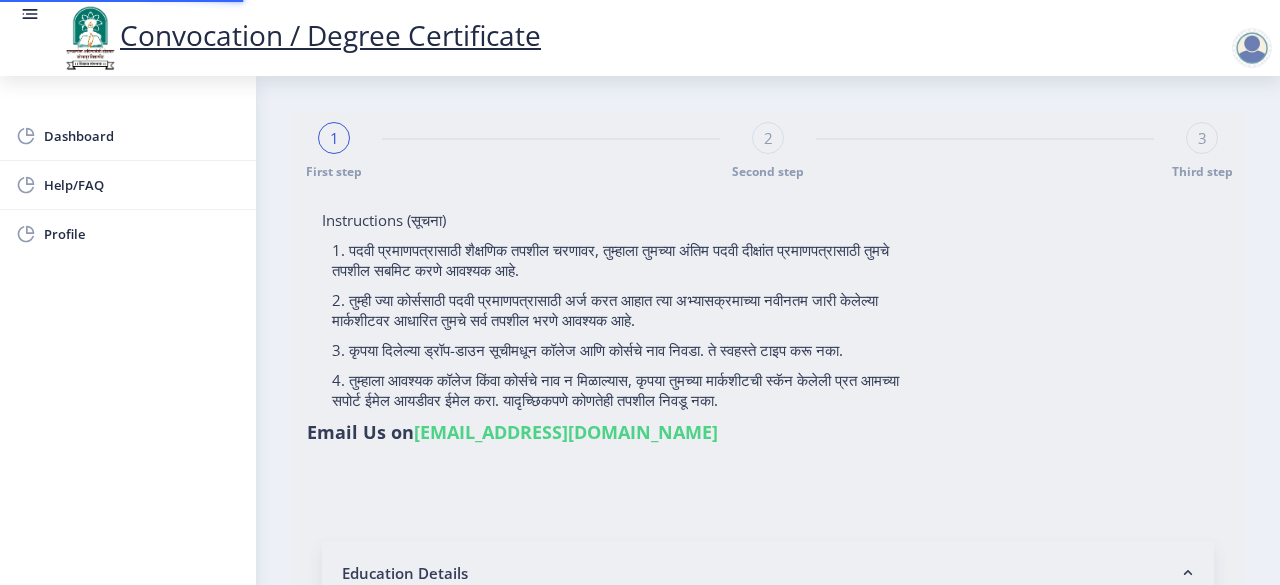 select 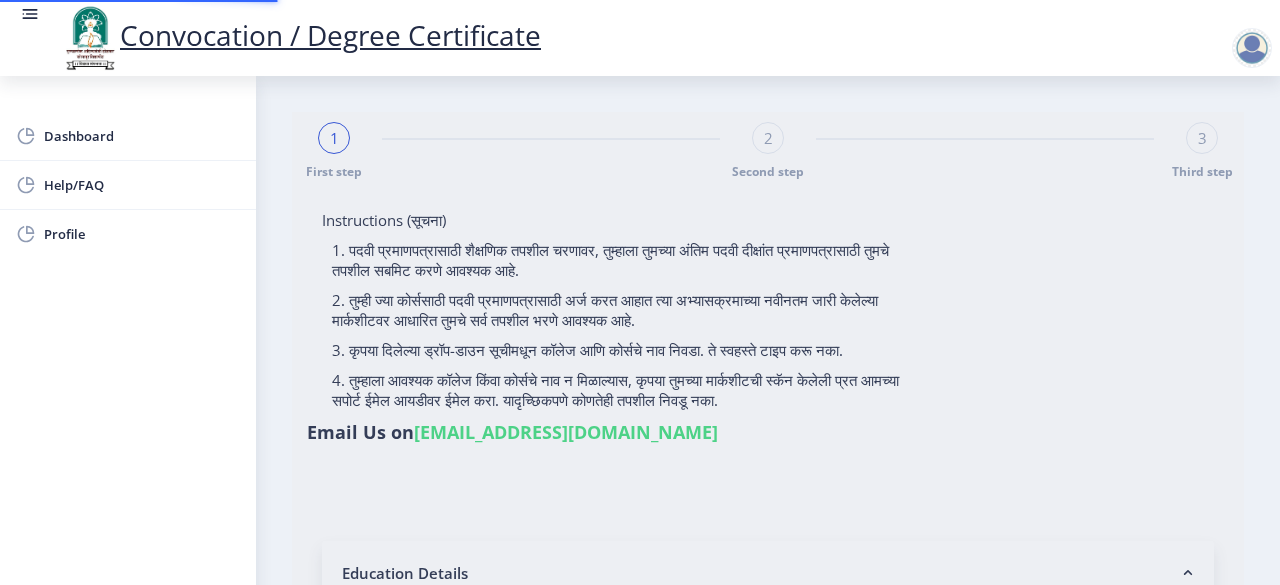 type on "[PERSON_NAME] [PERSON_NAME]" 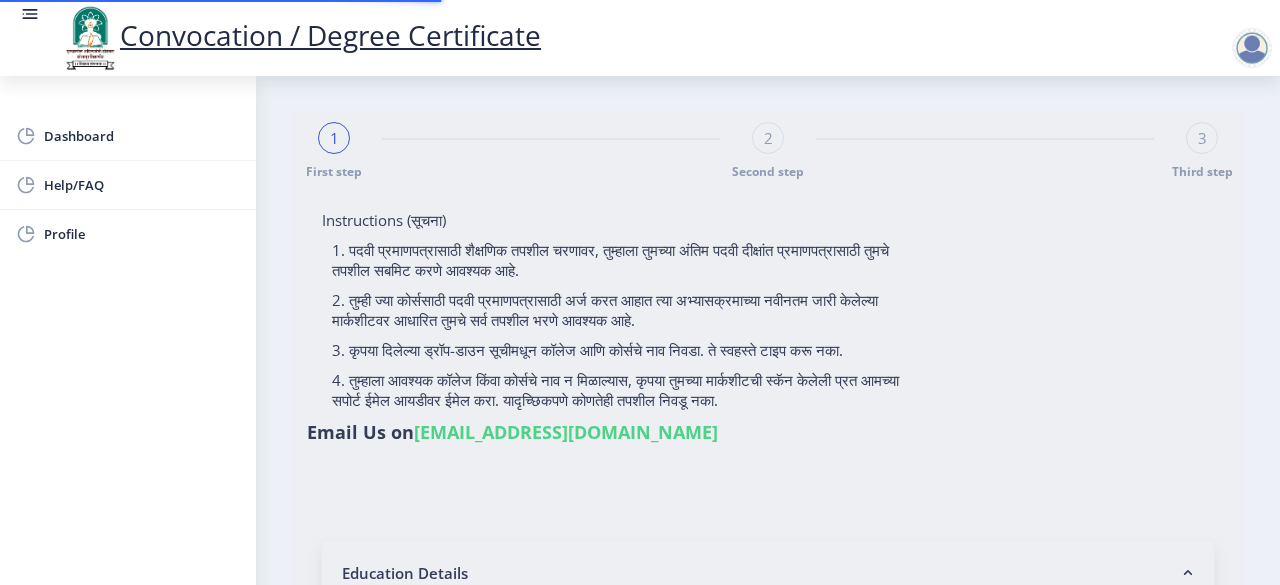 type on "2018032500001963" 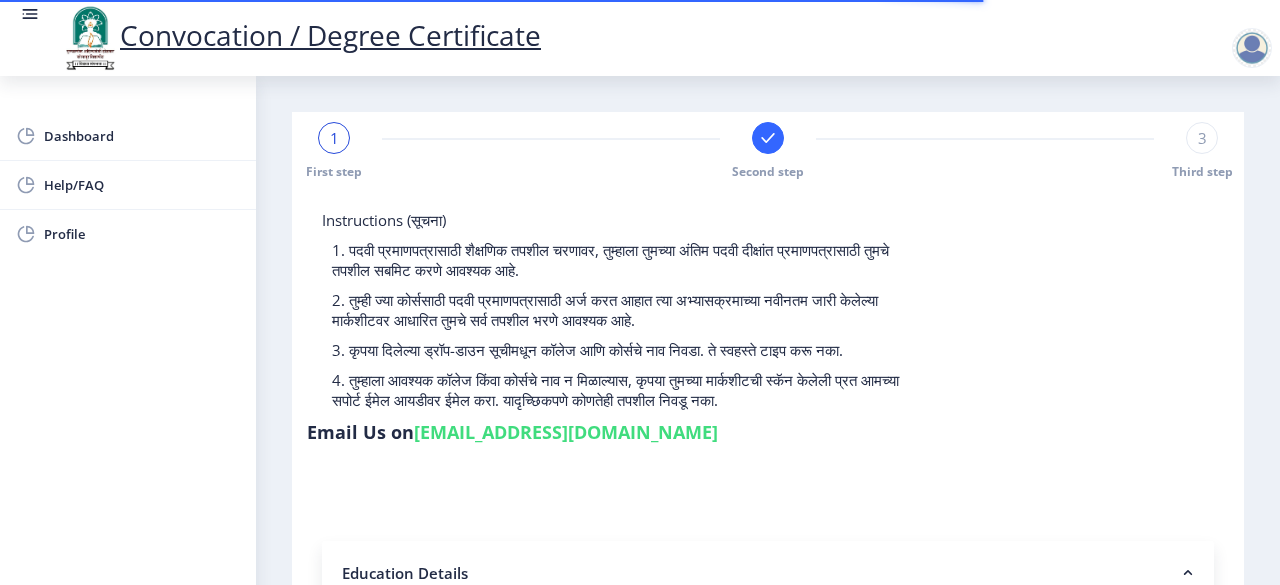 select 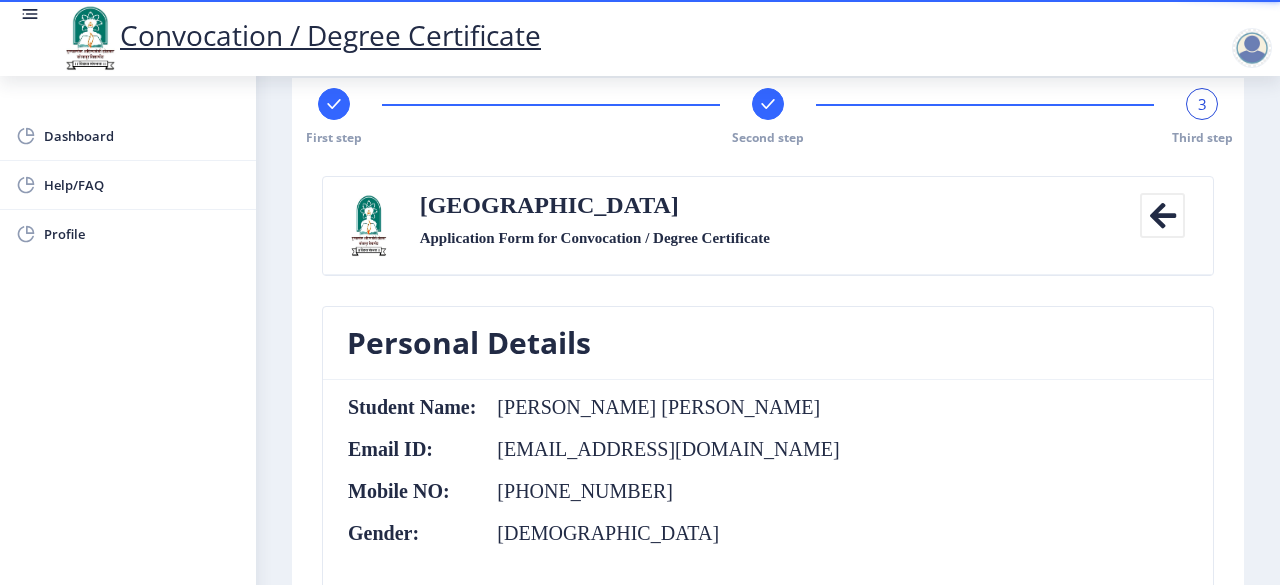 scroll, scrollTop: 0, scrollLeft: 0, axis: both 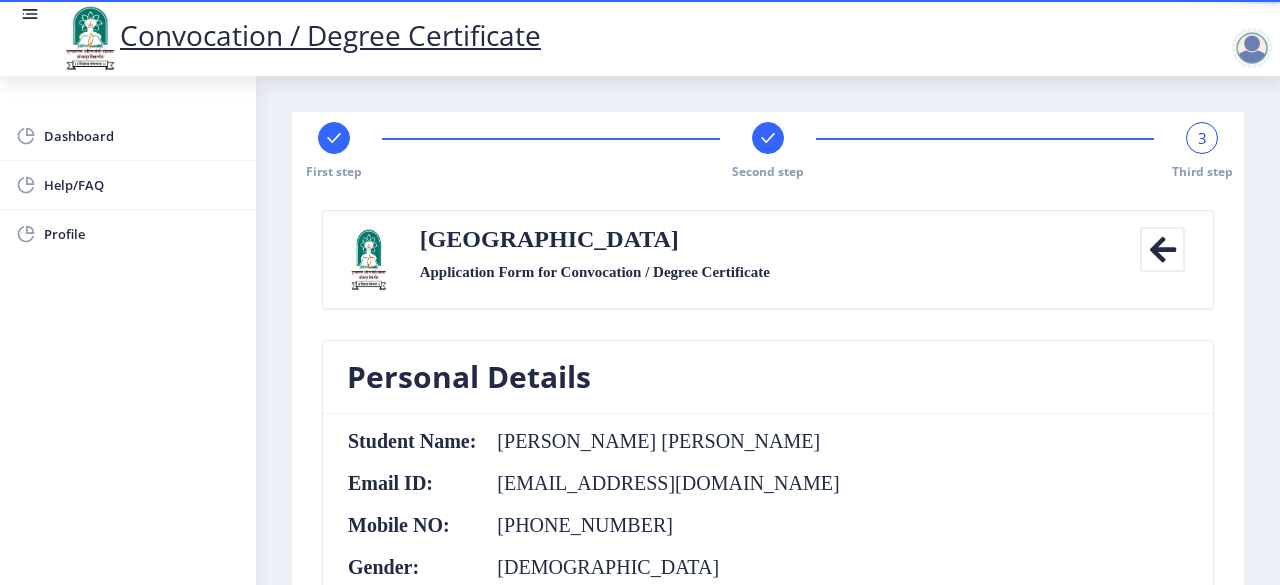 click 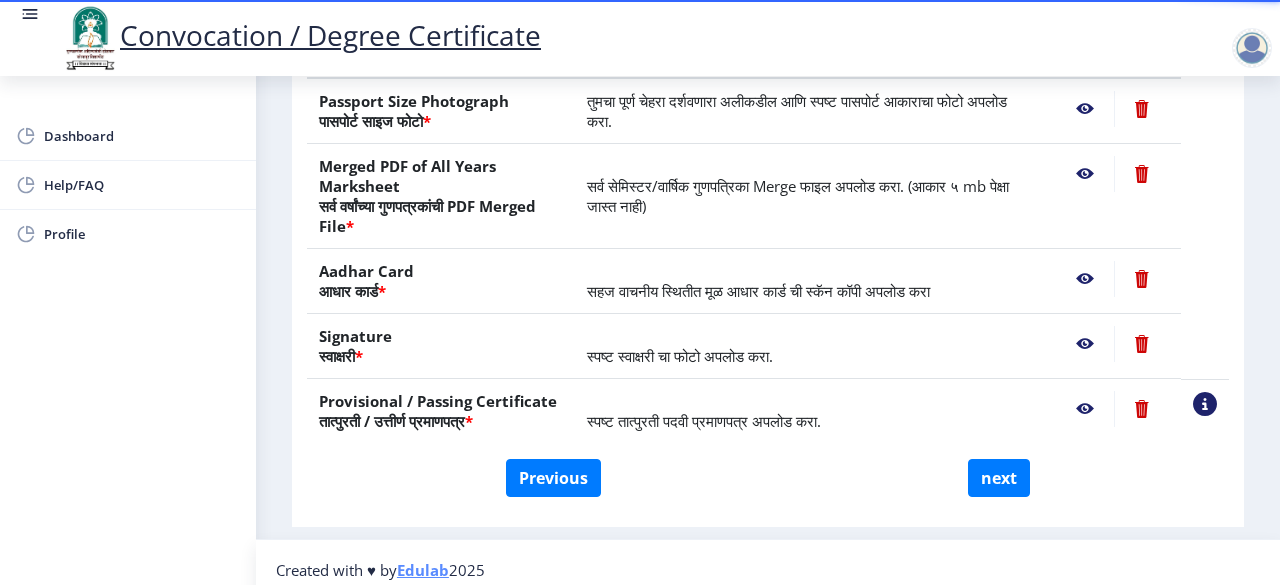 scroll, scrollTop: 442, scrollLeft: 0, axis: vertical 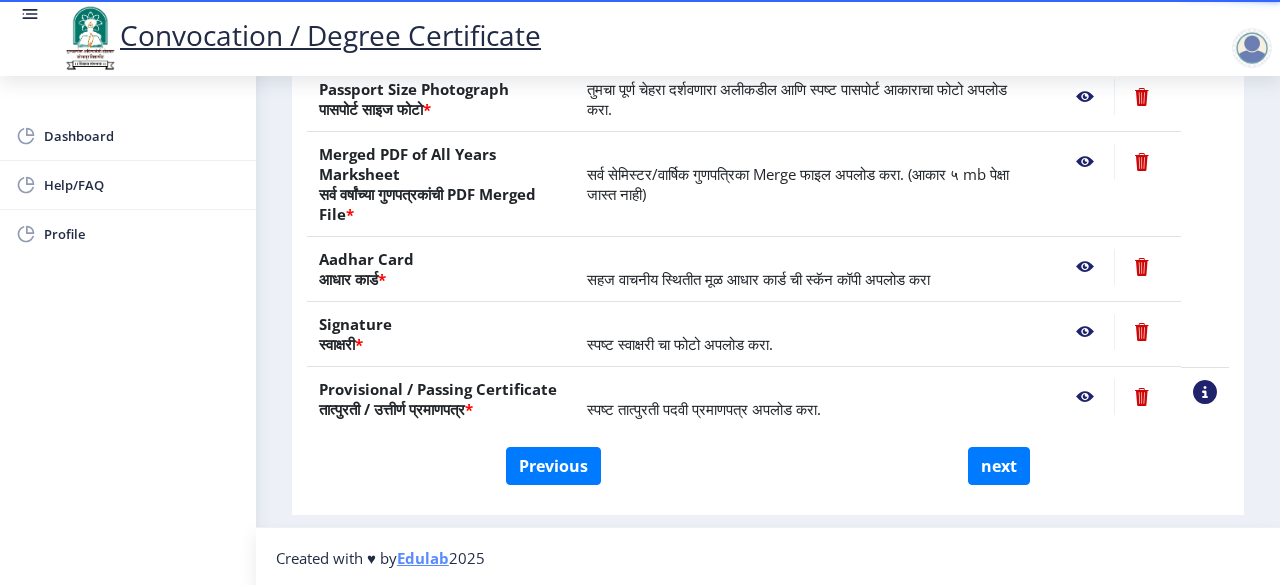 click 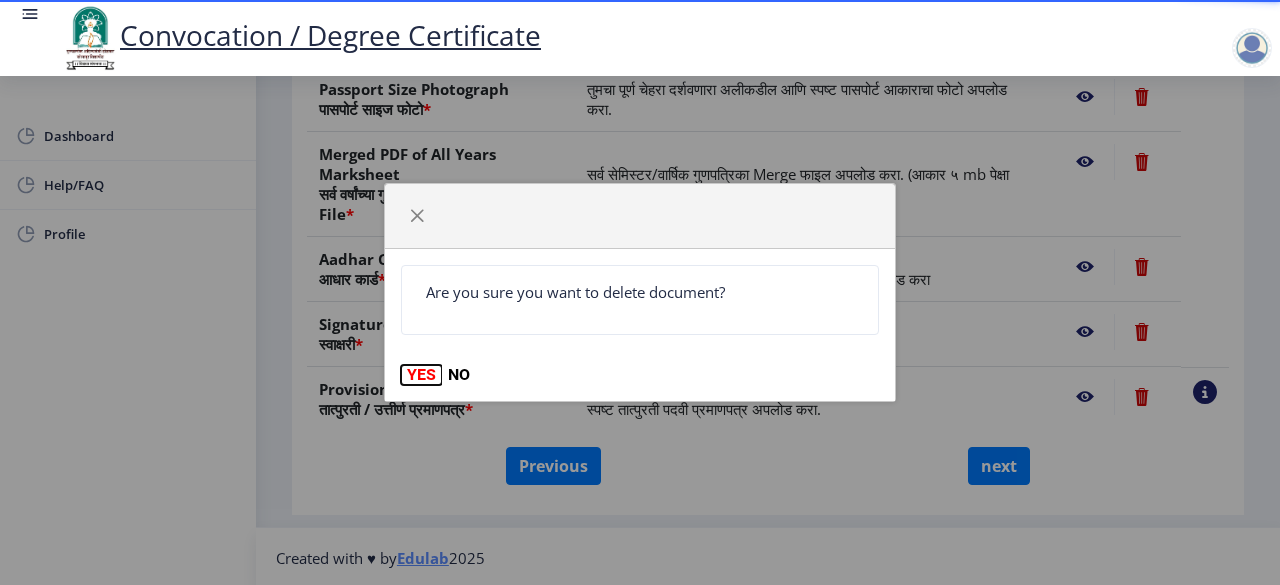 click on "YES" 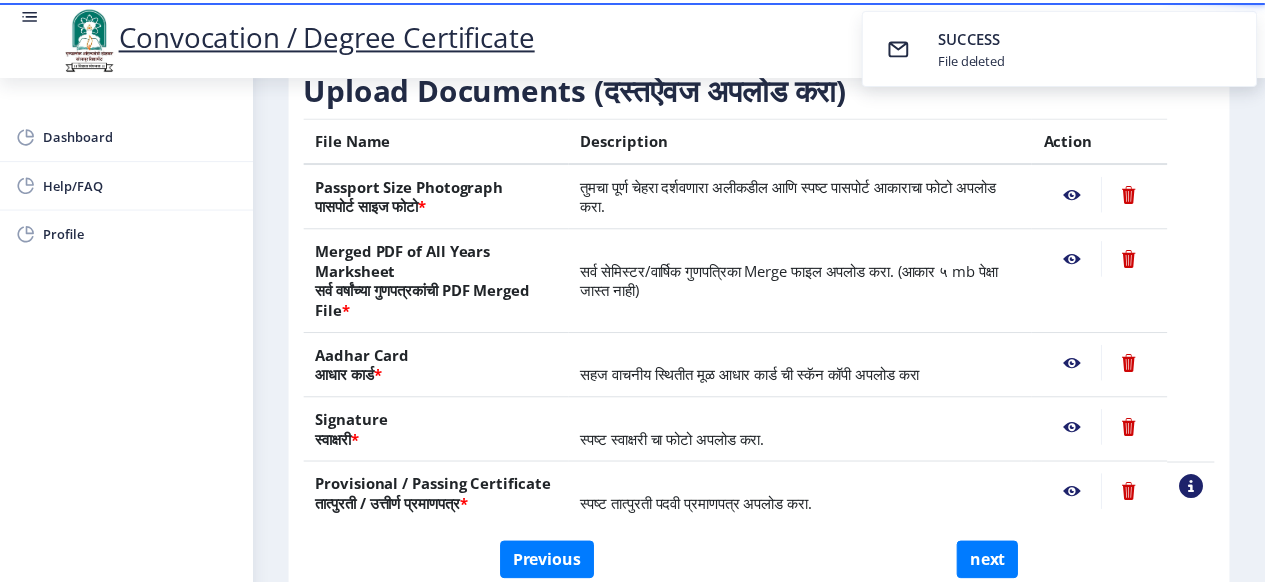 scroll, scrollTop: 348, scrollLeft: 0, axis: vertical 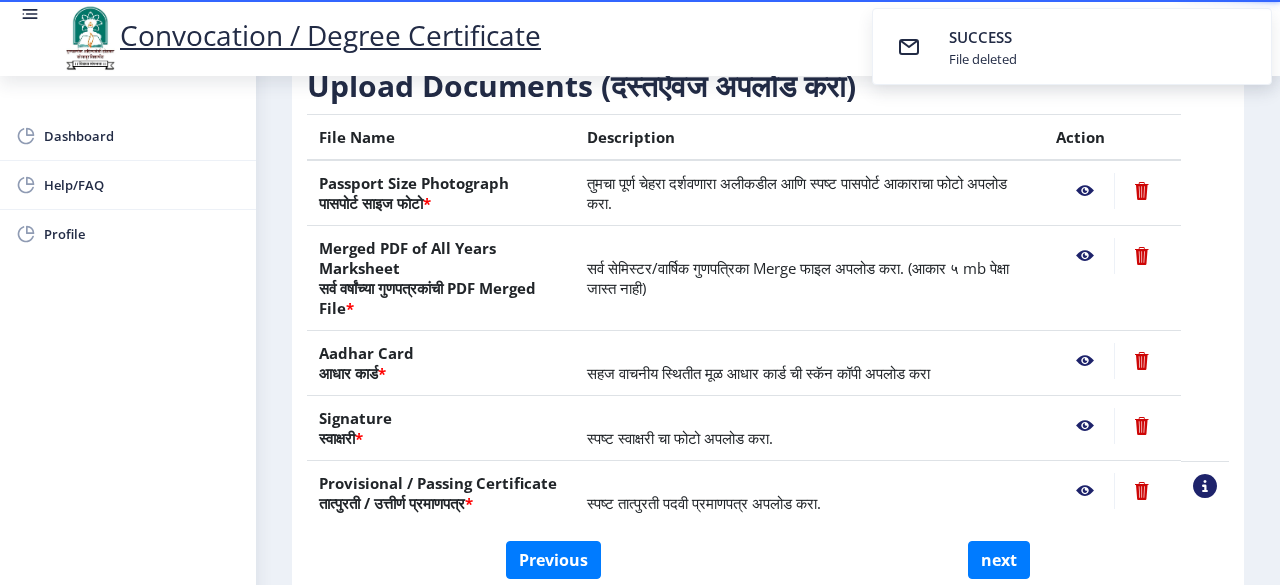click 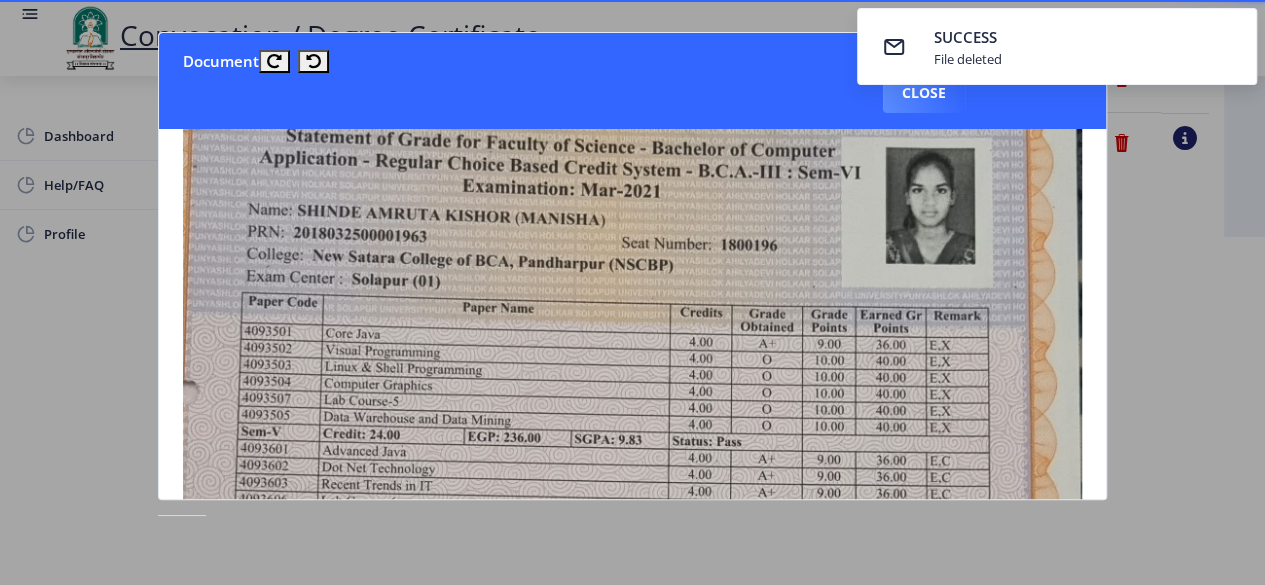 scroll, scrollTop: 0, scrollLeft: 0, axis: both 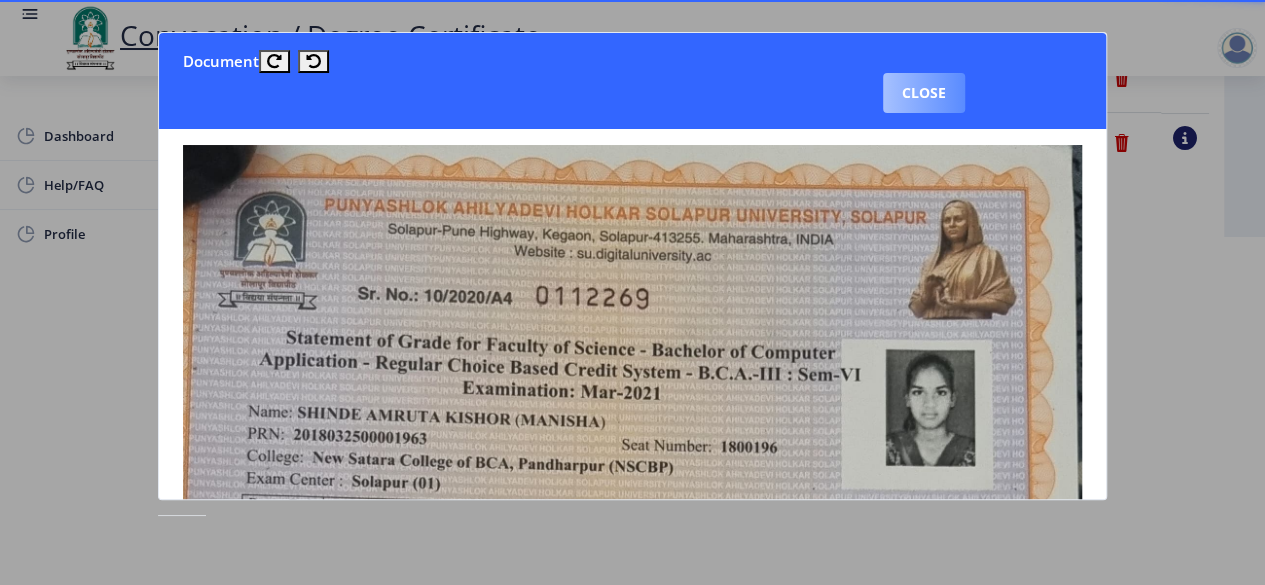 click on "Close" at bounding box center [924, 93] 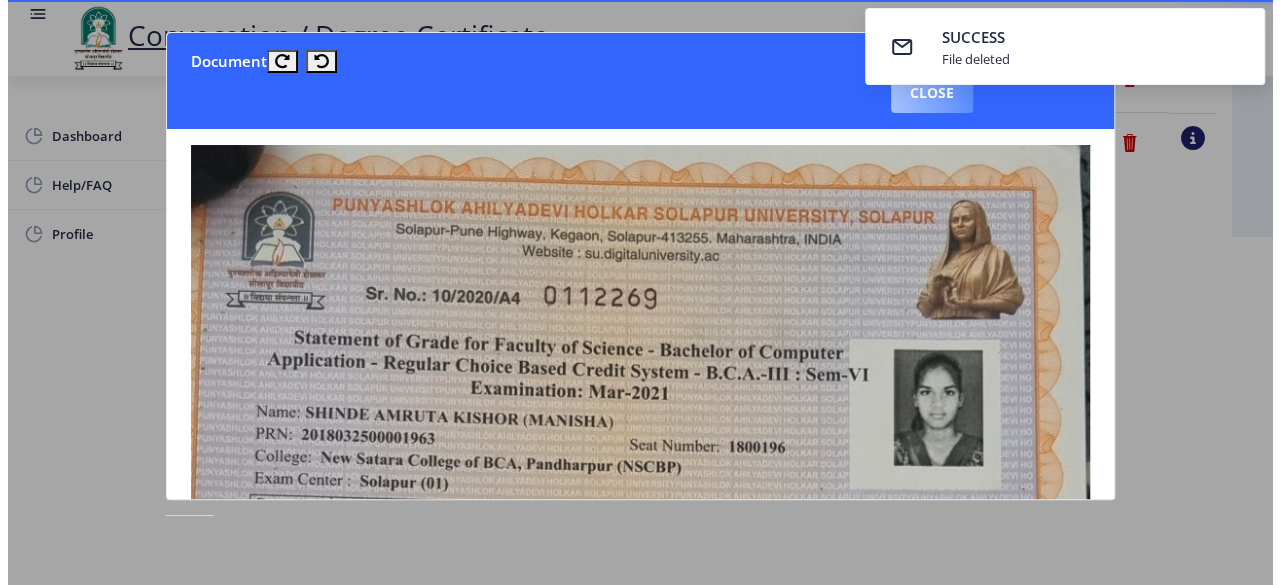 scroll, scrollTop: 246, scrollLeft: 0, axis: vertical 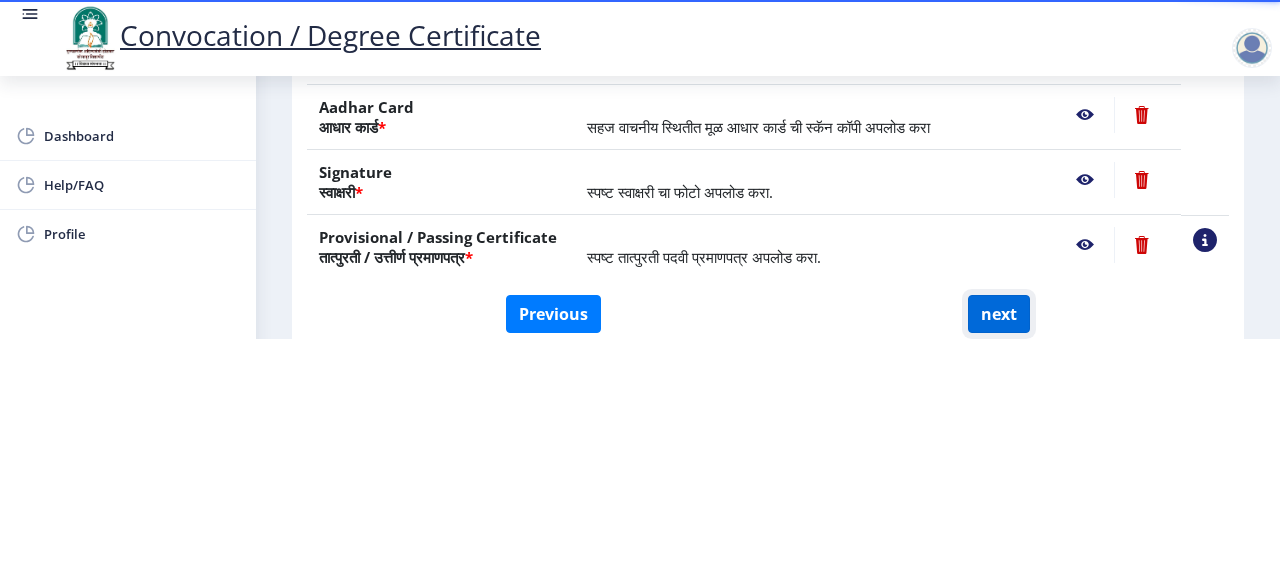 click on "next" 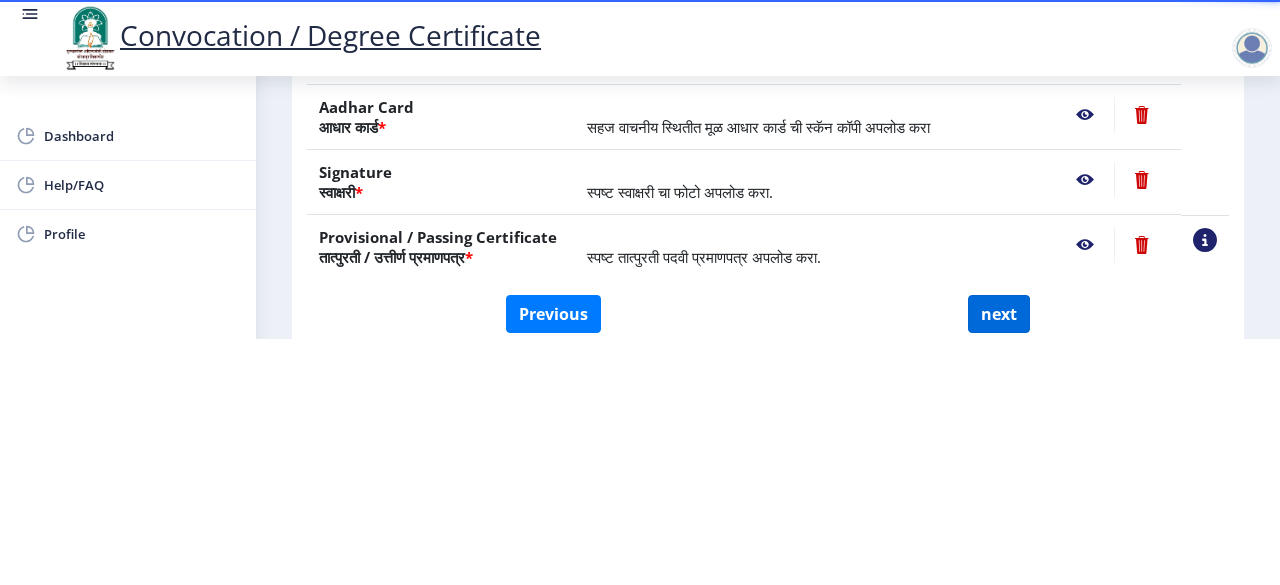 scroll, scrollTop: 0, scrollLeft: 0, axis: both 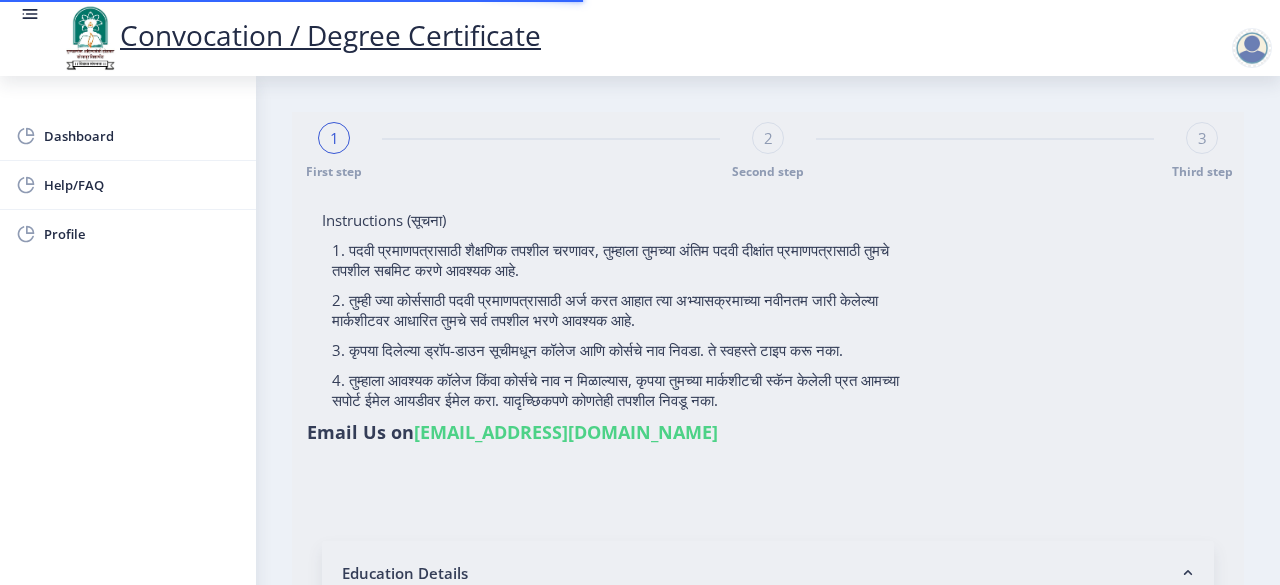 select 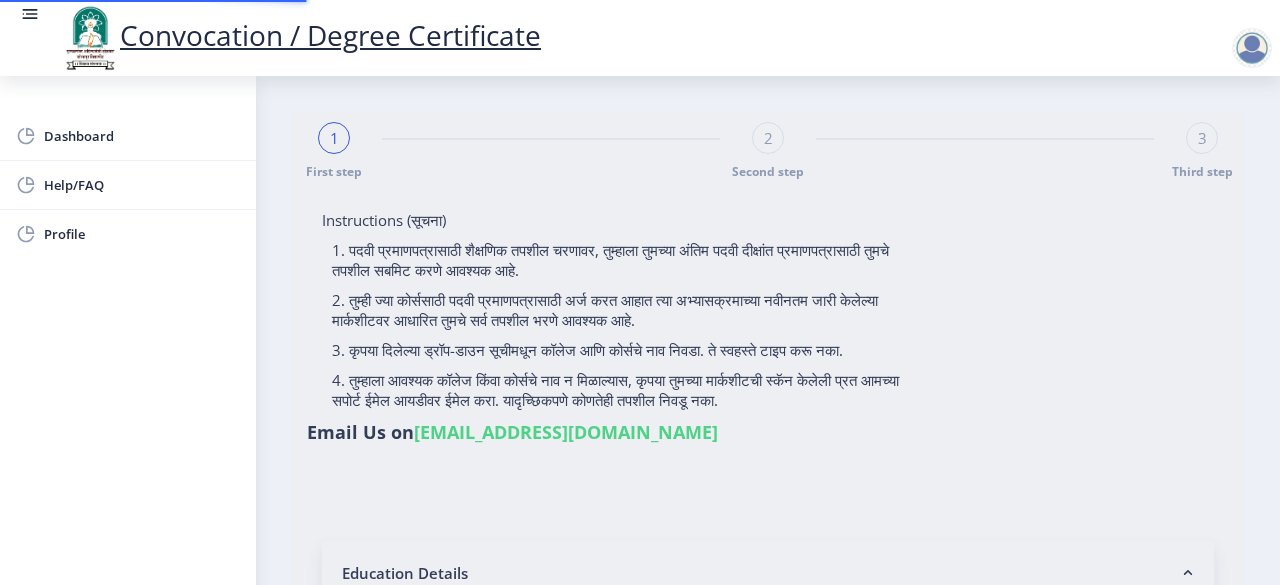 type on "[PERSON_NAME] [PERSON_NAME]" 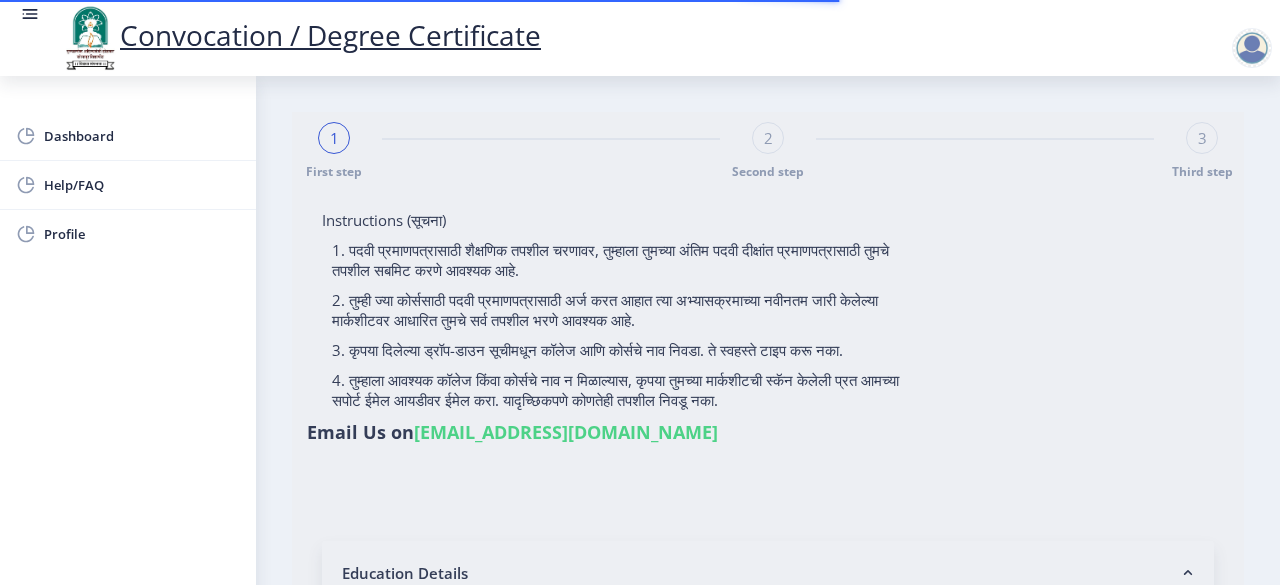 type on "2018032500001963" 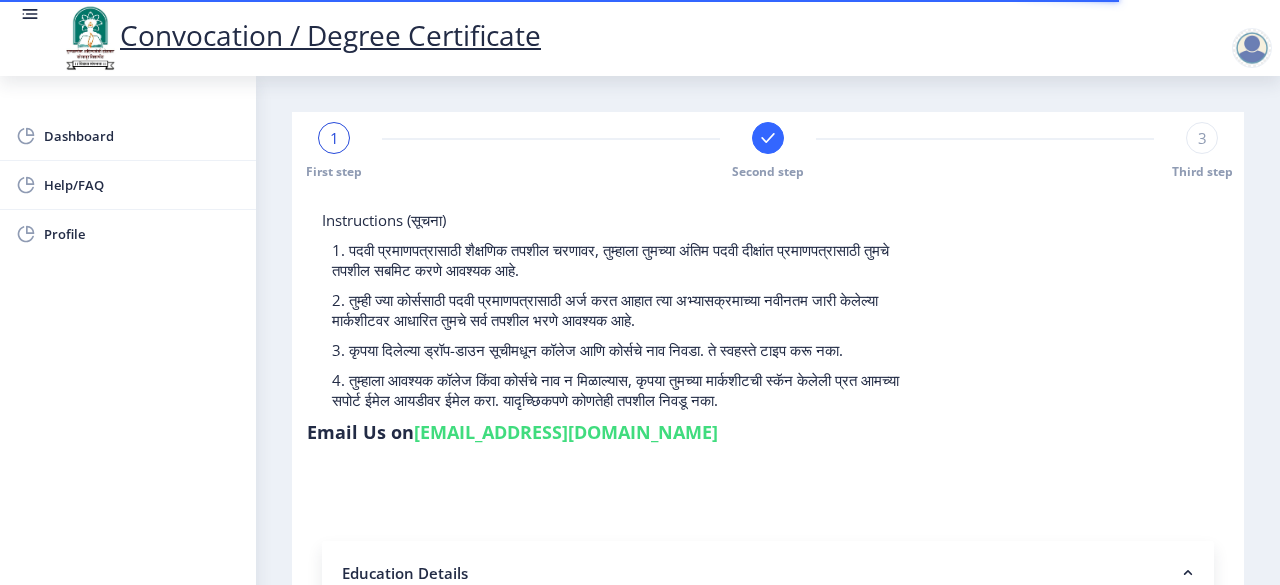 select 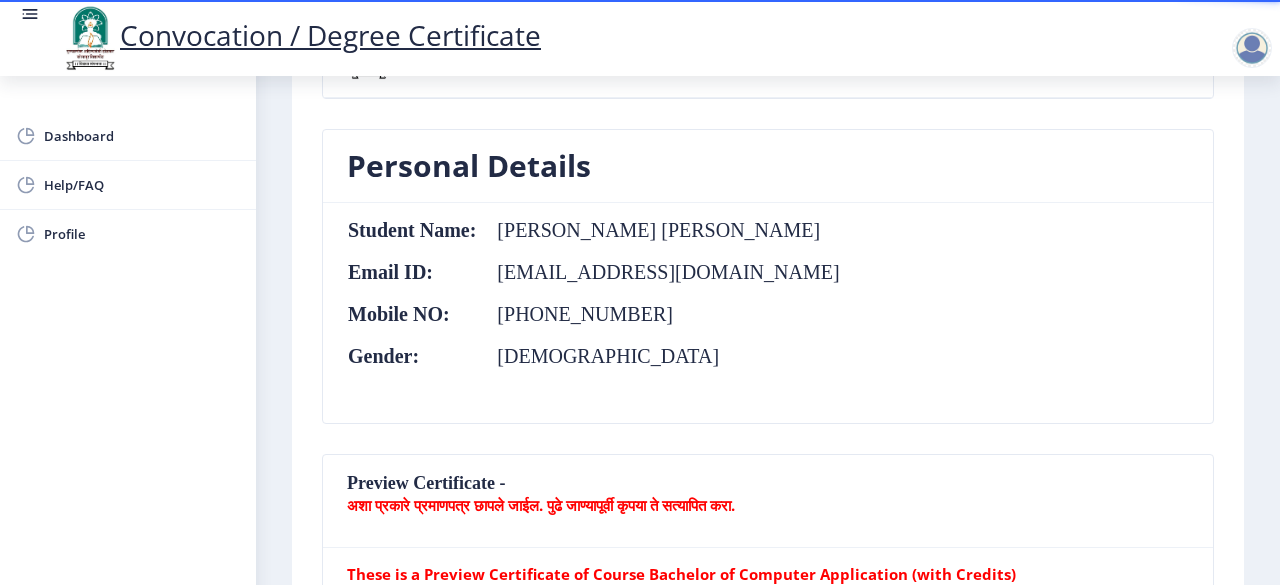 scroll, scrollTop: 0, scrollLeft: 0, axis: both 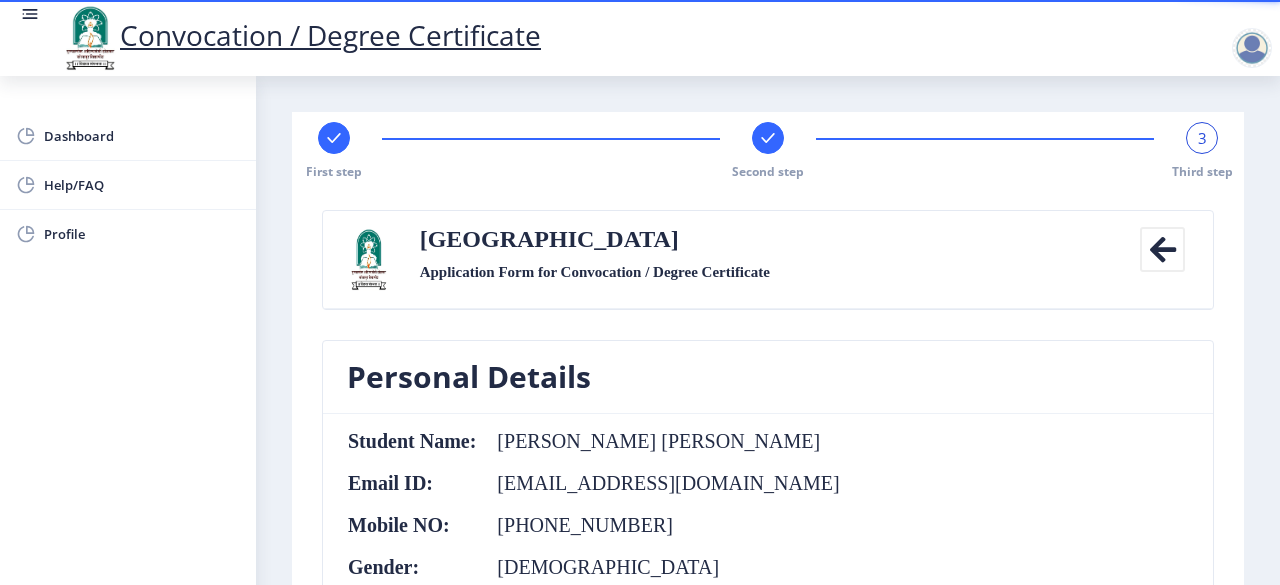 click 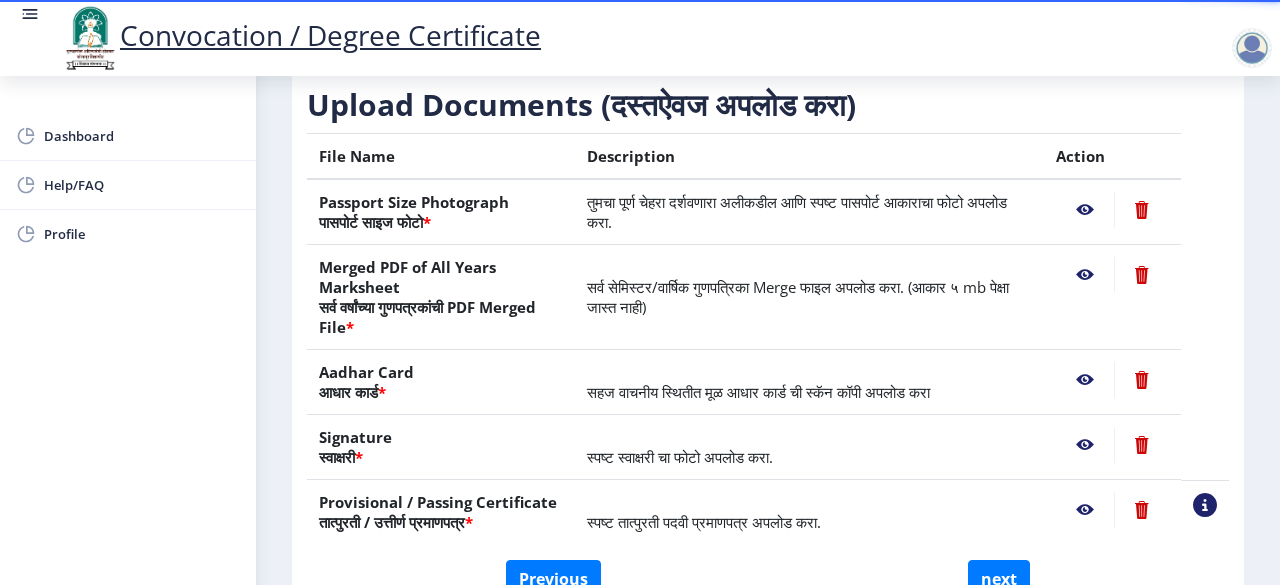 scroll, scrollTop: 442, scrollLeft: 0, axis: vertical 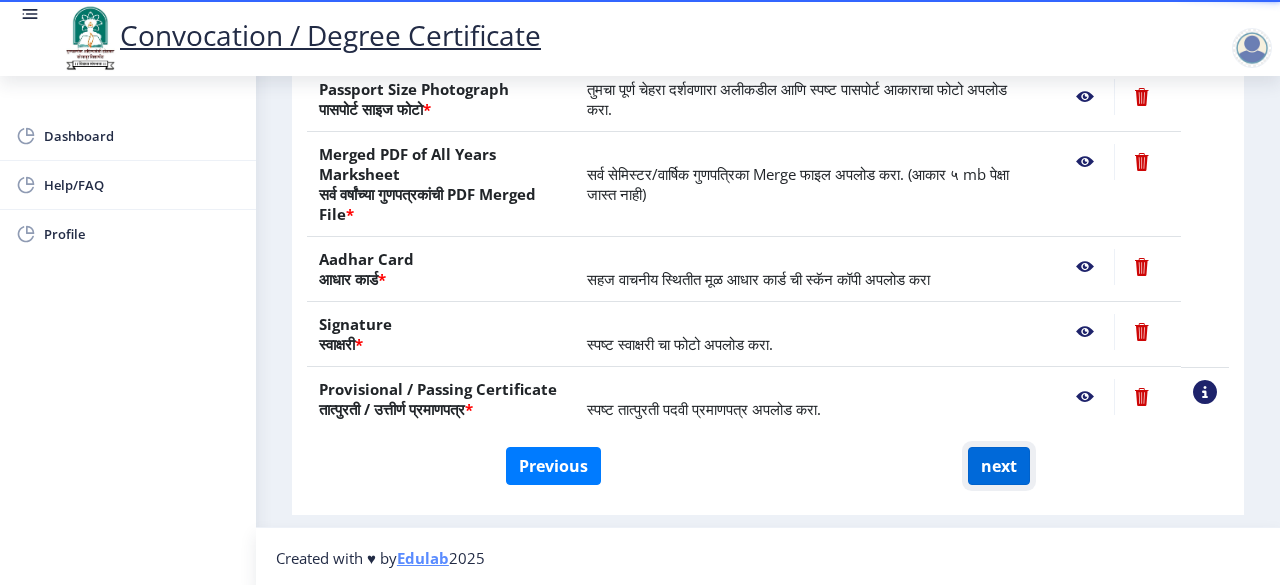 click on "next" 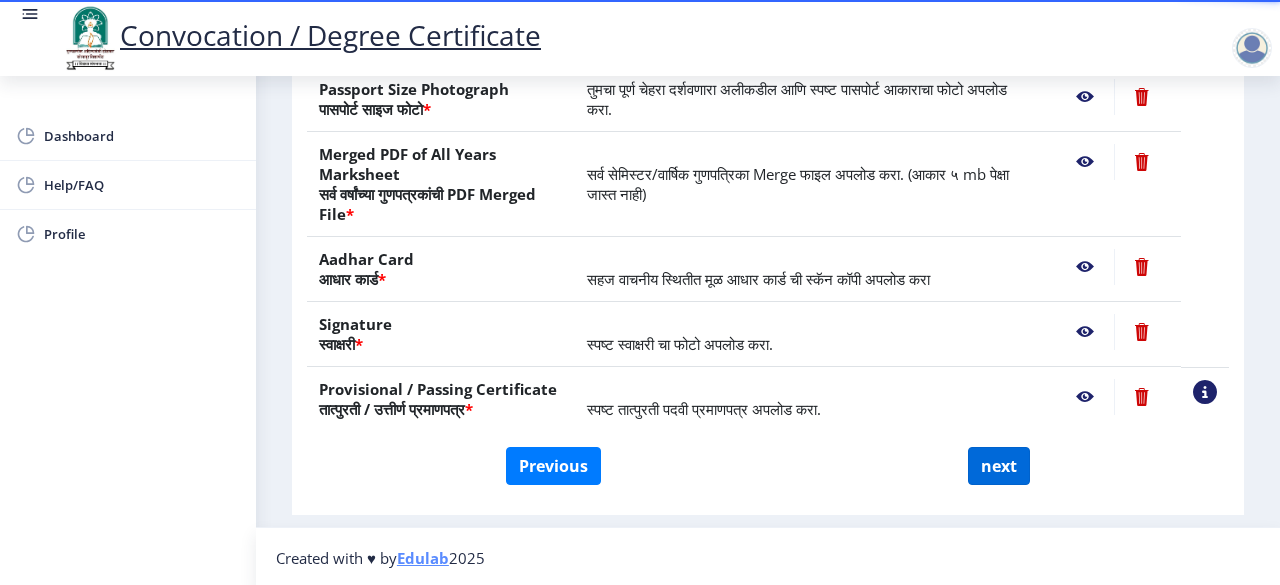 select 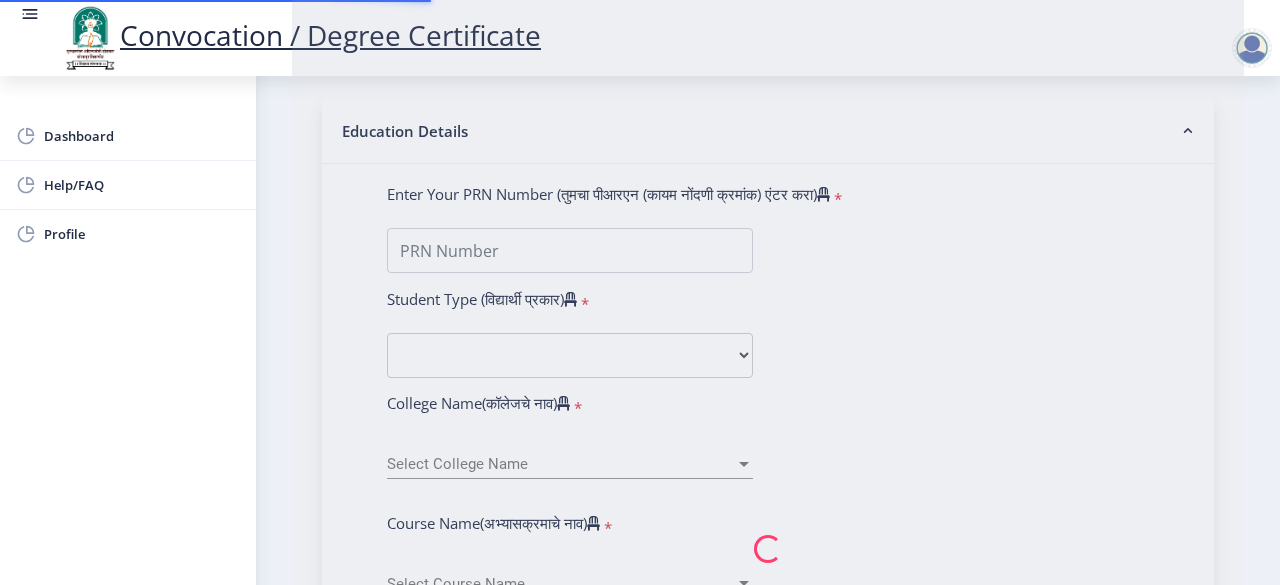 scroll, scrollTop: 0, scrollLeft: 0, axis: both 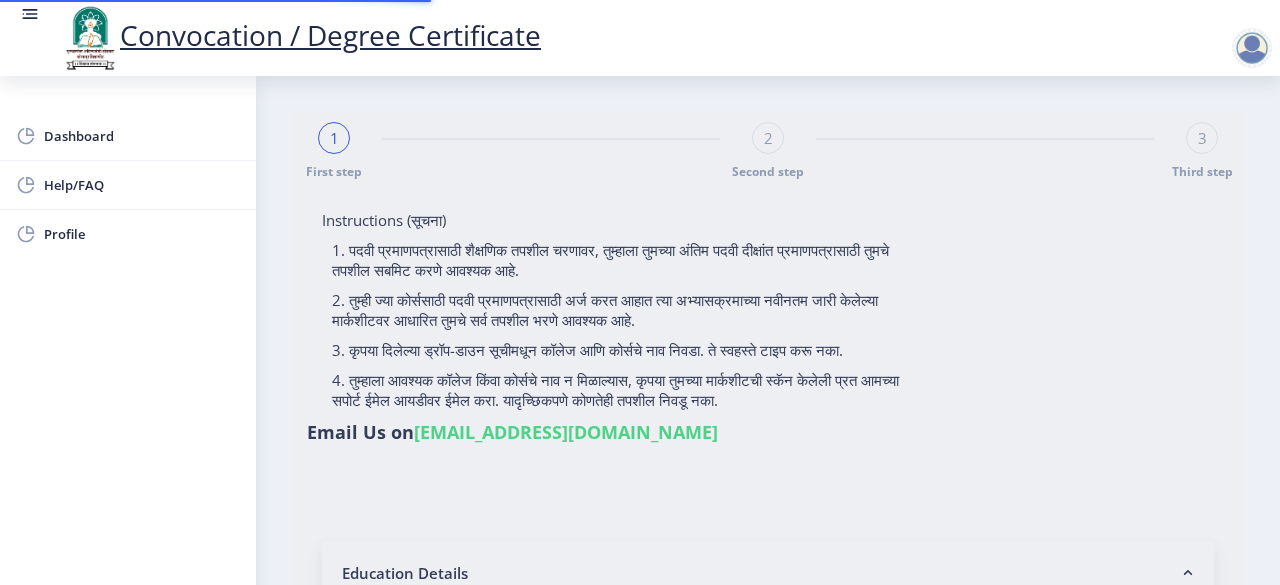 type on "[PERSON_NAME] [PERSON_NAME]" 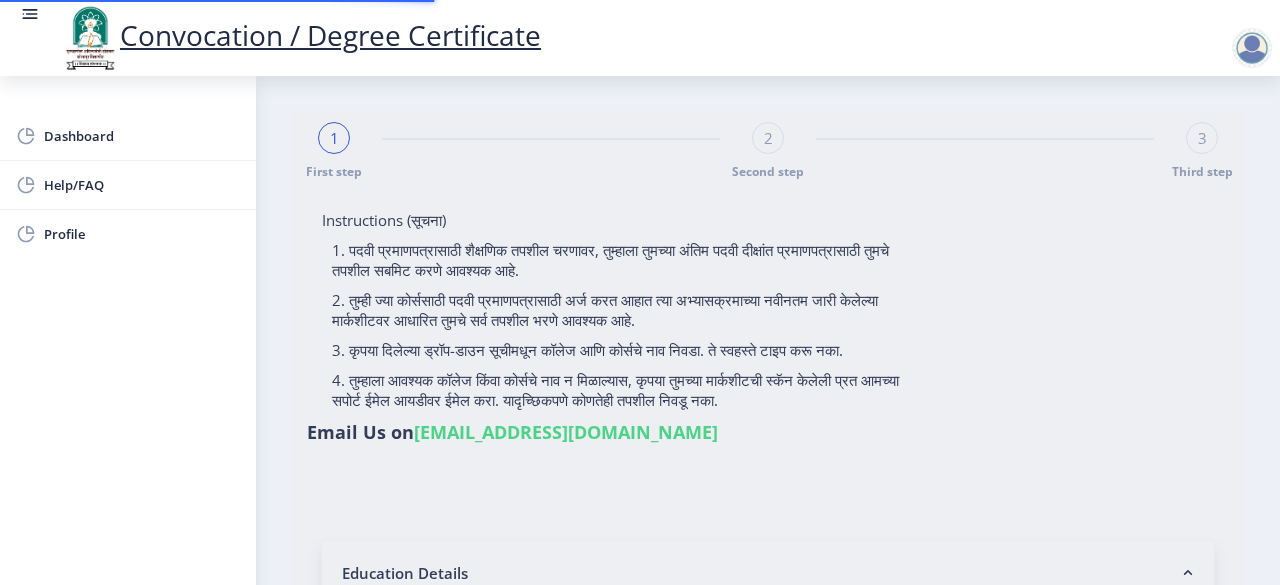 select 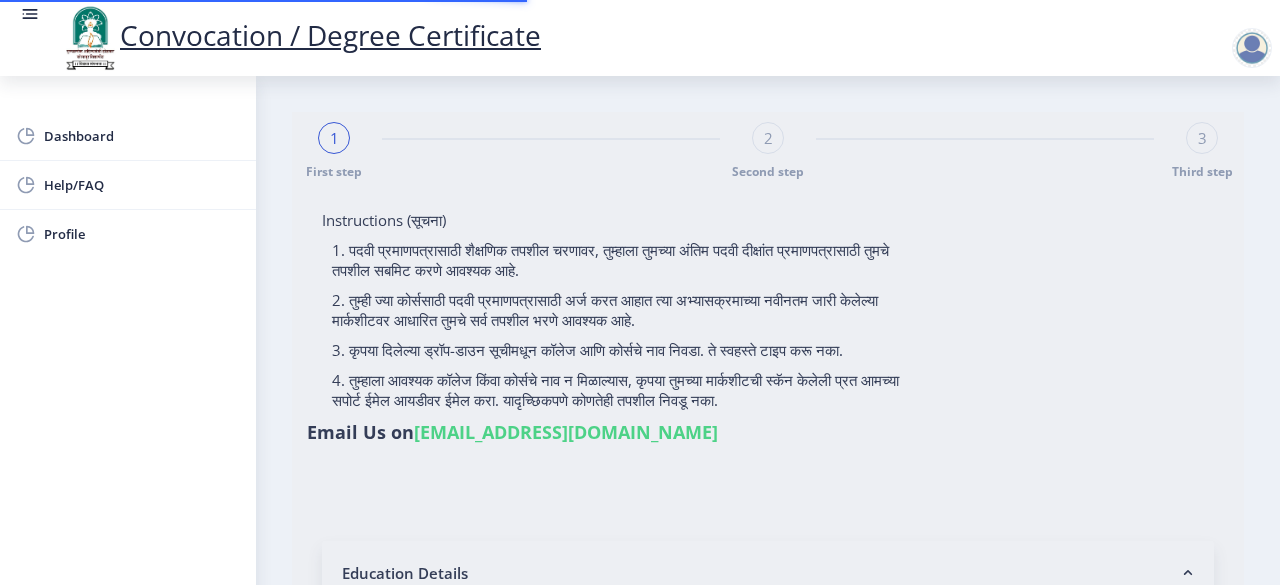 type on "[PERSON_NAME] [PERSON_NAME]" 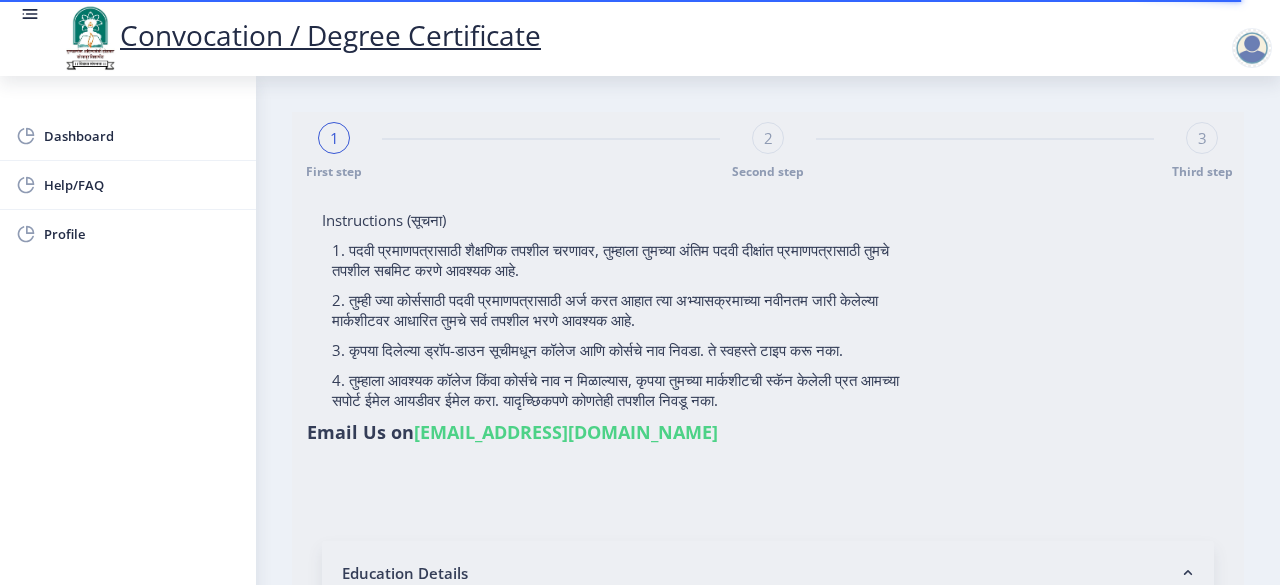 type on "2018032500001963" 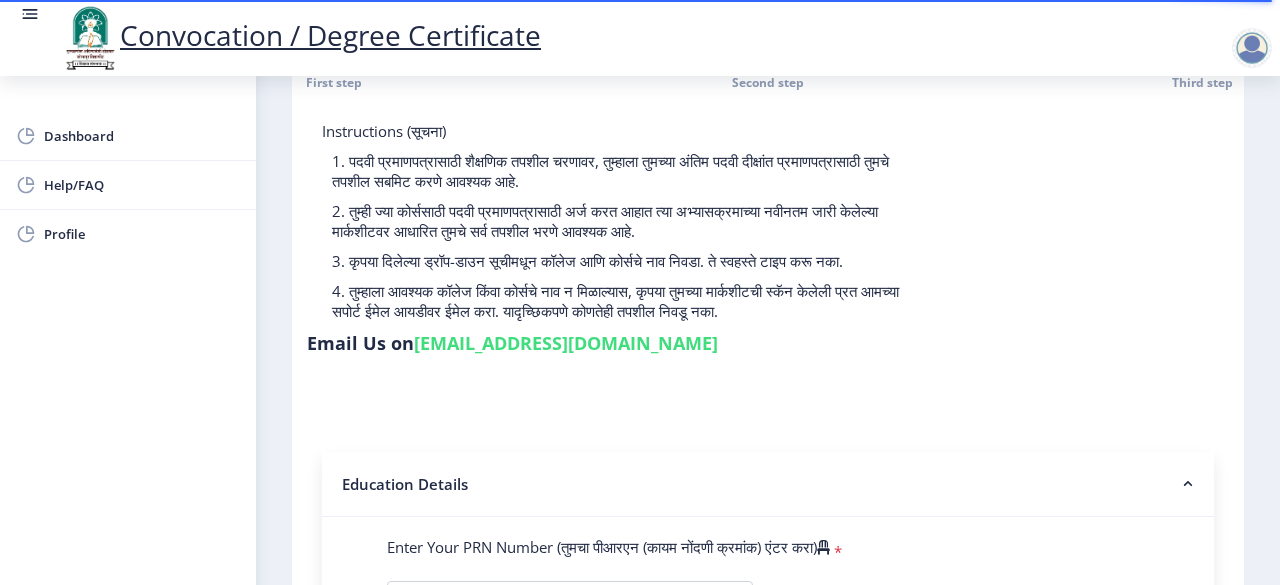 select 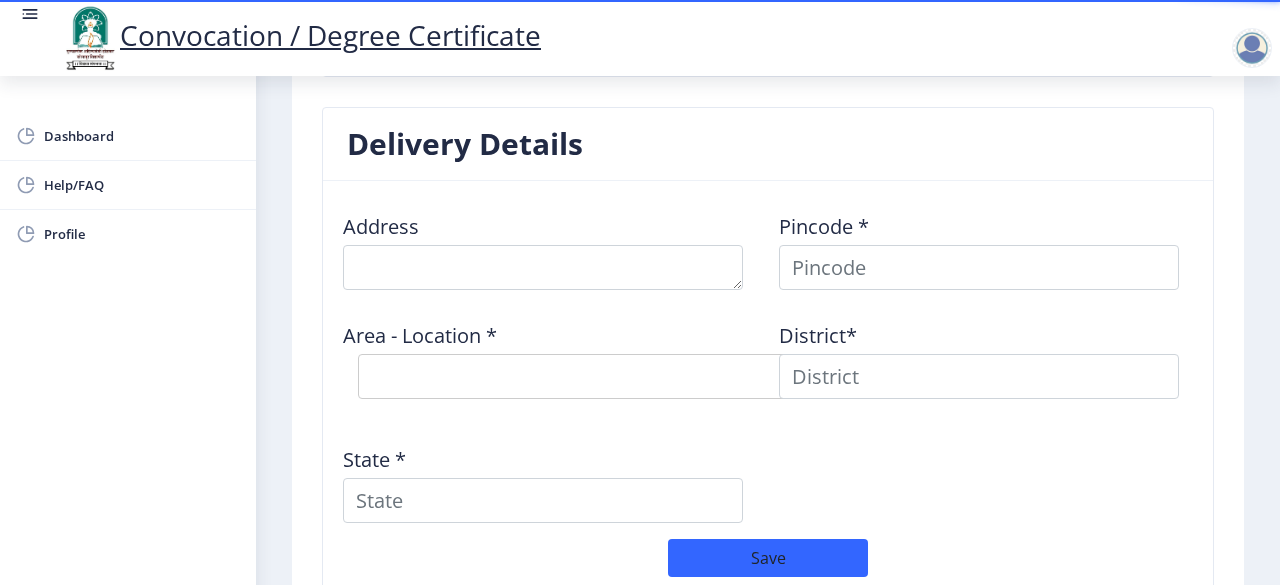 scroll, scrollTop: 1586, scrollLeft: 0, axis: vertical 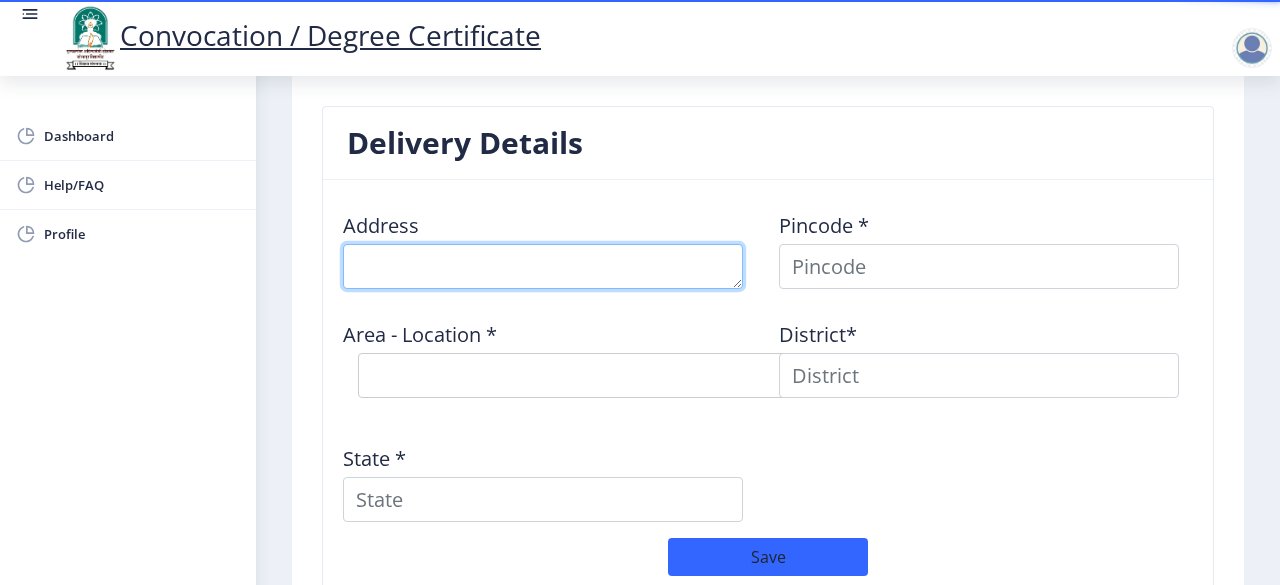 click at bounding box center (543, 266) 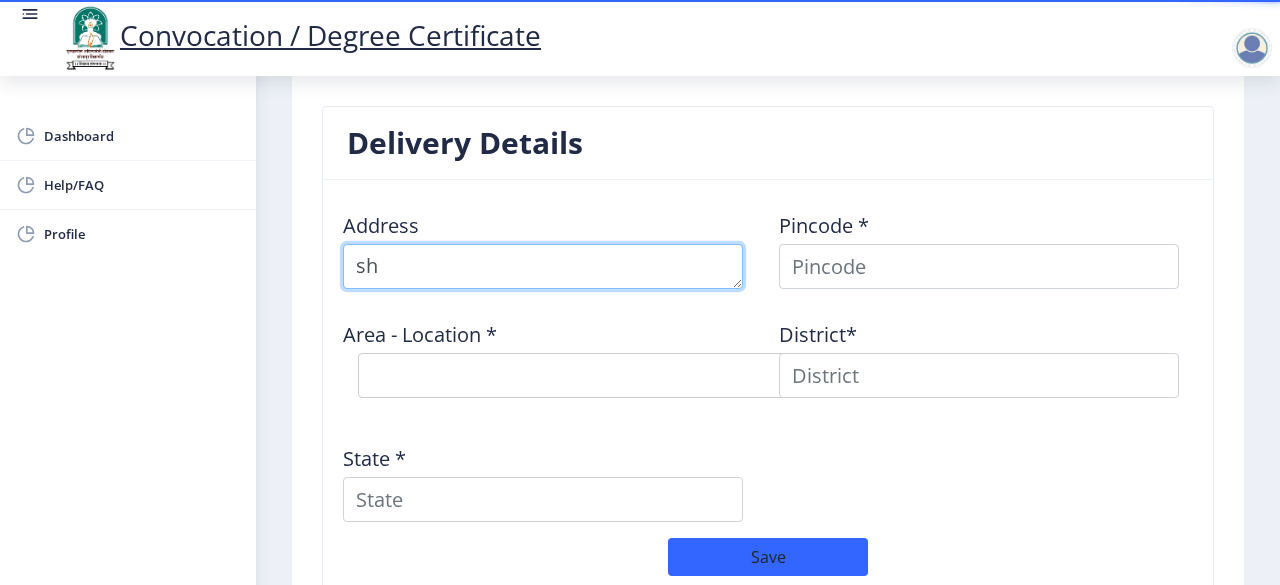 type on "s" 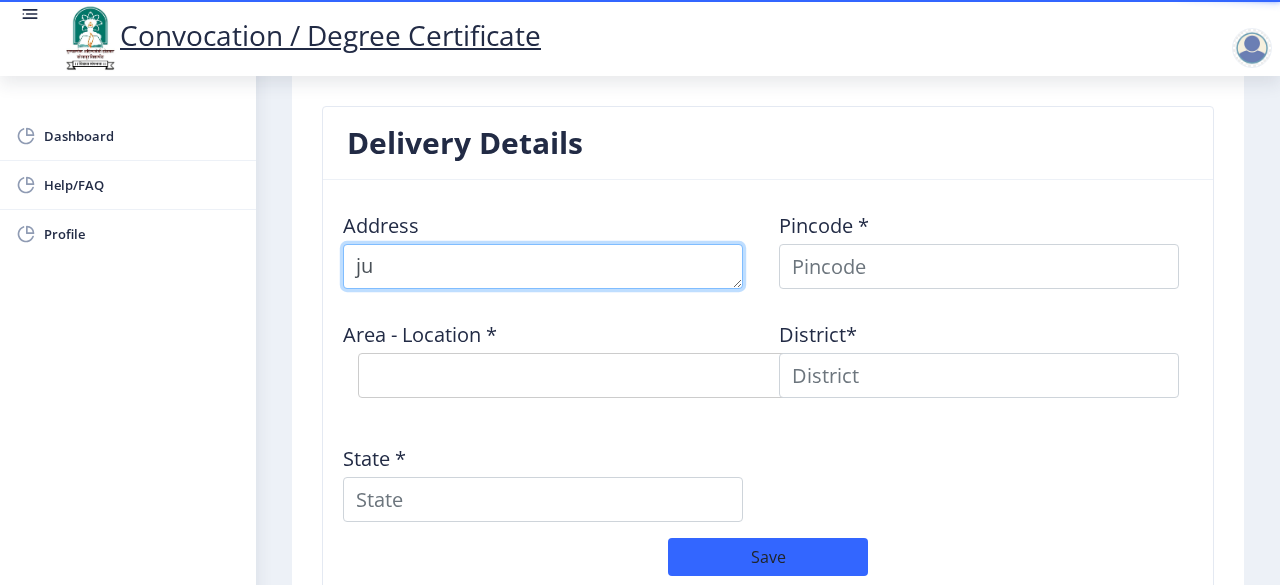 type on "j" 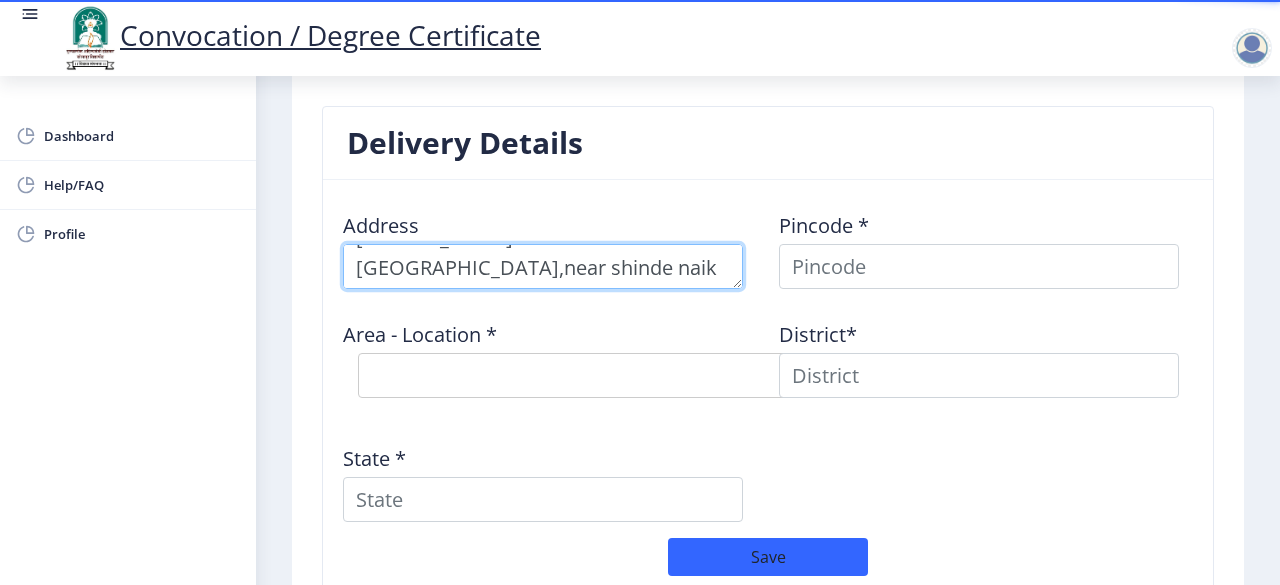 scroll, scrollTop: 28, scrollLeft: 0, axis: vertical 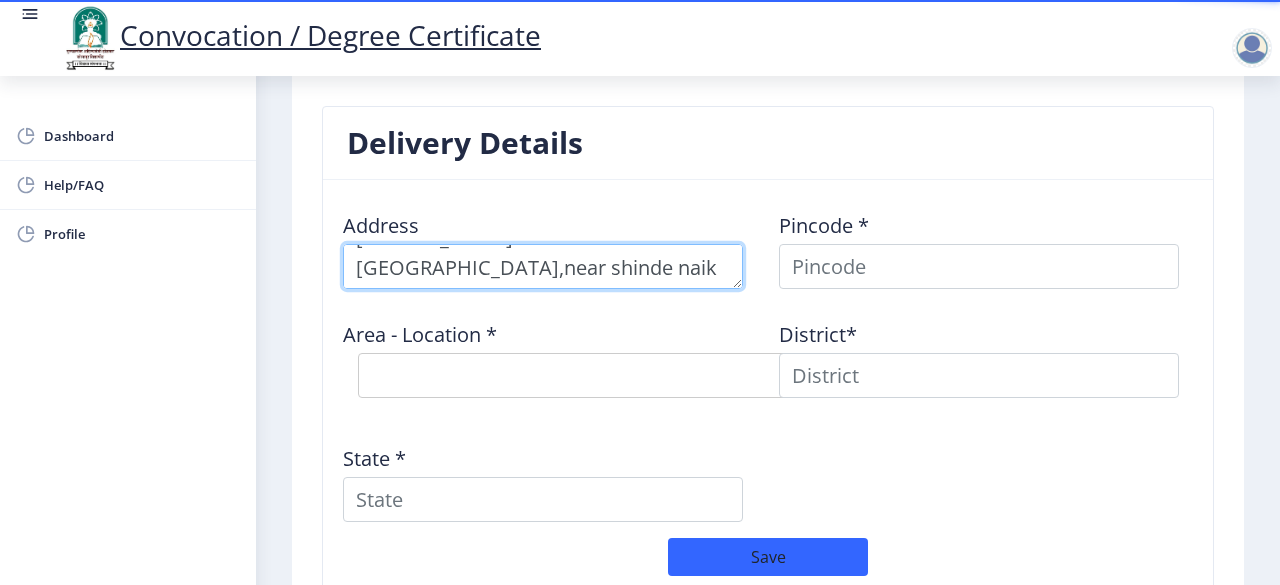type on "[PERSON_NAME][GEOGRAPHIC_DATA],near shinde naik petrol pump,[GEOGRAPHIC_DATA]-413304" 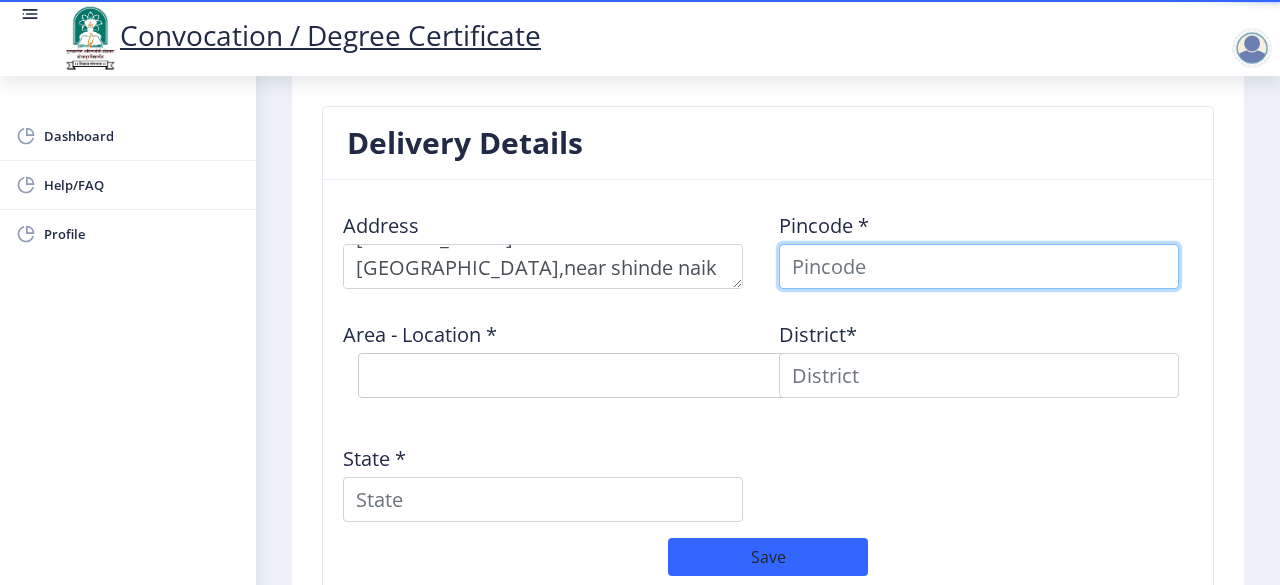 click at bounding box center (979, 266) 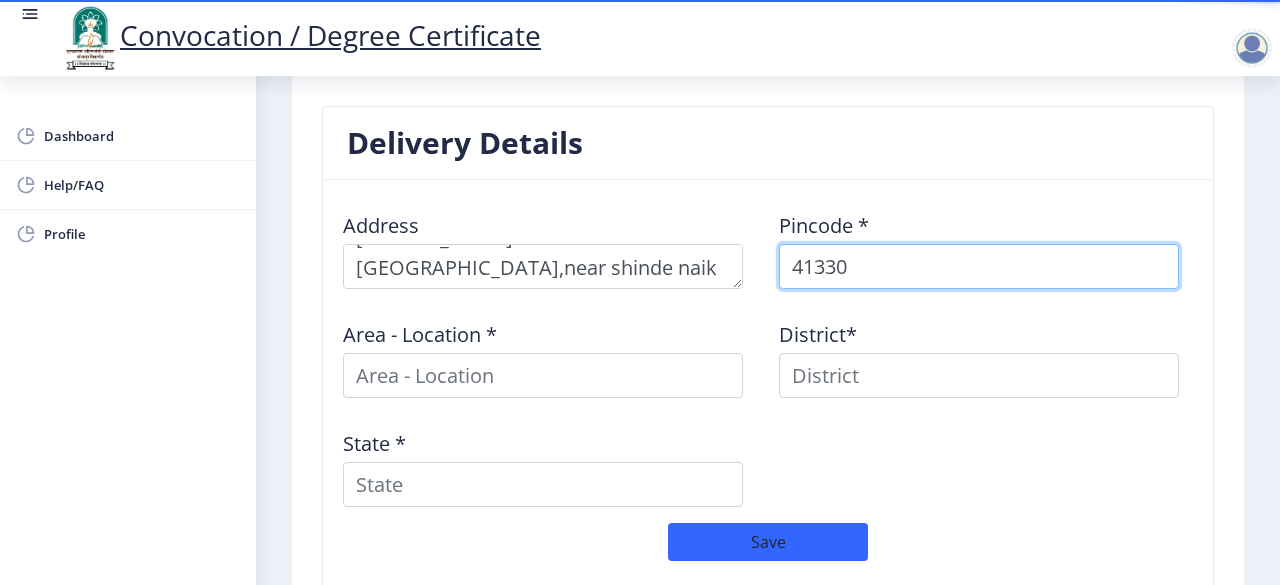type on "413304" 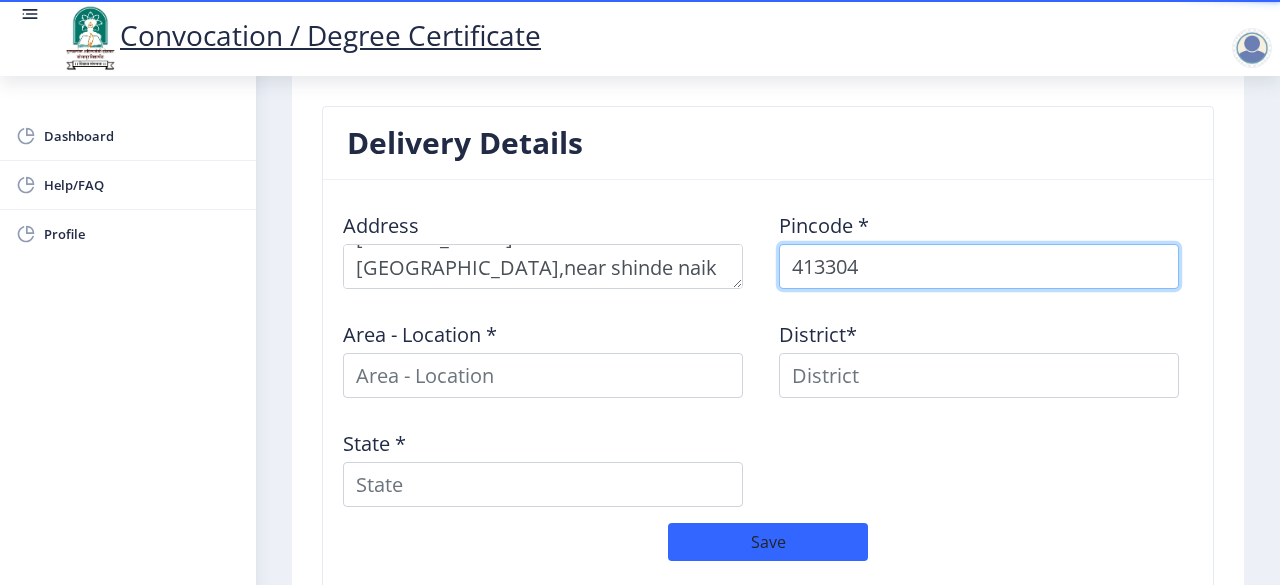 select 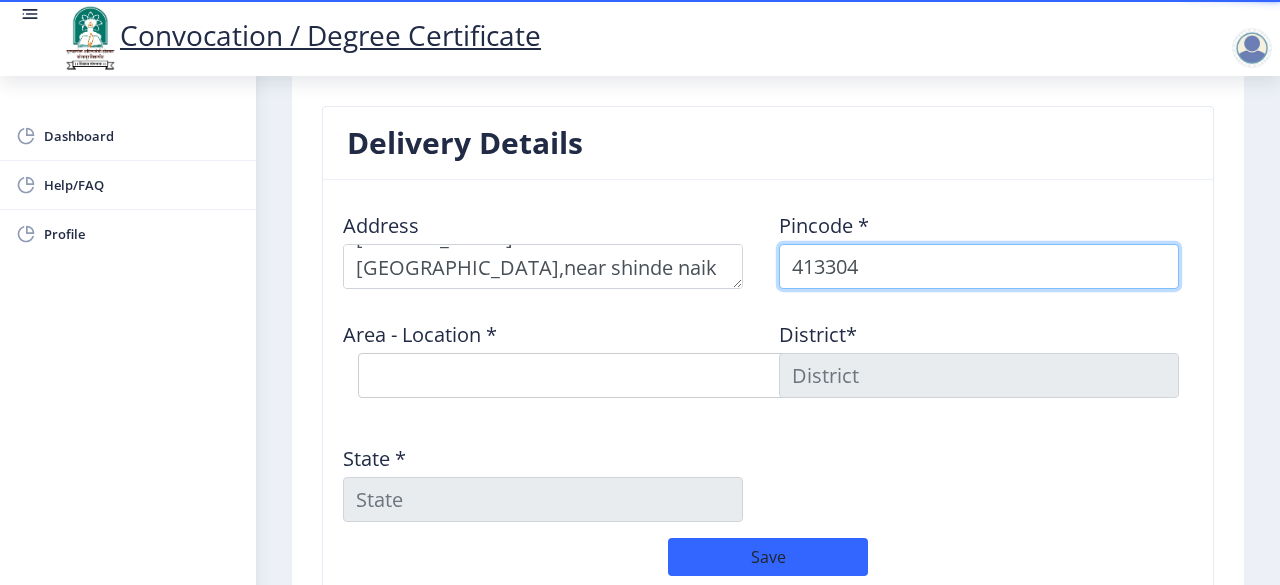 scroll, scrollTop: 1648, scrollLeft: 0, axis: vertical 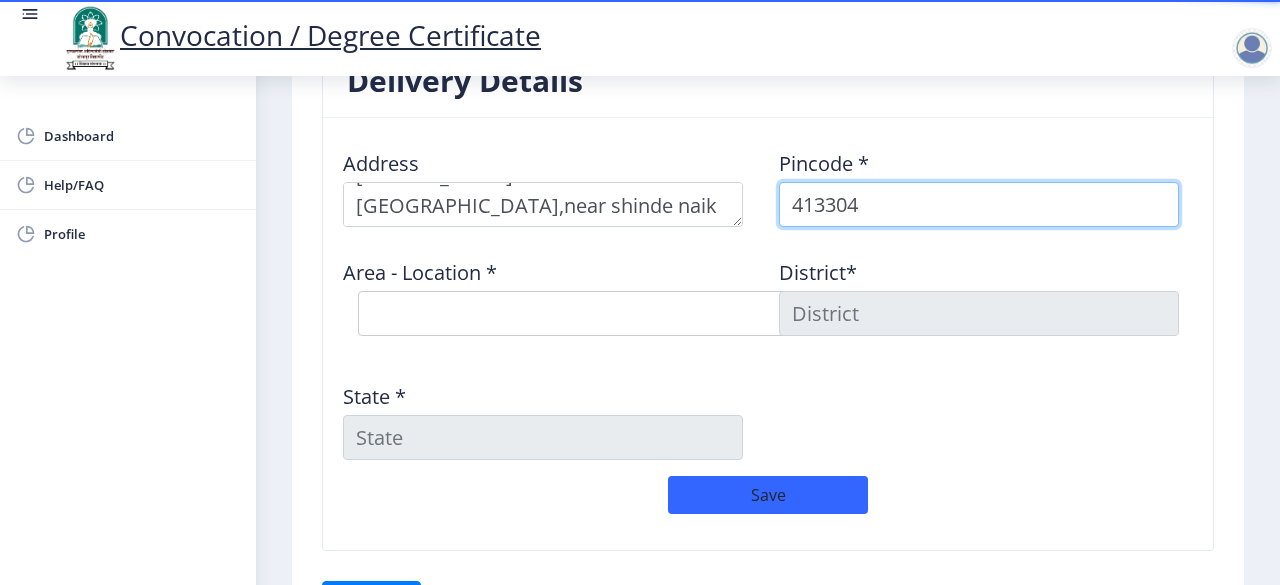type on "413304" 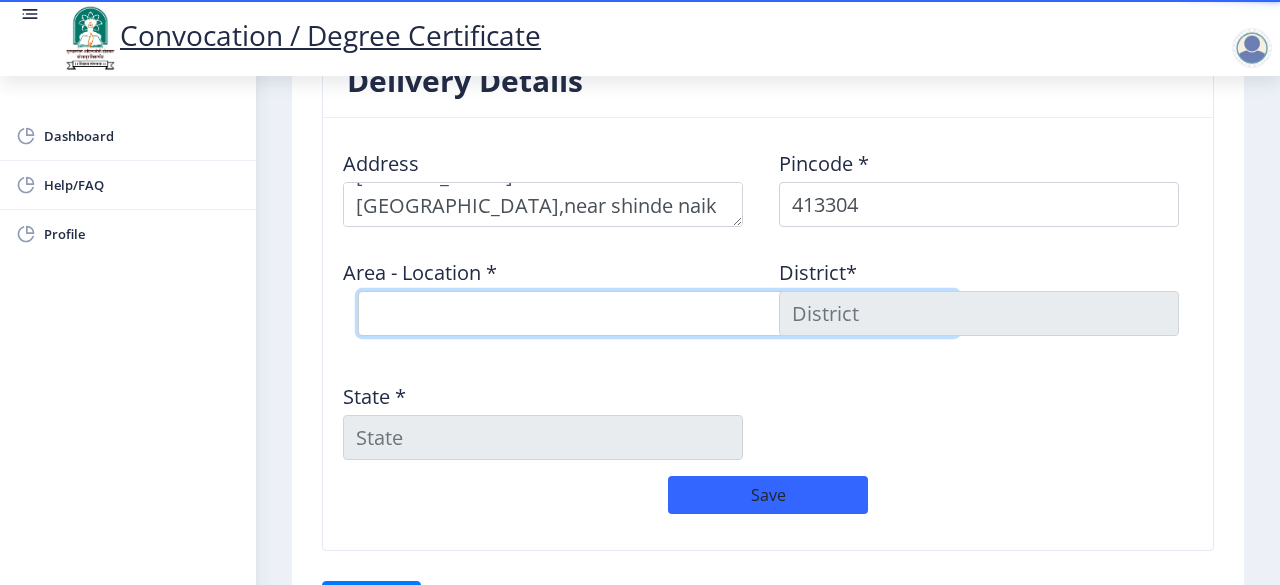 click on "Select Area Location Adhiv [PERSON_NAME] B.O Anawali B.O Babhulgaon B.O Bhandishegaon B.O Chale B.O Degaon (PPR) B.O [GEOGRAPHIC_DATA] B.O [GEOGRAPHIC_DATA] [PERSON_NAME] B.O Kasegaon [PERSON_NAME] B.O [GEOGRAPHIC_DATA]( [GEOGRAPHIC_DATA]) S.O [GEOGRAPHIC_DATA]([GEOGRAPHIC_DATA]) S.O Mendhapur B.O Mundhewadi B.O Navi Peth (Pandharpur) S.O Ozewadi B.O Pandharechiwadi B.O Pandharpur H.O Phulchincholi B.O Puluj [PERSON_NAME] [PERSON_NAME] BK B.O Sarkoli B.O Shelve B.O Siddhewadi [PERSON_NAME] [PERSON_NAME] B.O Tarapur B.O Tawashi B.O Tungat B.O Wakhari B.O" at bounding box center [658, 313] 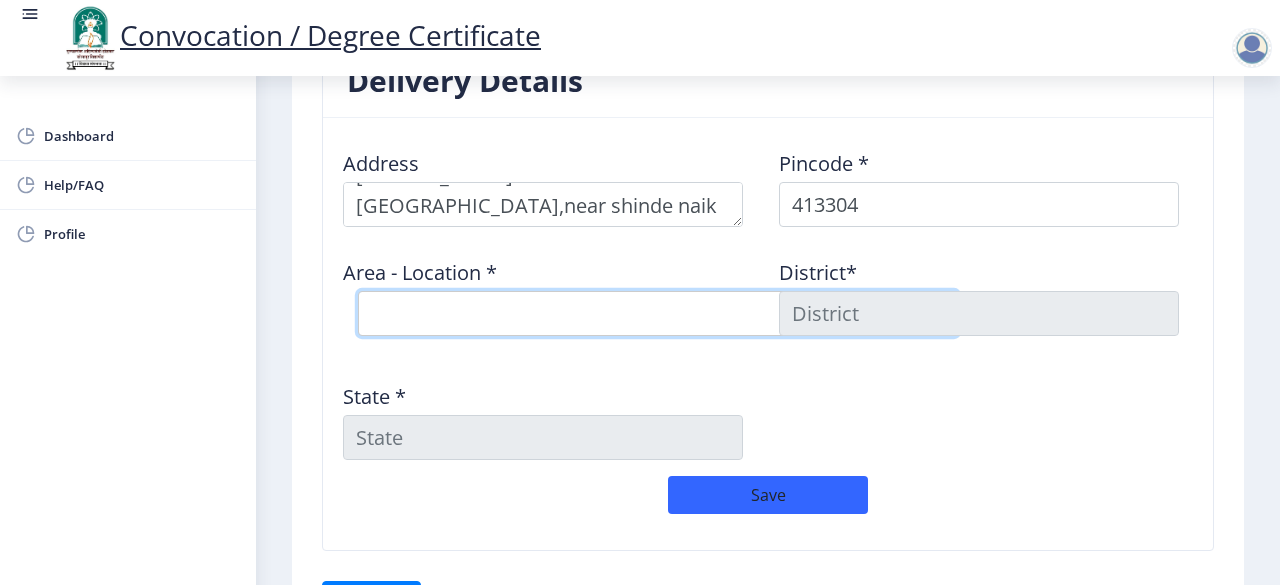 select on "20: Object" 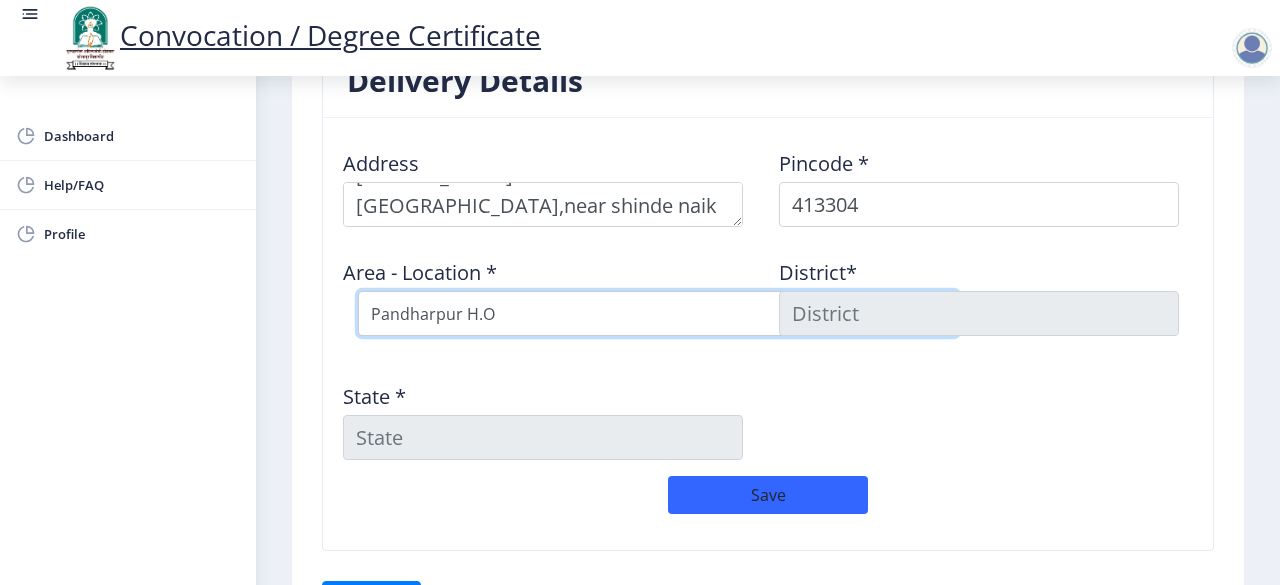 click on "Select Area Location Adhiv [PERSON_NAME] B.O Anawali B.O Babhulgaon B.O Bhandishegaon B.O Chale B.O Degaon (PPR) B.O [GEOGRAPHIC_DATA] B.O [GEOGRAPHIC_DATA] [PERSON_NAME] B.O Kasegaon [PERSON_NAME] B.O [GEOGRAPHIC_DATA]( [GEOGRAPHIC_DATA]) S.O [GEOGRAPHIC_DATA]([GEOGRAPHIC_DATA]) S.O Mendhapur B.O Mundhewadi B.O Navi Peth (Pandharpur) S.O Ozewadi B.O Pandharechiwadi B.O Pandharpur H.O Phulchincholi B.O Puluj [PERSON_NAME] [PERSON_NAME] BK B.O Sarkoli B.O Shelve B.O Siddhewadi [PERSON_NAME] [PERSON_NAME] B.O Tarapur B.O Tawashi B.O Tungat B.O Wakhari B.O" at bounding box center [658, 313] 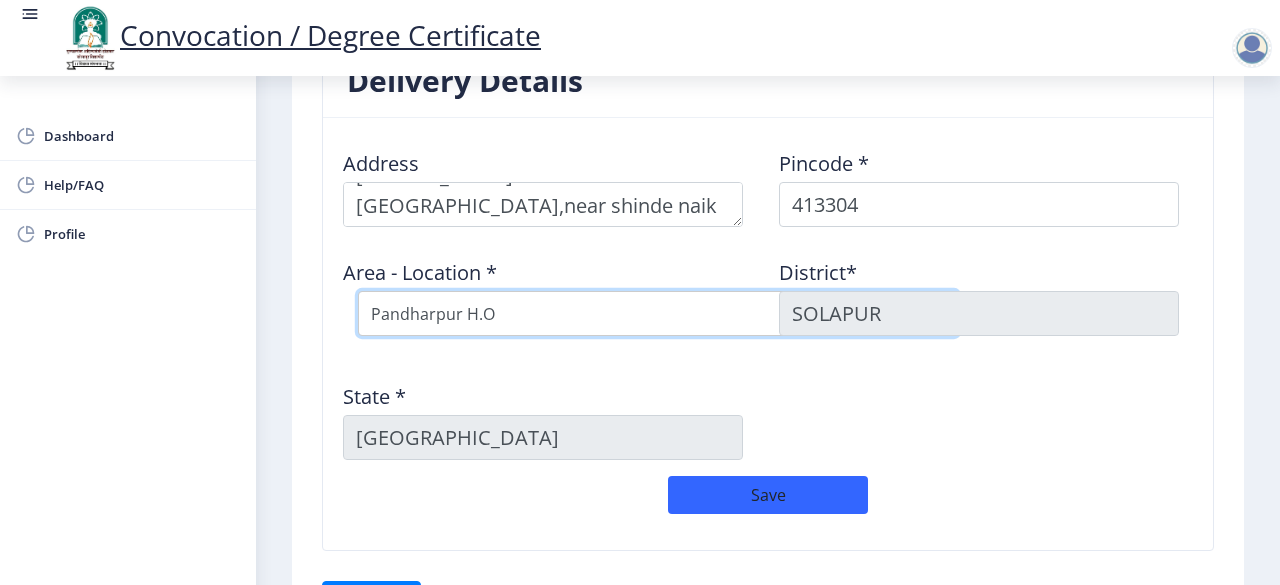 scroll, scrollTop: 1776, scrollLeft: 0, axis: vertical 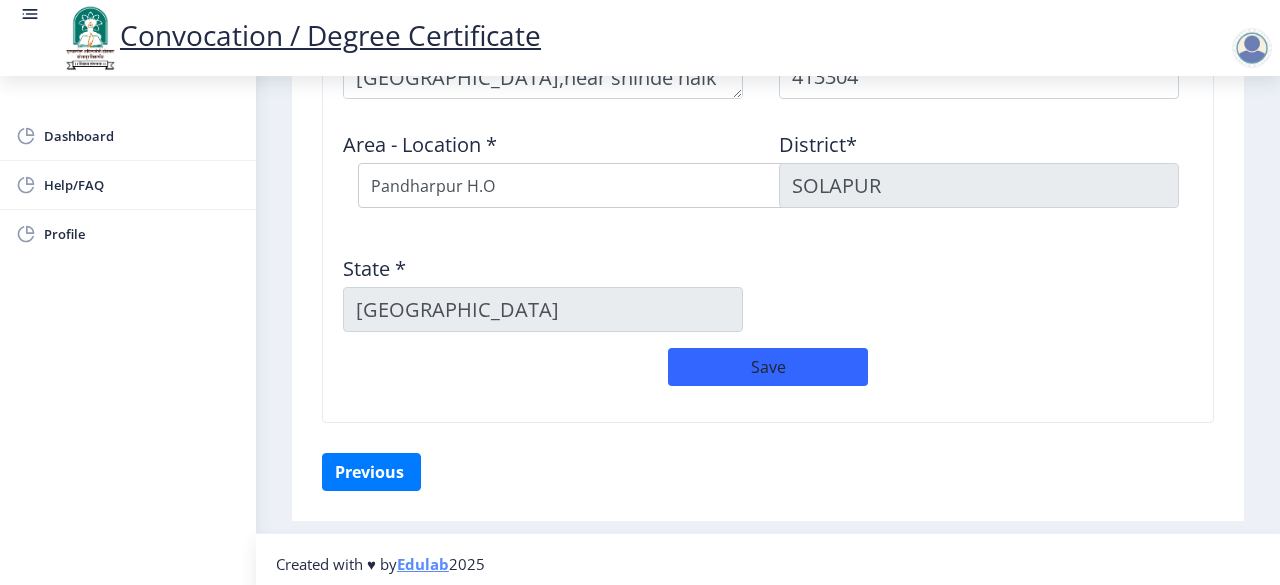 click on "Address    Pincode *  413304 Area - Location *  Select Area Location Adhiv [PERSON_NAME] B.O Anawali B.O [GEOGRAPHIC_DATA] B.O Bhandishegaon B.O Chale B.O [GEOGRAPHIC_DATA] (PPR) B.O [GEOGRAPHIC_DATA] B.O [GEOGRAPHIC_DATA] [PERSON_NAME] B.O [GEOGRAPHIC_DATA] [PERSON_NAME] B.O [GEOGRAPHIC_DATA]( [GEOGRAPHIC_DATA]) S.O [GEOGRAPHIC_DATA]([GEOGRAPHIC_DATA]) S.O Mendhapur B.O Mundhewadi B.O Navi Peth (Pandharpur) S.O Ozewadi B.O Pandharechiwadi B.O Pandharpur H.O Phulchincholi B.O Puluj [PERSON_NAME] [PERSON_NAME] BK B.O Sarkoli B.O Shelve B.O Siddhewadi [PERSON_NAME] [PERSON_NAME] B.O Tarapur B.O Tawashi B.O Tungat B.O Wakhari B.O District*  [GEOGRAPHIC_DATA] *  [GEOGRAPHIC_DATA]  Save" 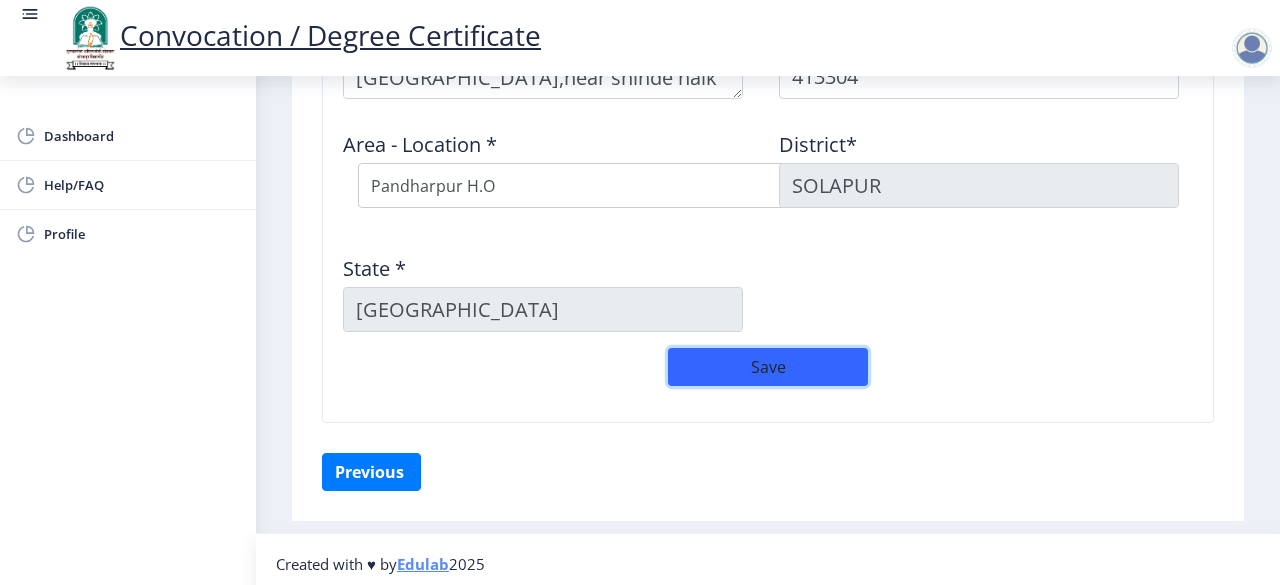click on "Save" 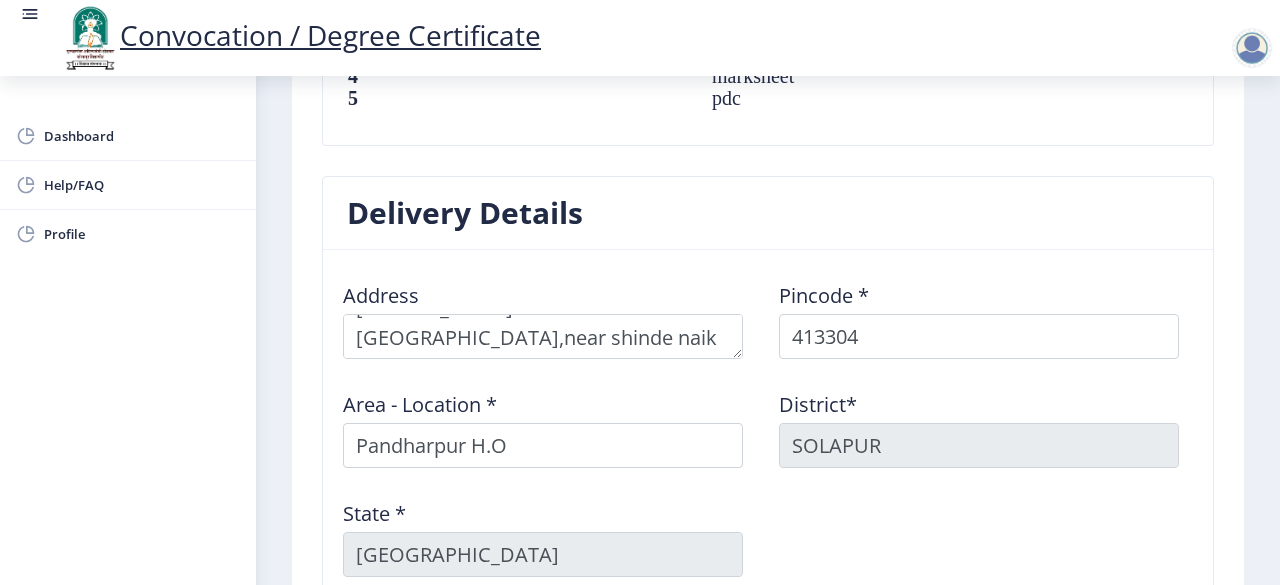 scroll, scrollTop: 1516, scrollLeft: 0, axis: vertical 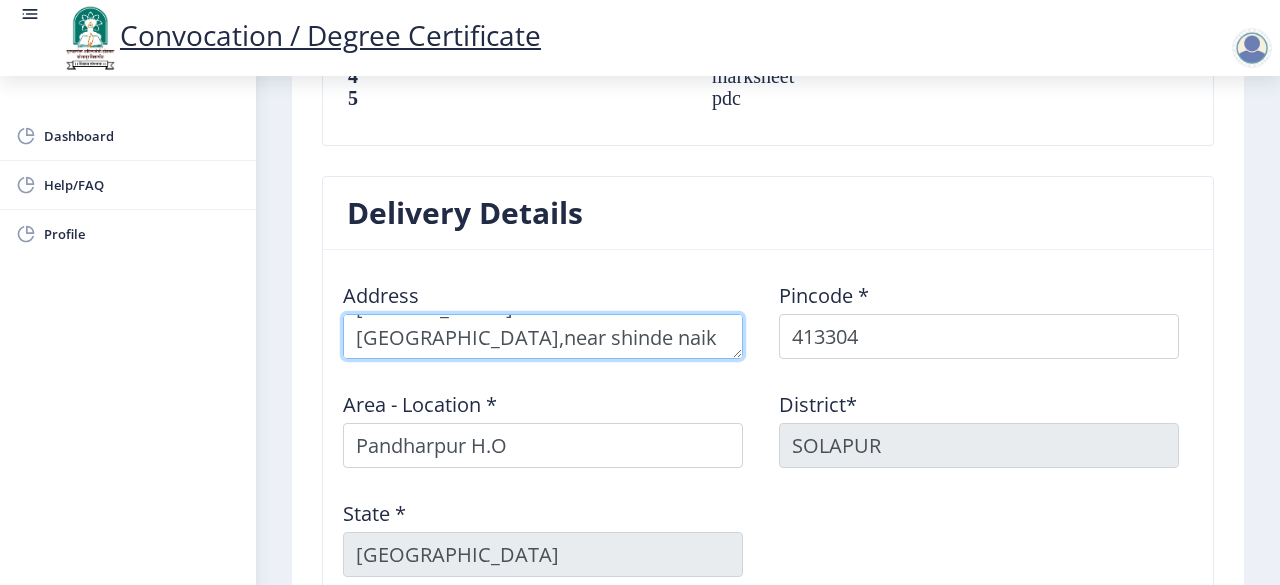 click at bounding box center [543, 336] 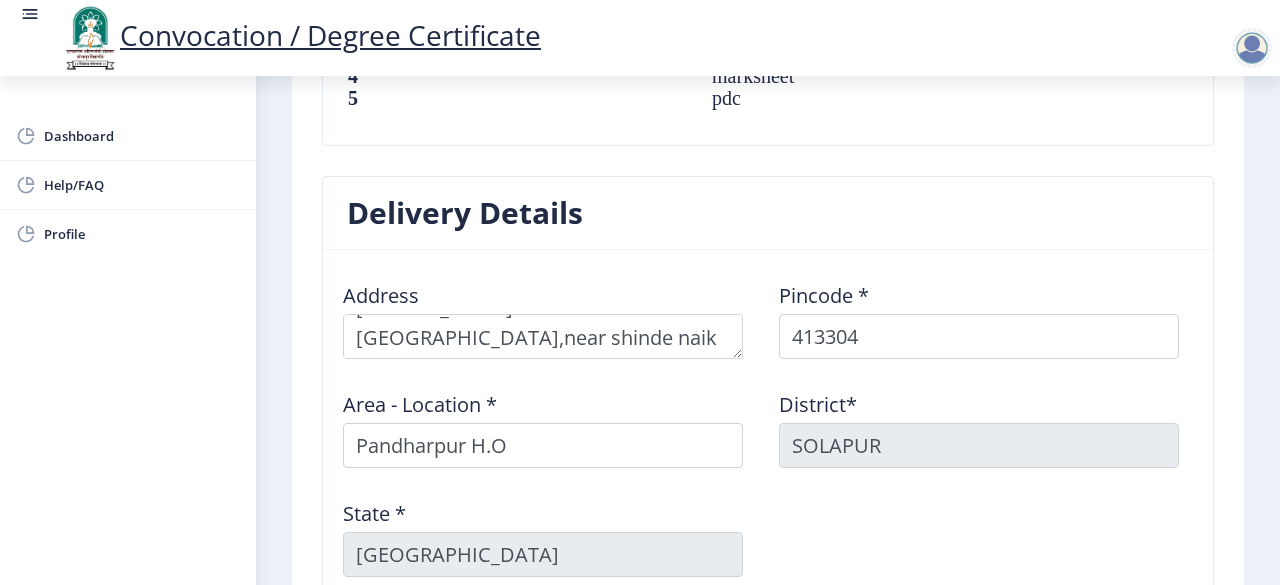 drag, startPoint x: 478, startPoint y: 337, endPoint x: 890, endPoint y: 104, distance: 473.32126 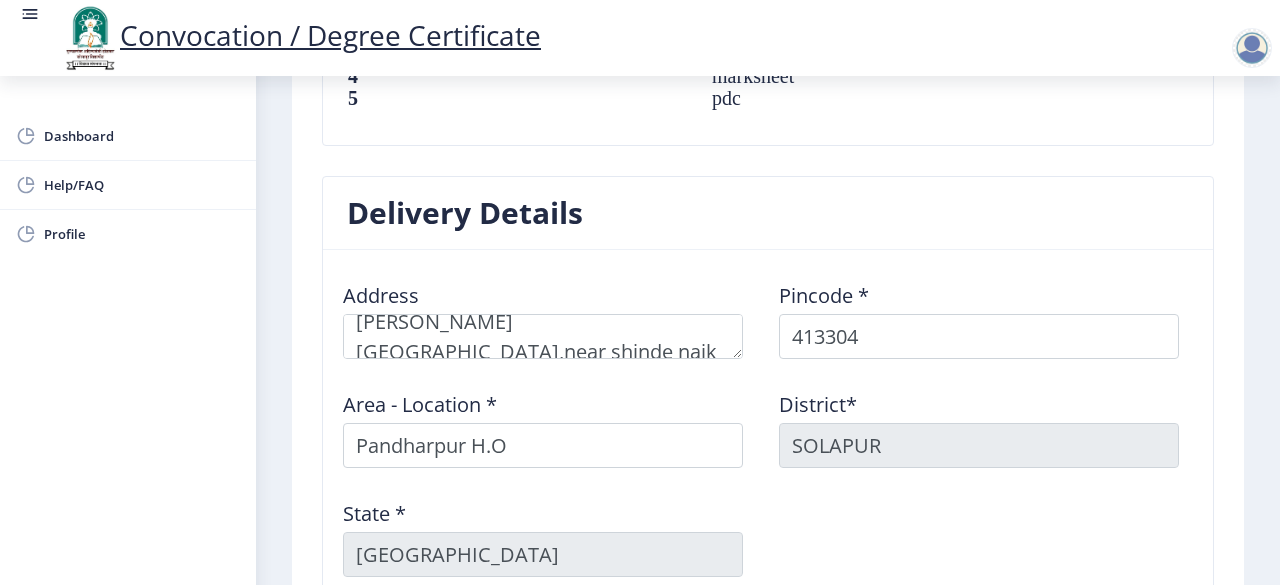 scroll, scrollTop: 28, scrollLeft: 0, axis: vertical 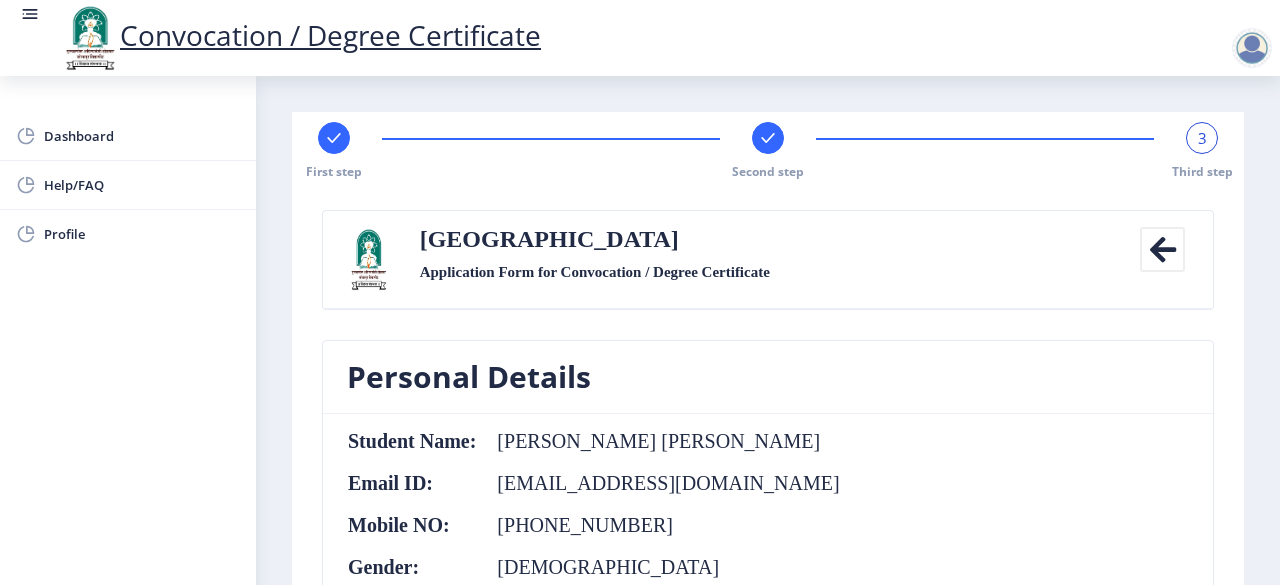 click 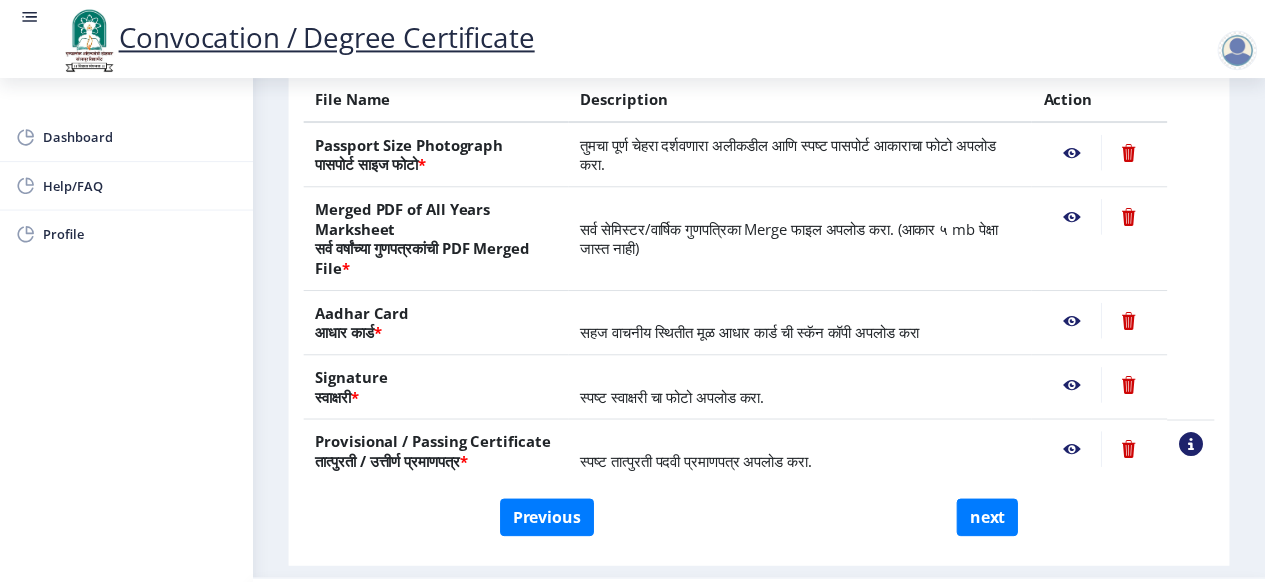 scroll, scrollTop: 389, scrollLeft: 0, axis: vertical 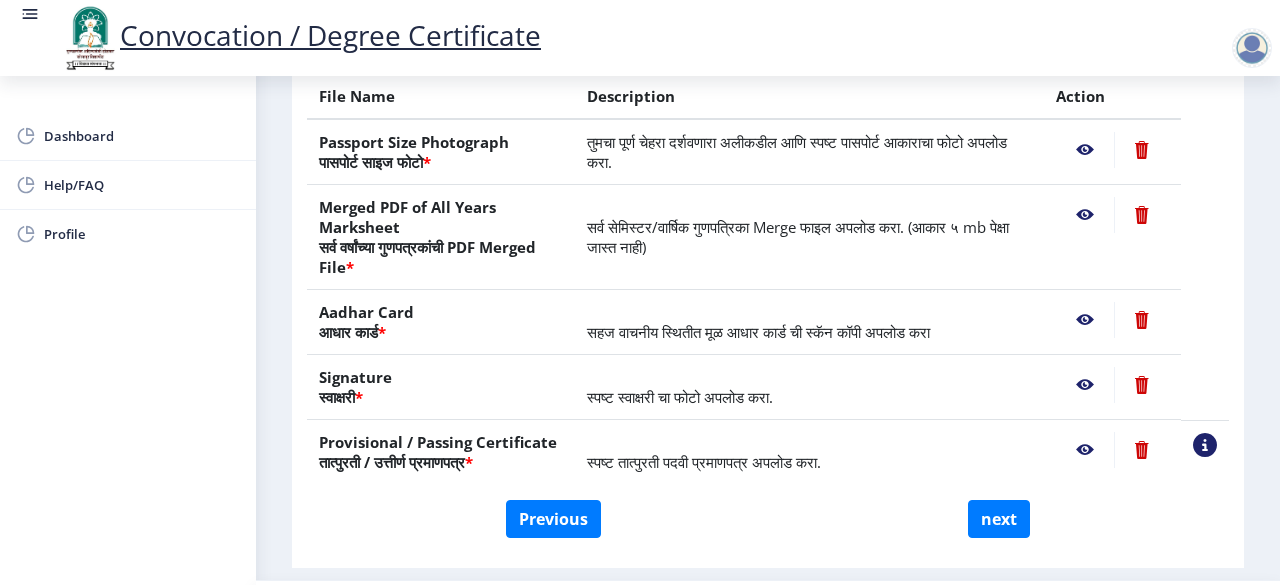 click 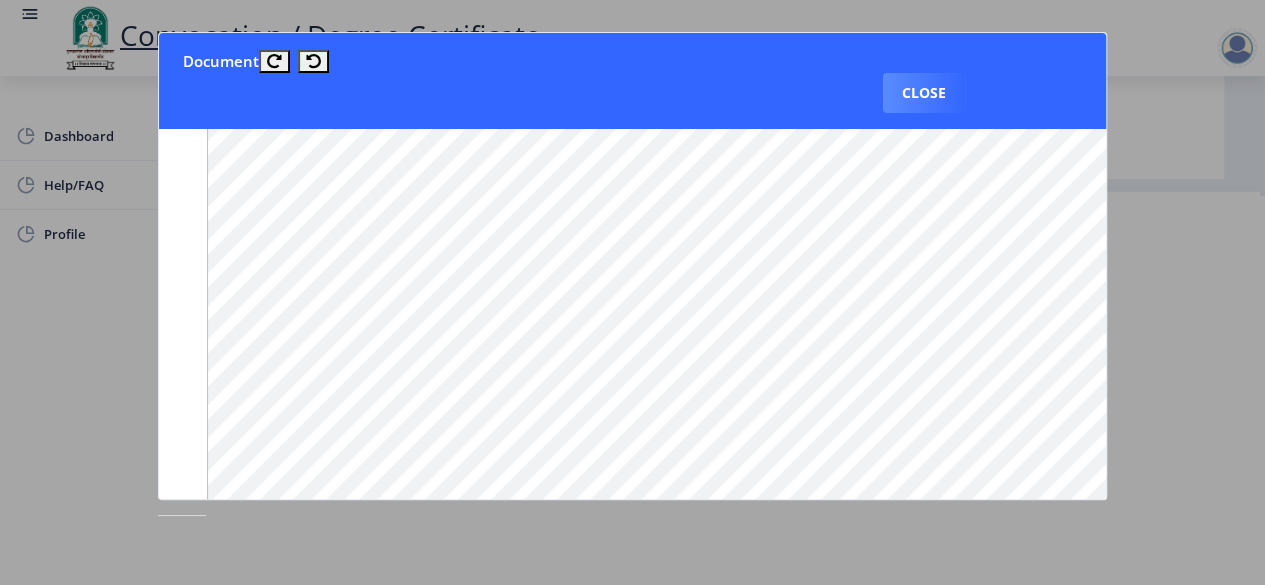 scroll, scrollTop: 1052, scrollLeft: 0, axis: vertical 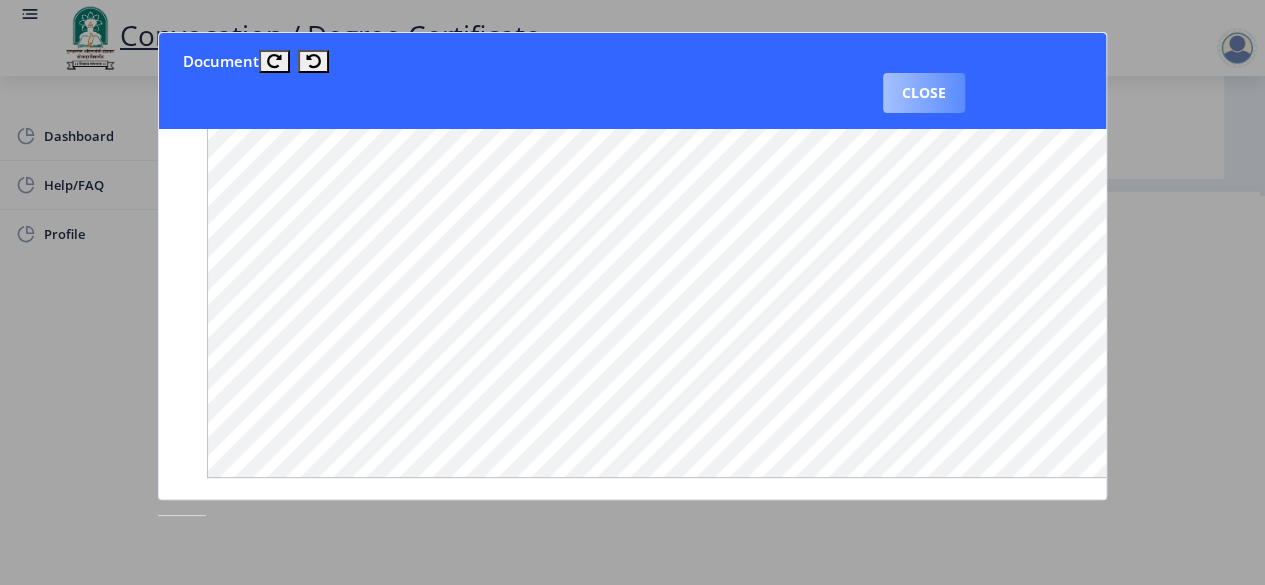 click on "Close" at bounding box center [924, 93] 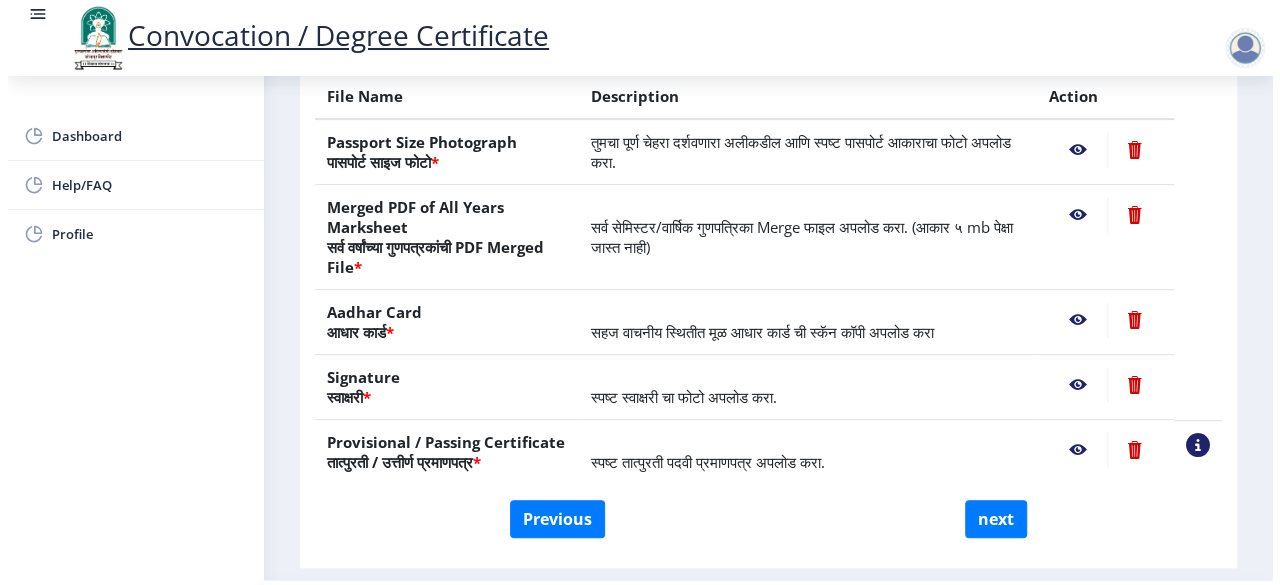 scroll, scrollTop: 246, scrollLeft: 0, axis: vertical 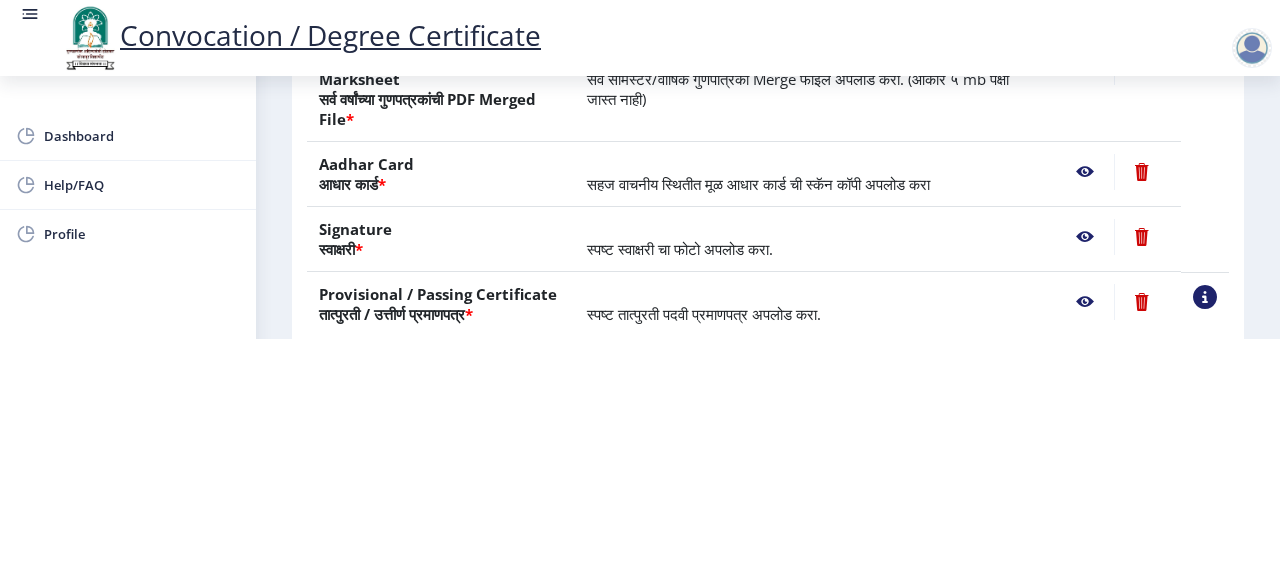 click 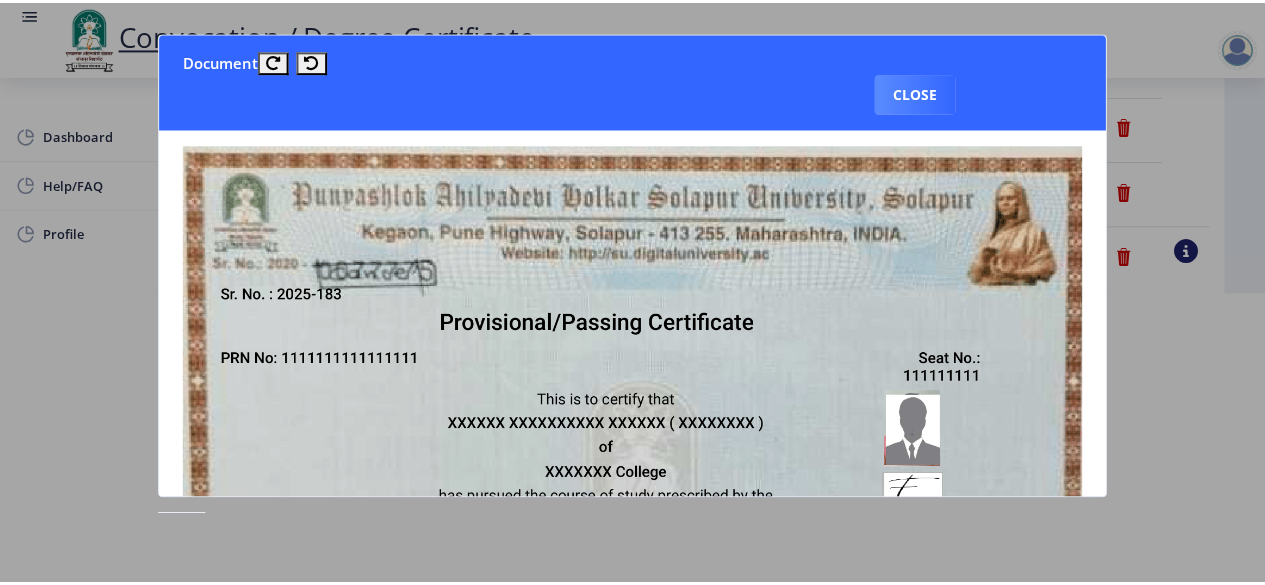 scroll, scrollTop: 0, scrollLeft: 0, axis: both 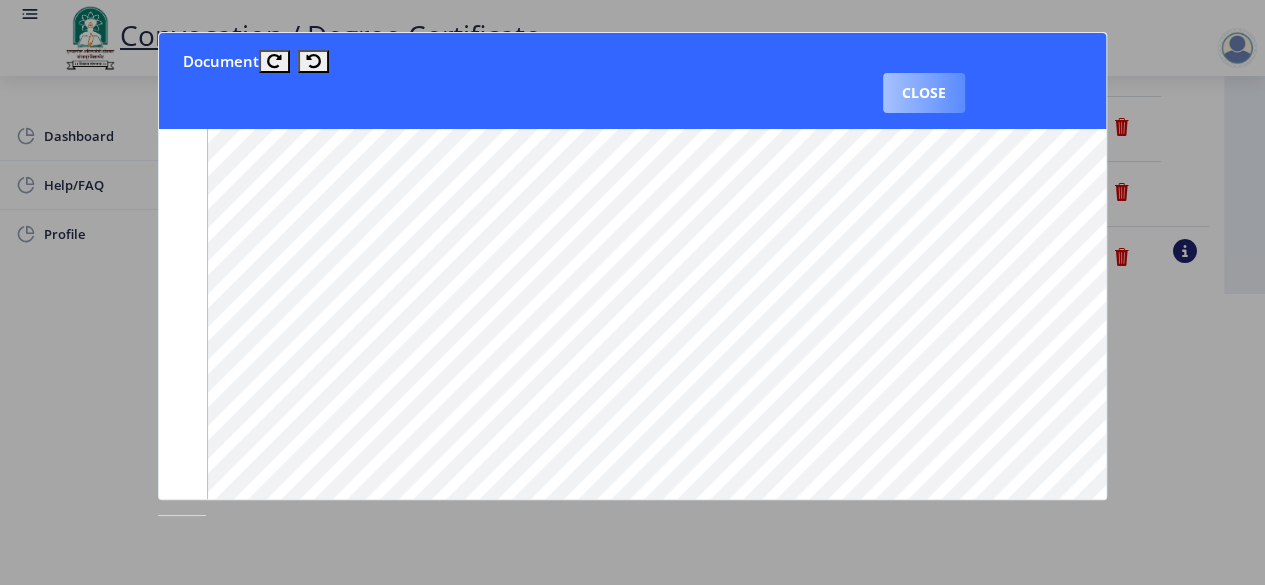 click on "Close" at bounding box center (924, 93) 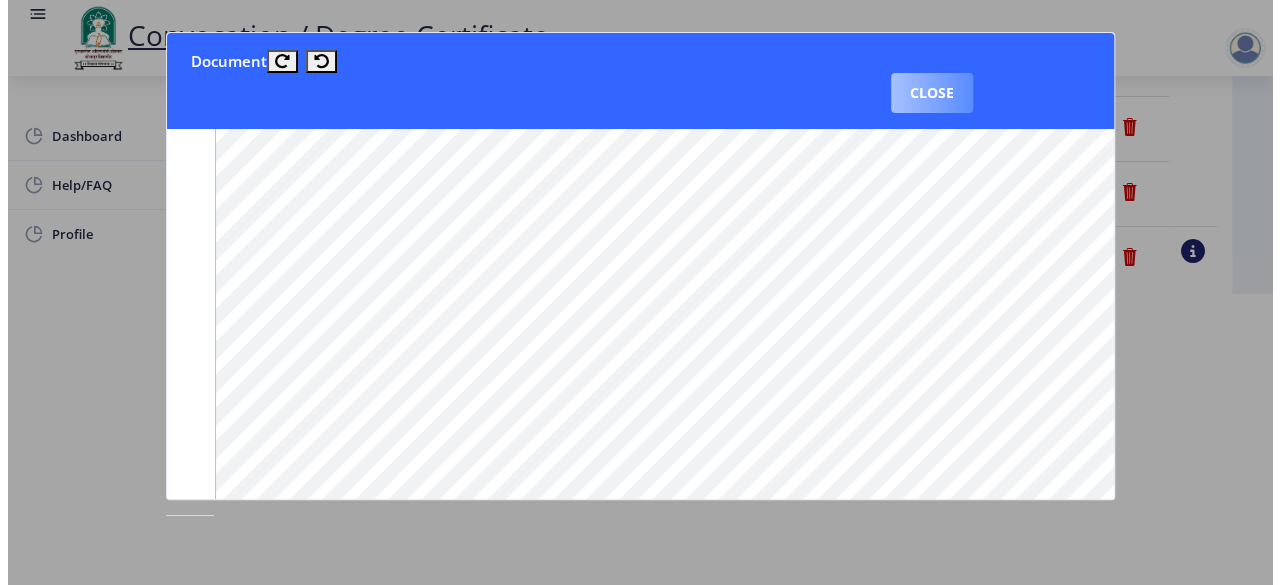 scroll, scrollTop: 246, scrollLeft: 0, axis: vertical 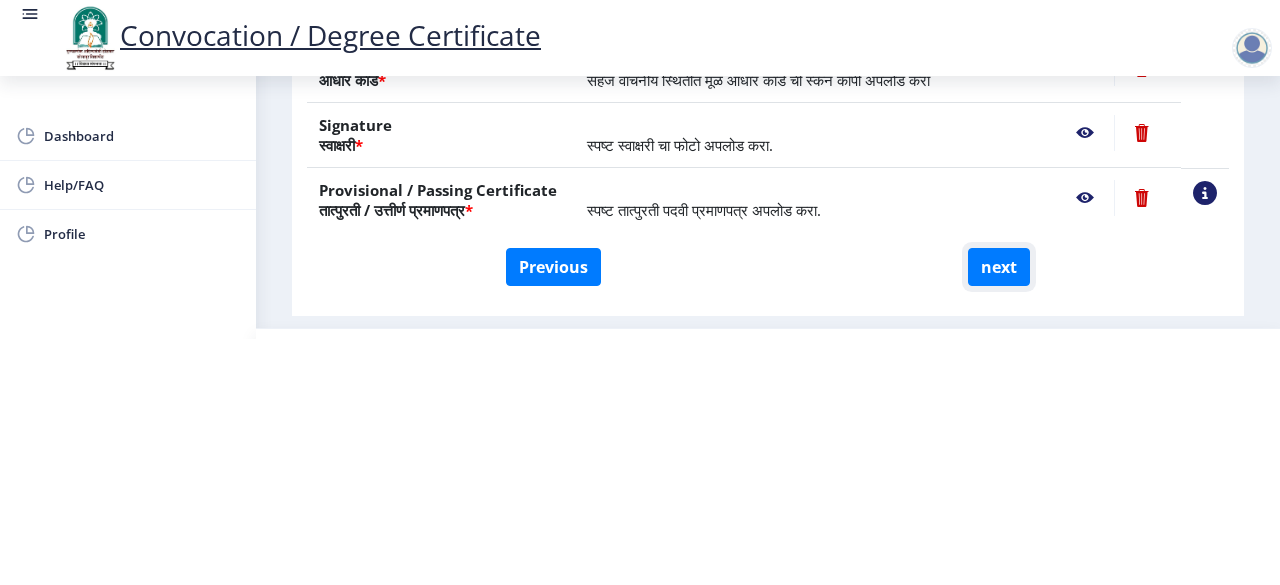 click on "next" 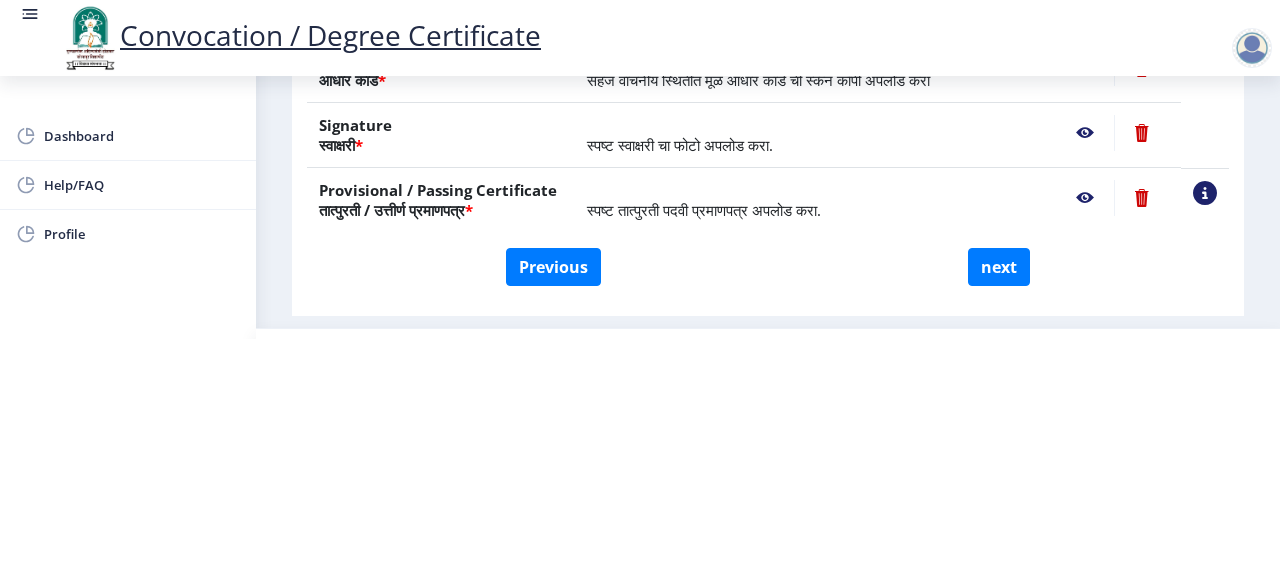 select 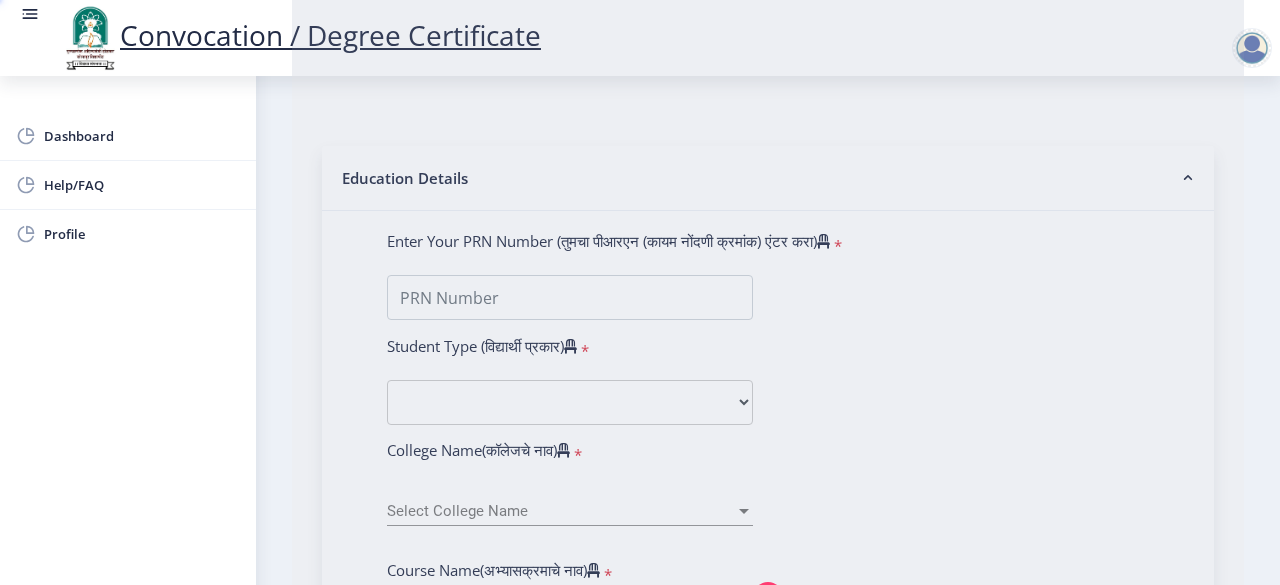 scroll, scrollTop: 0, scrollLeft: 0, axis: both 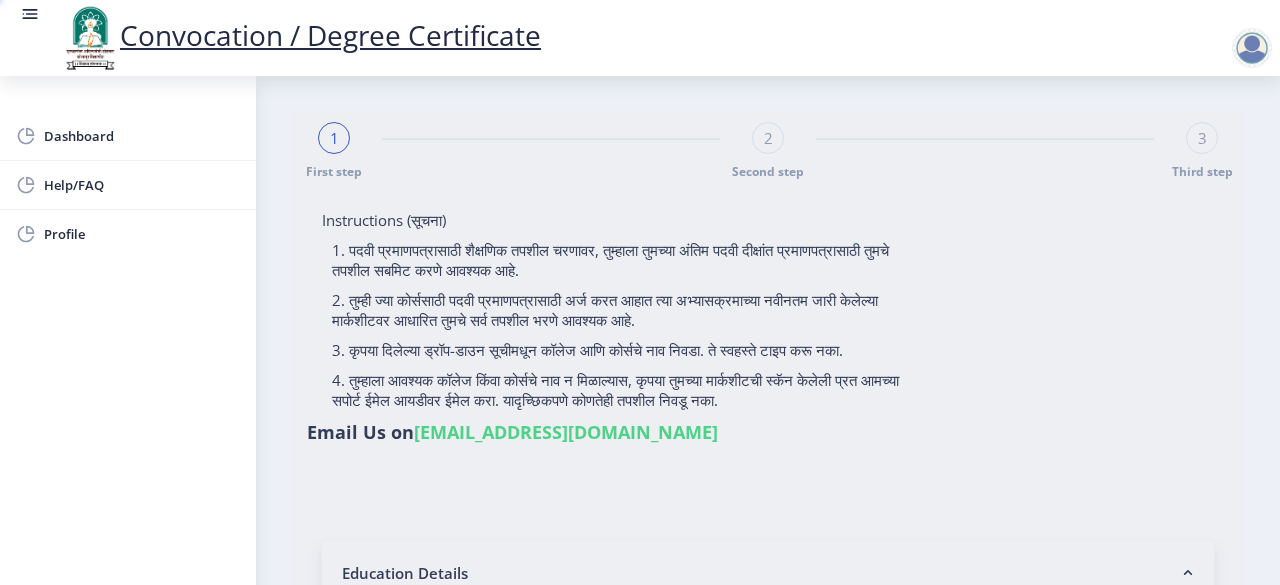 type on "[PERSON_NAME] [PERSON_NAME]" 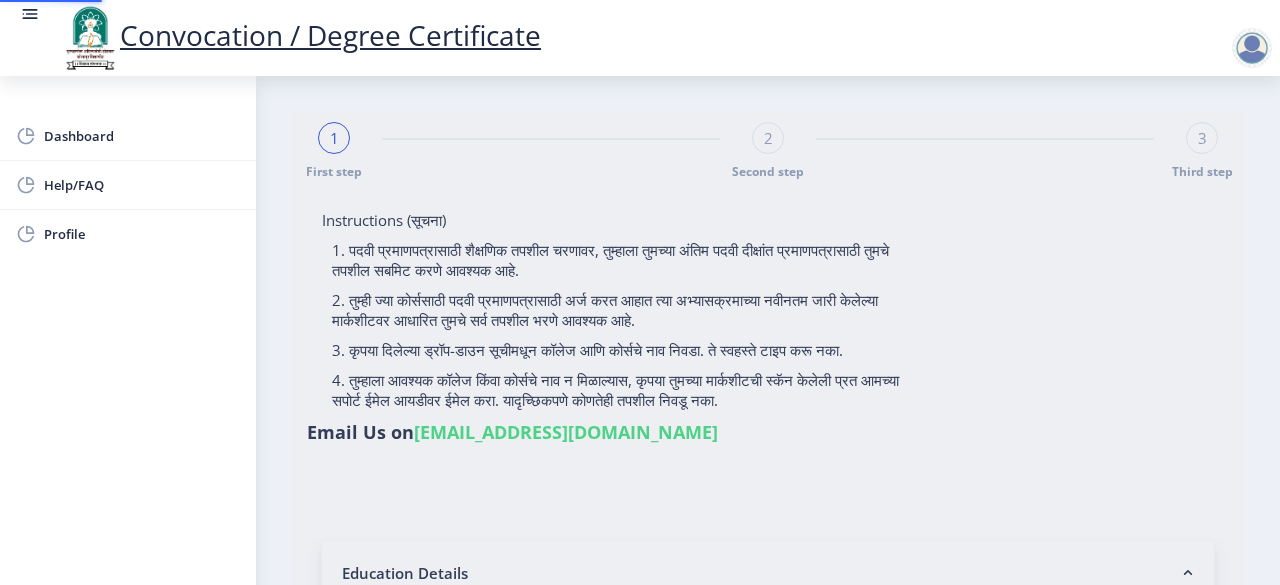 scroll, scrollTop: 0, scrollLeft: 0, axis: both 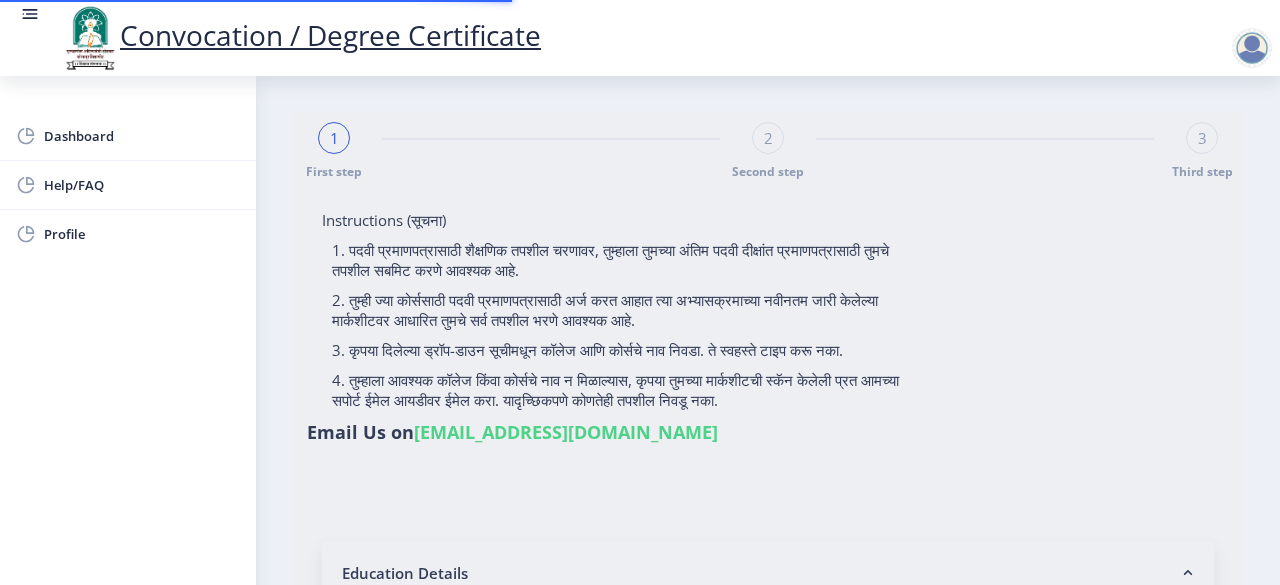 type on "2018032500001963" 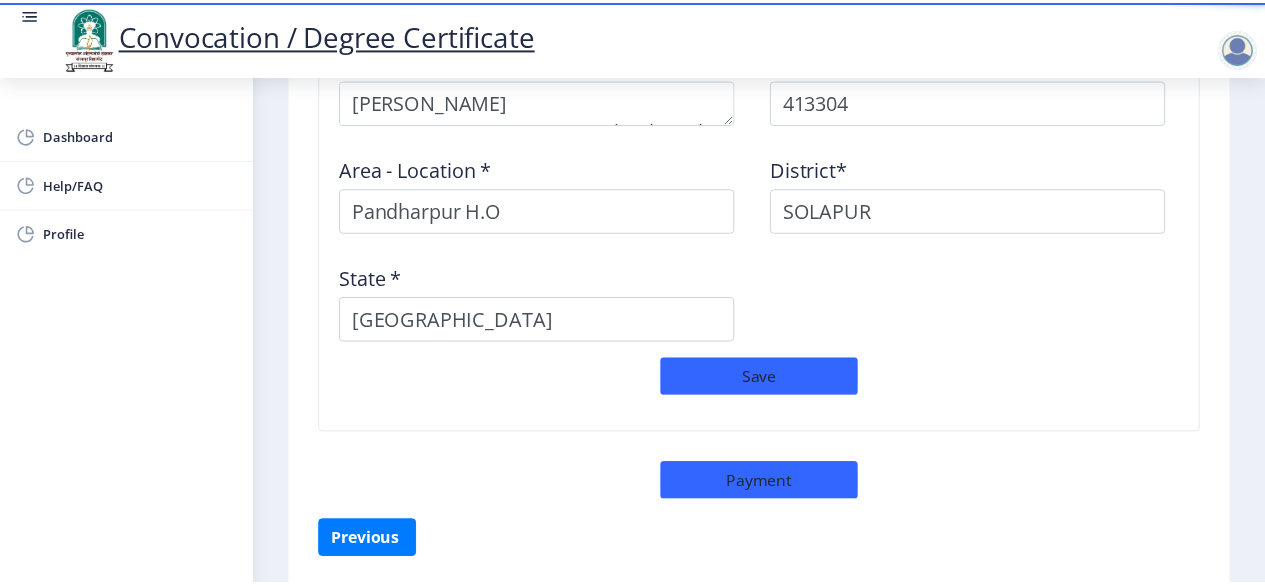 scroll, scrollTop: 1755, scrollLeft: 0, axis: vertical 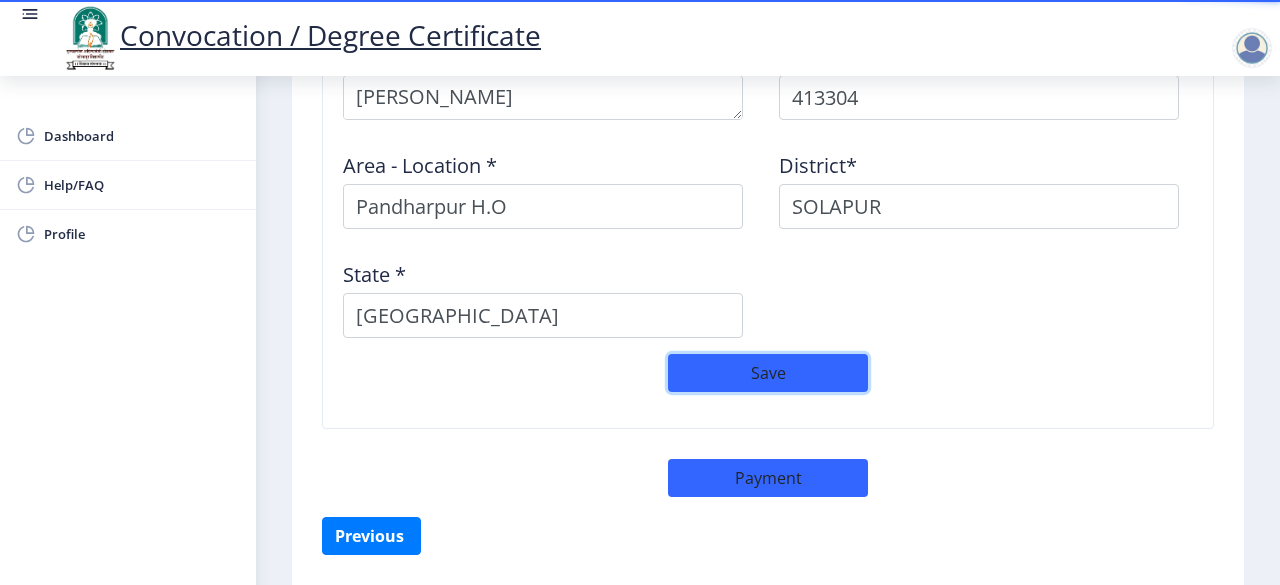click on "Save" 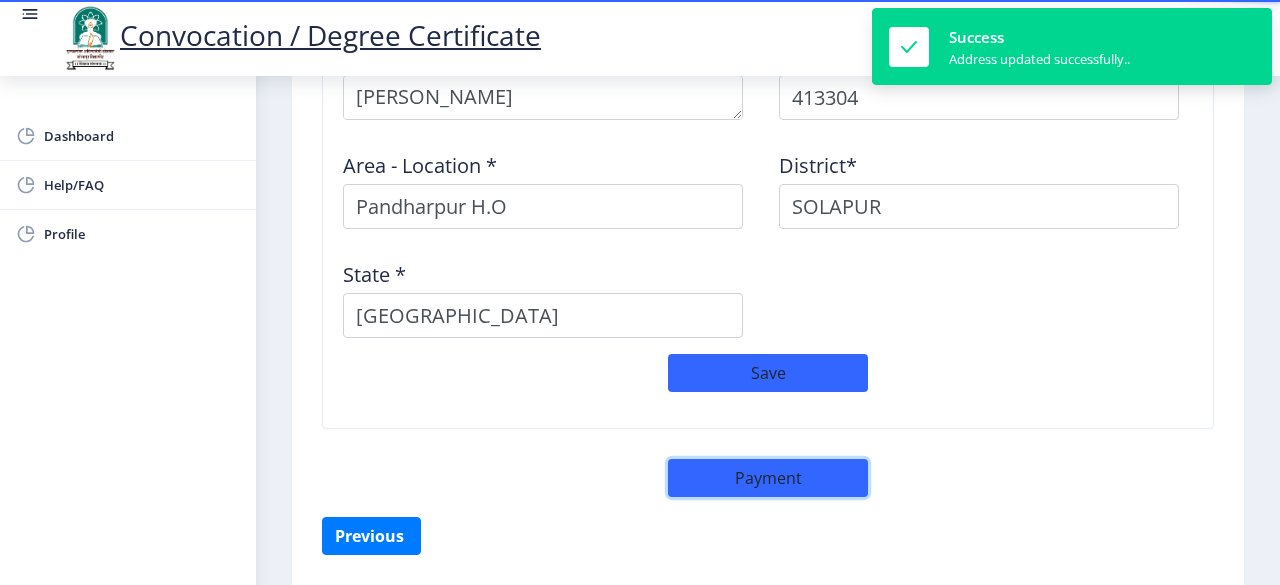 click on "Payment" 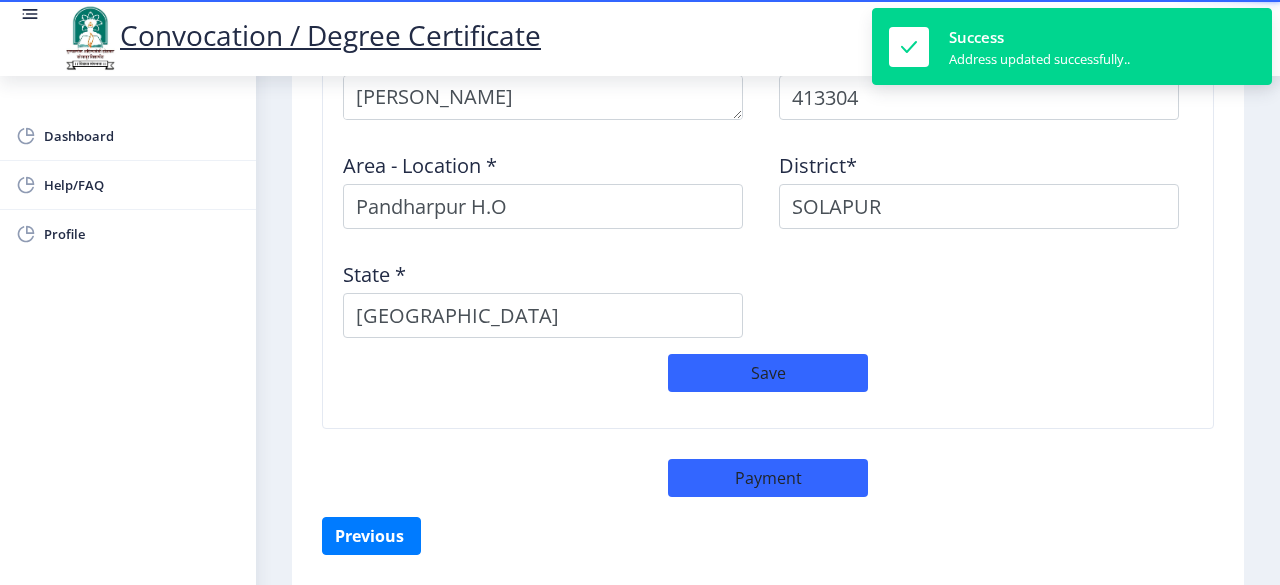 select on "sealed" 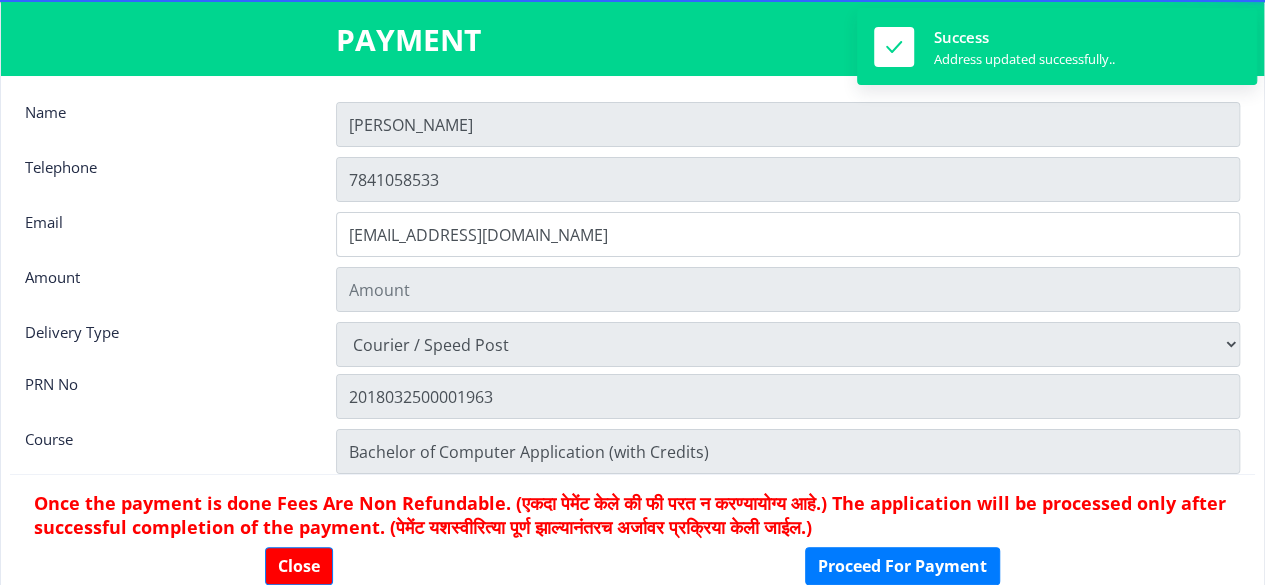 type on "600" 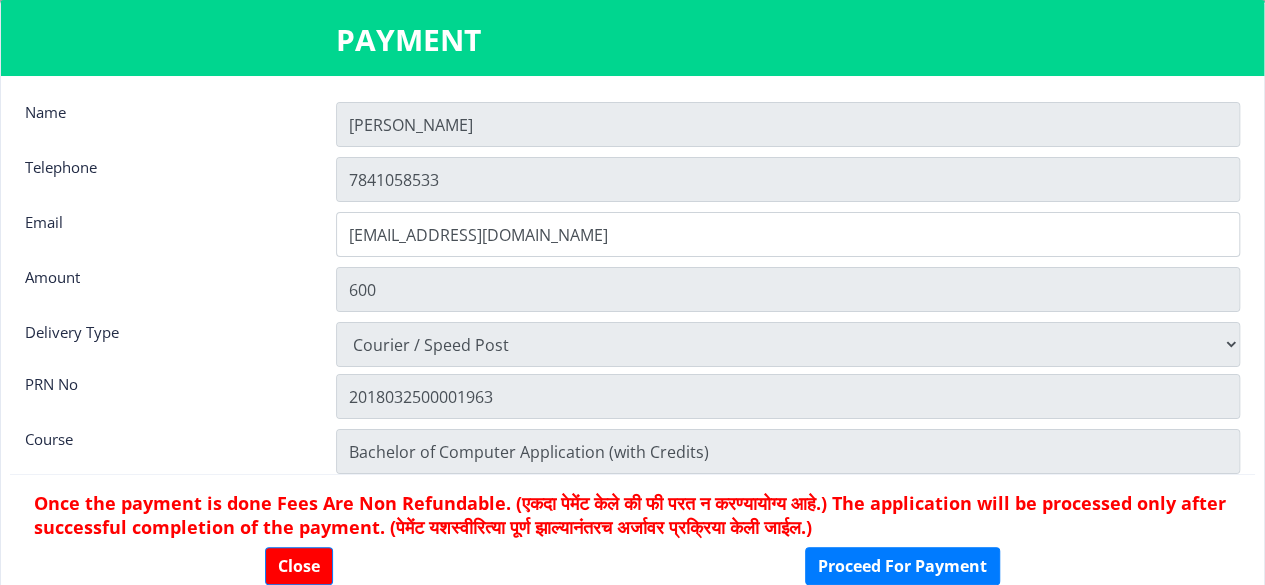 scroll, scrollTop: 26, scrollLeft: 0, axis: vertical 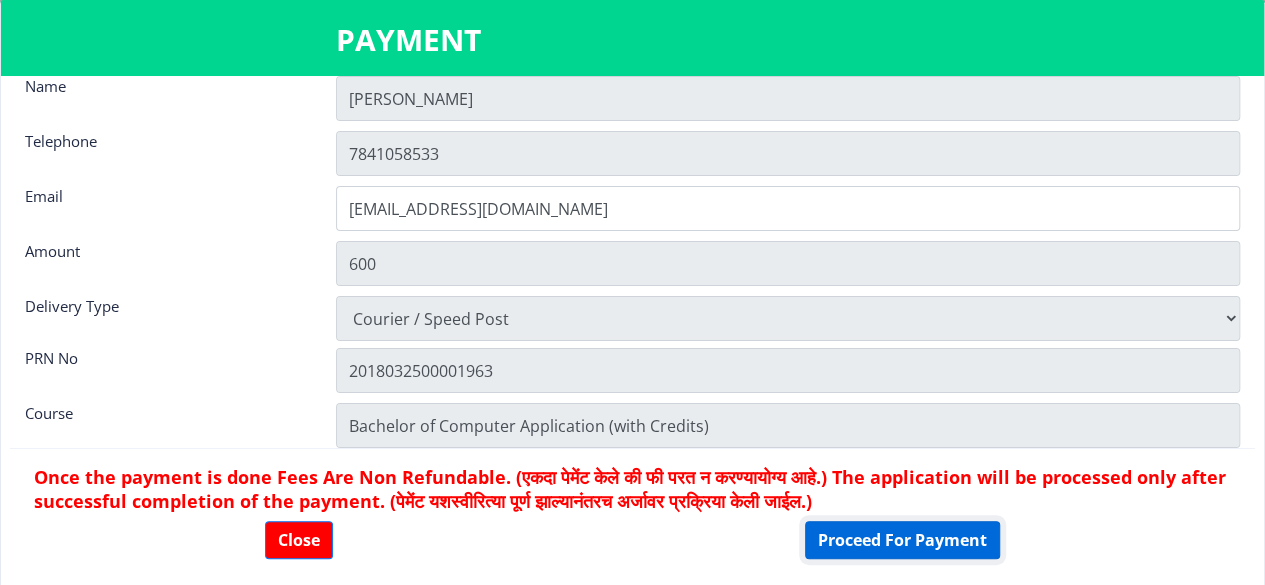 click on "Proceed For Payment" 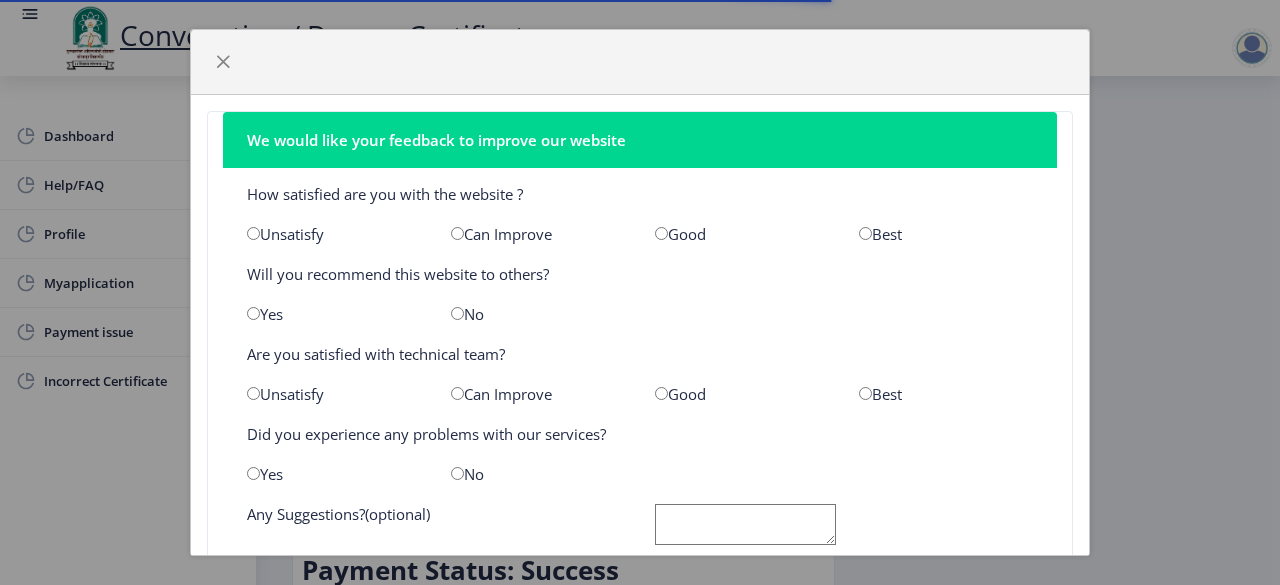 scroll, scrollTop: 0, scrollLeft: 0, axis: both 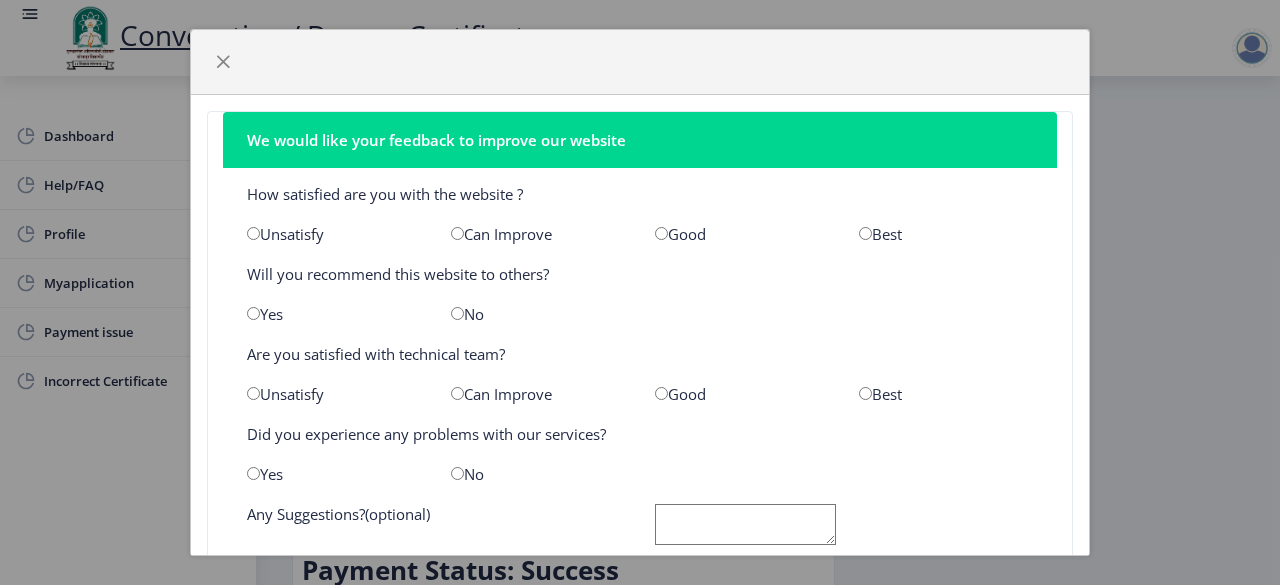 click on "Good" 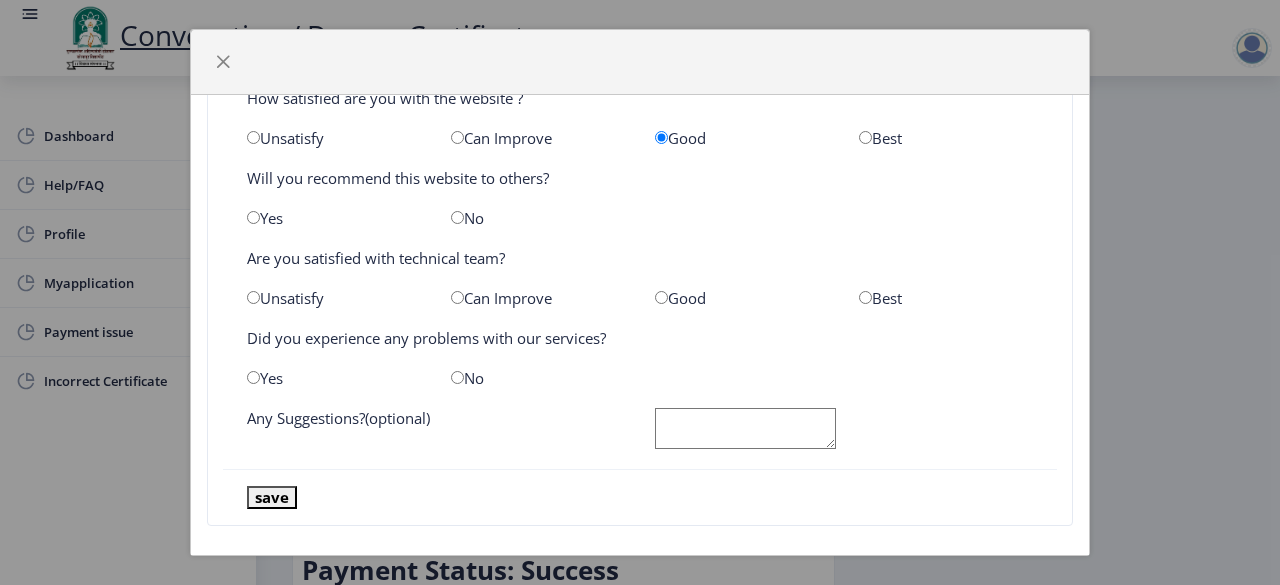 scroll, scrollTop: 111, scrollLeft: 0, axis: vertical 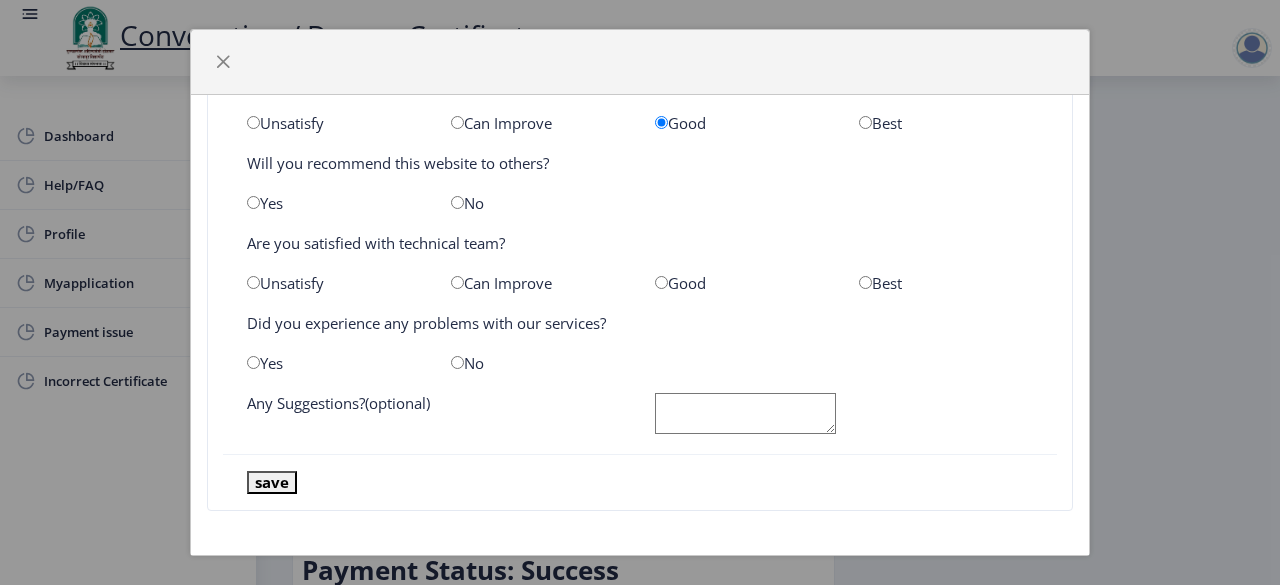 click at bounding box center (457, 202) 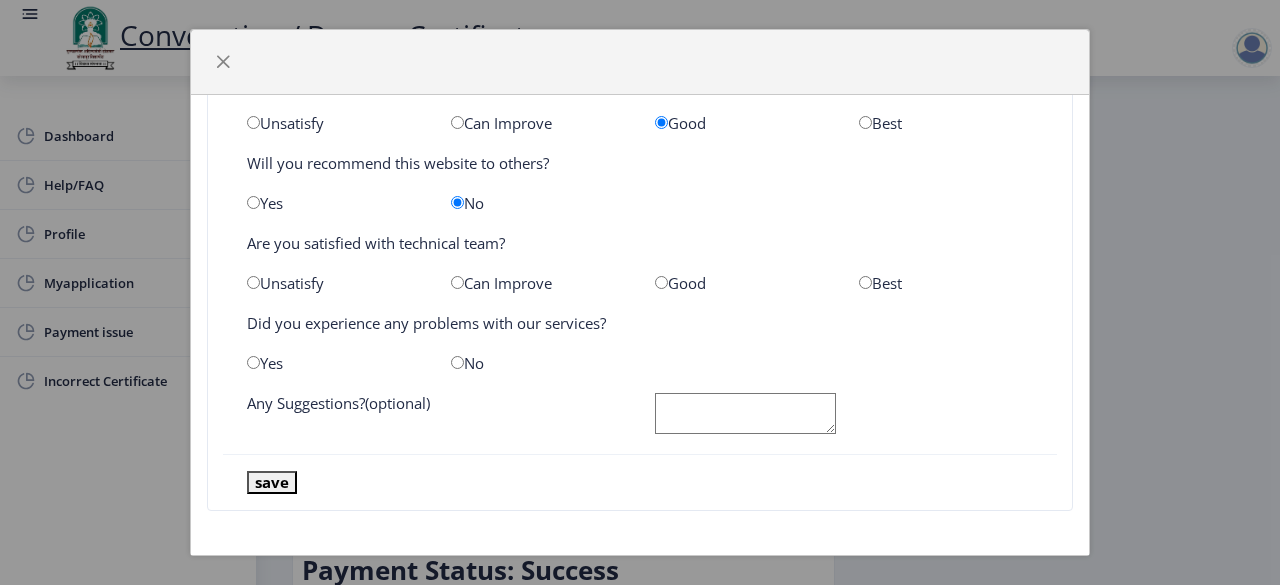 click at bounding box center (661, 282) 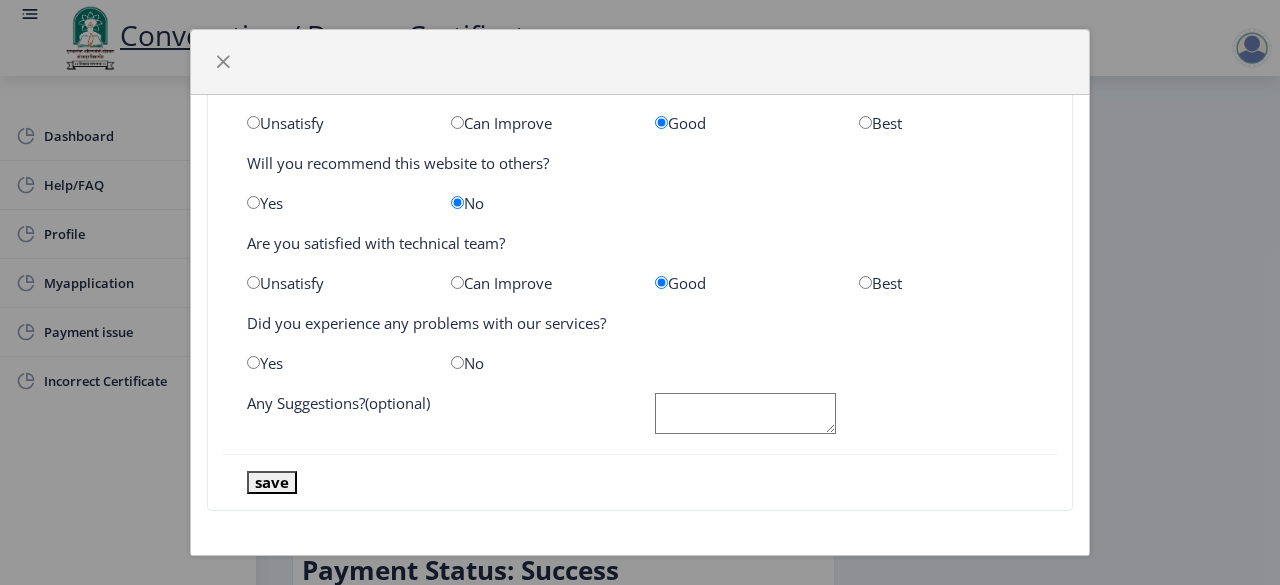 click at bounding box center [457, 362] 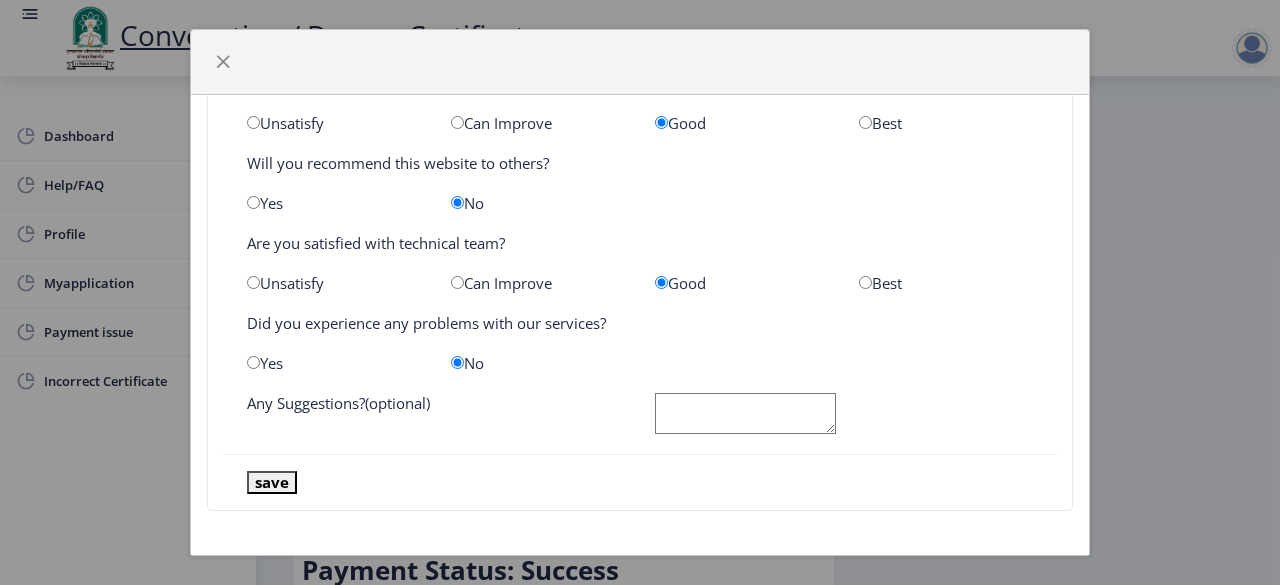 click 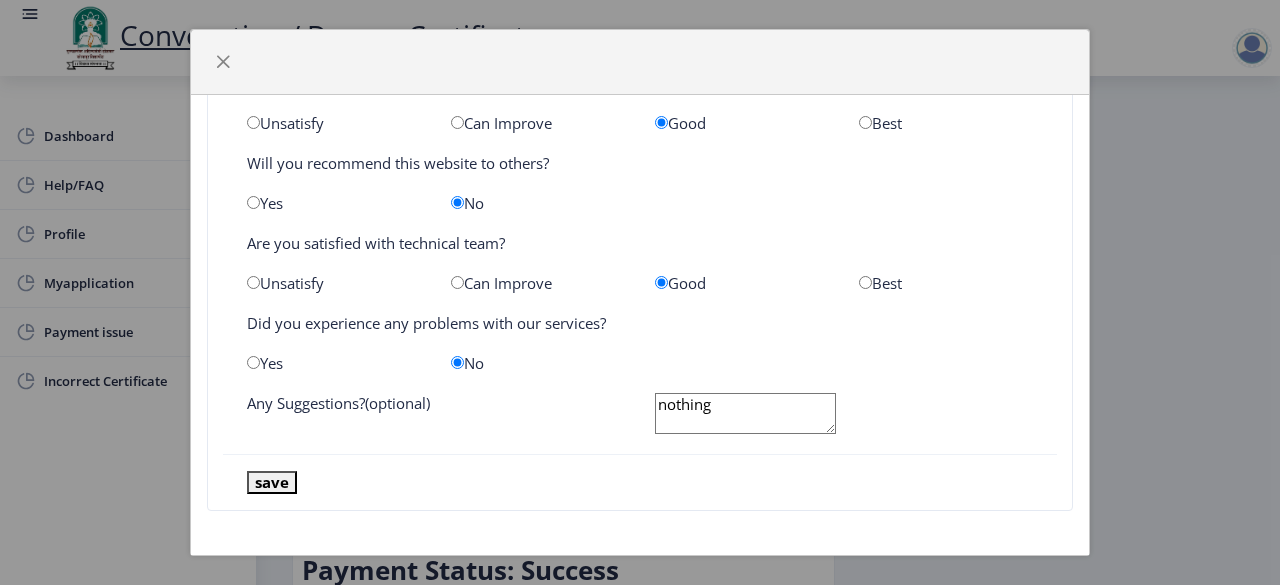 type on "nothing" 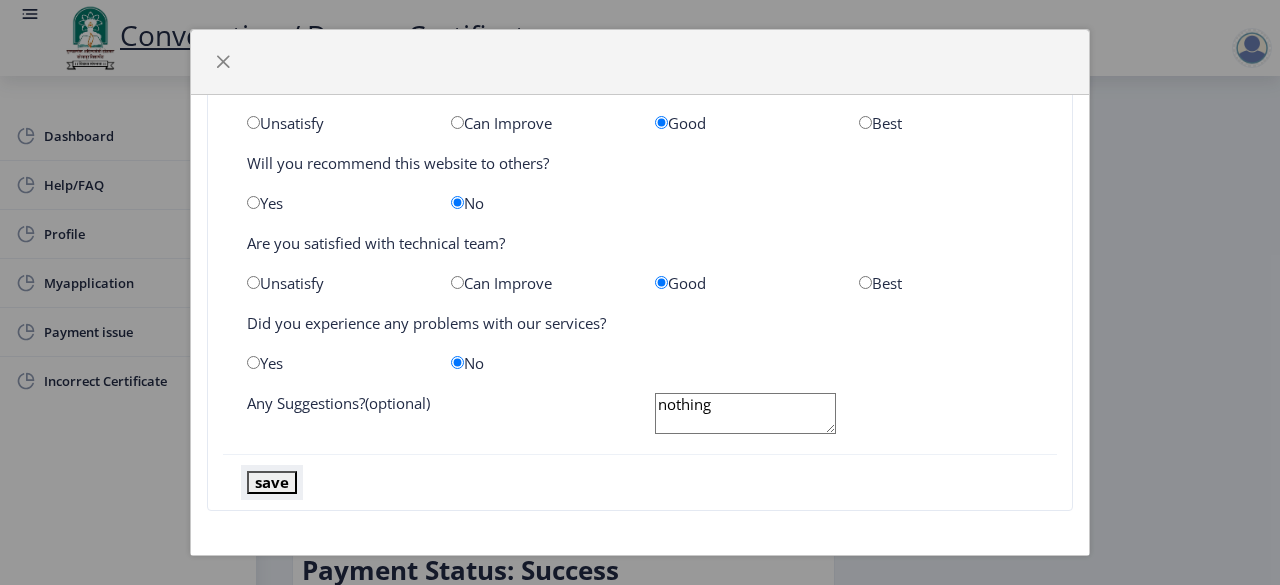 click on "save" 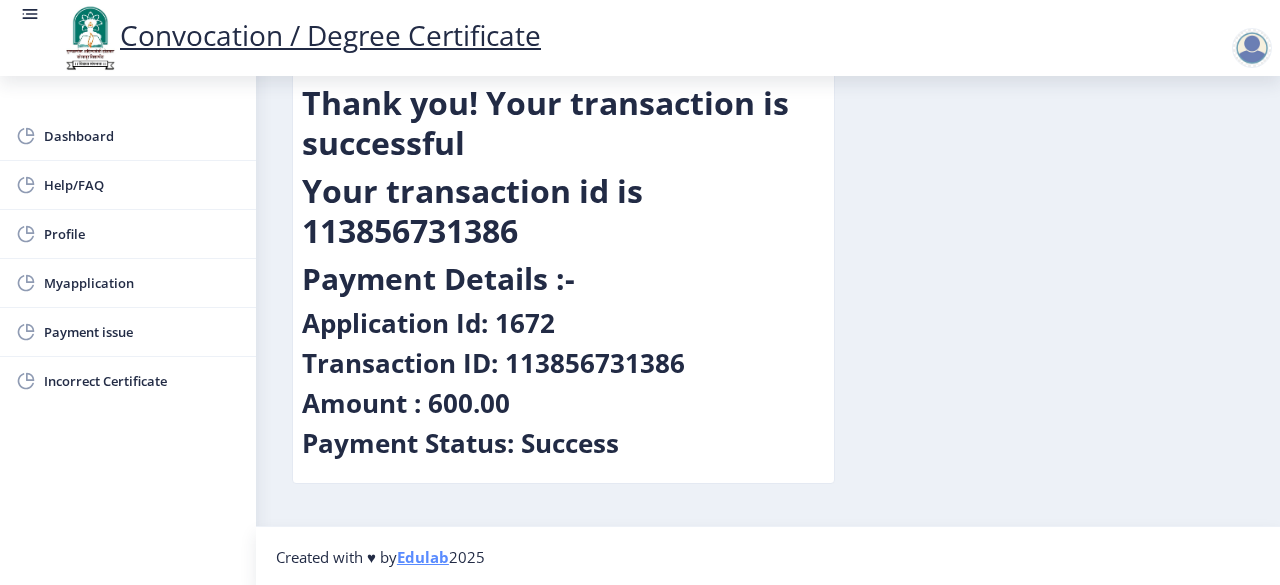 scroll, scrollTop: 0, scrollLeft: 0, axis: both 